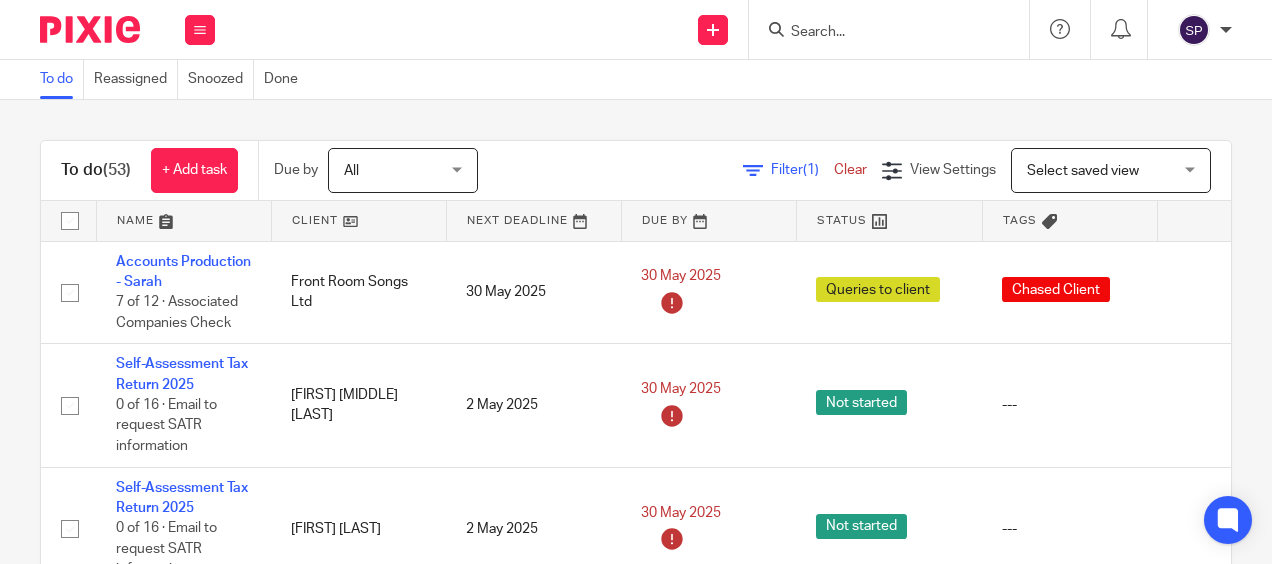 scroll, scrollTop: 0, scrollLeft: 0, axis: both 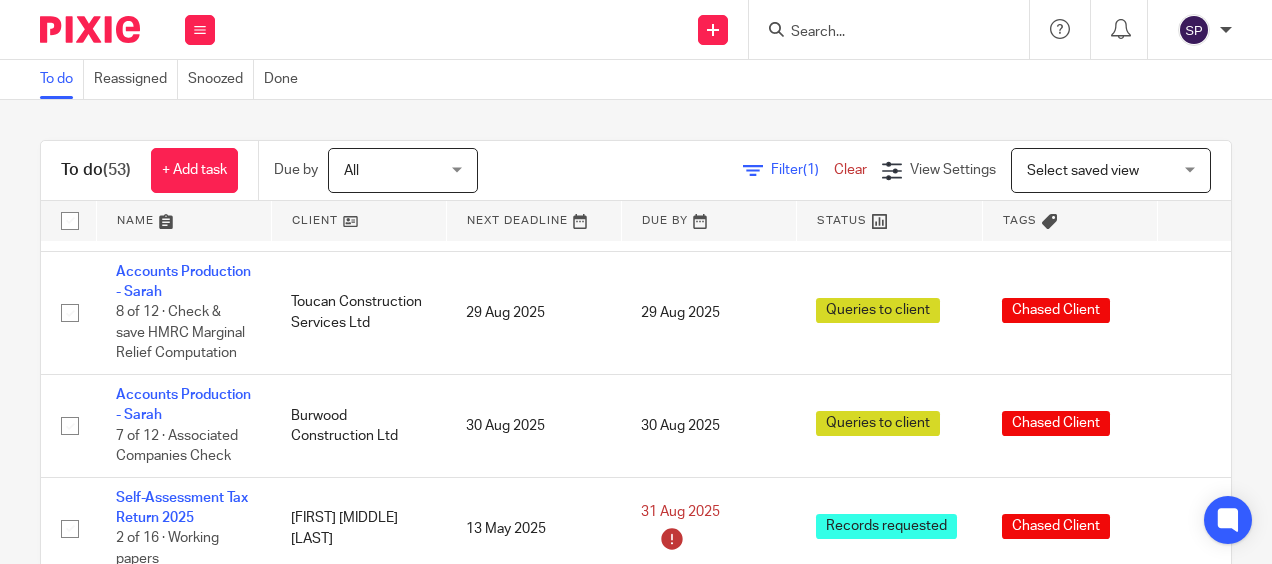 click at bounding box center [879, 33] 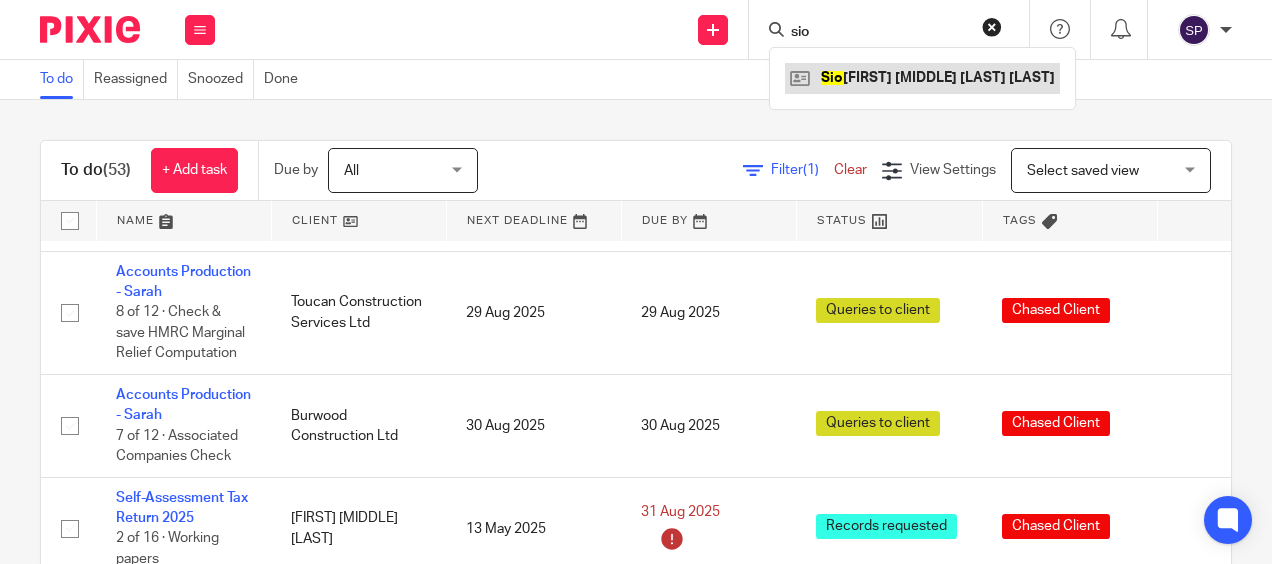 type on "sio" 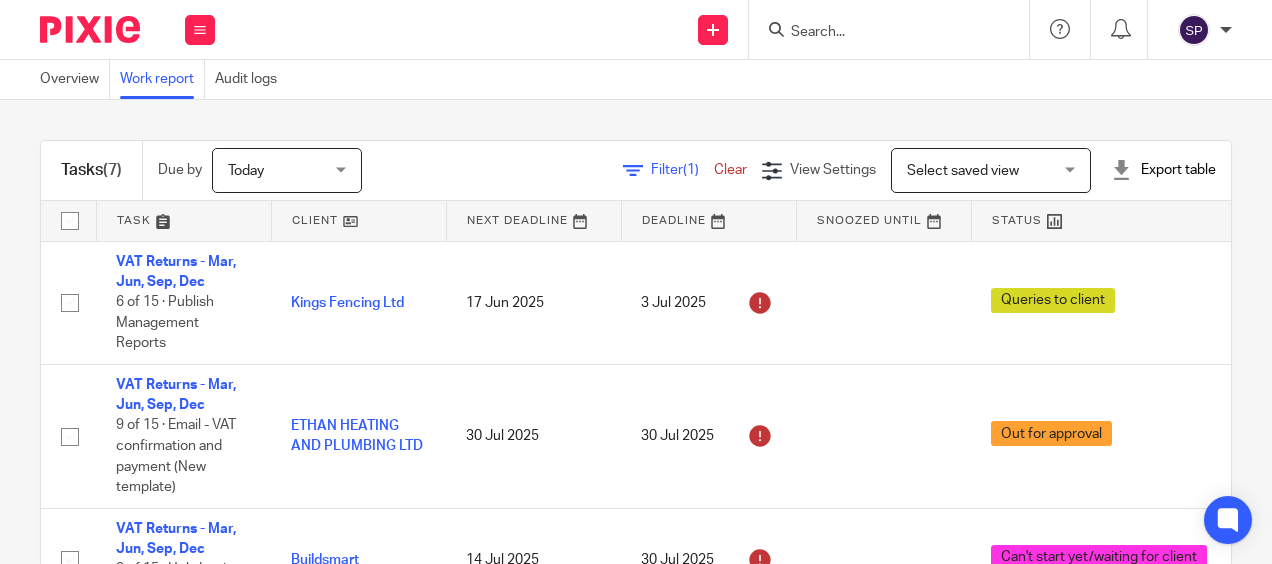 scroll, scrollTop: 0, scrollLeft: 0, axis: both 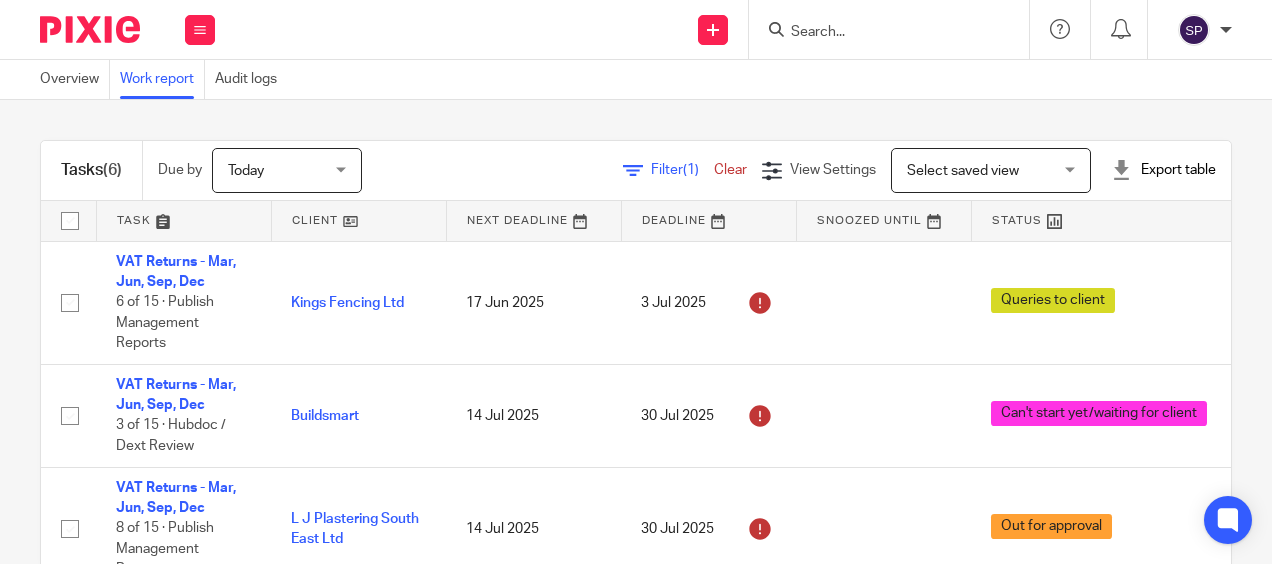 click on "Tasks
(6)    Due by
Today
Today
Today
Tomorrow
This week
Next week
This month
Next month
All
today     Filter
(1) Clear     View Settings   View Settings     (1) Filters   Clear   Save     Manage saved views
Select saved view
Select saved view
Select saved view
Export table
CSV format
Excel spreadsheet
Task     Client     Next Deadline     Deadline     Snoozed Until     Status   Tags     Created On     Default Assignee     Assignee     Closed By     Closed On     Template       VAT Returns - Mar, Jun, Sep, Dec
6
of
15 ·
Publish Management Reports
Kings Fencing Ltd" at bounding box center (636, 332) 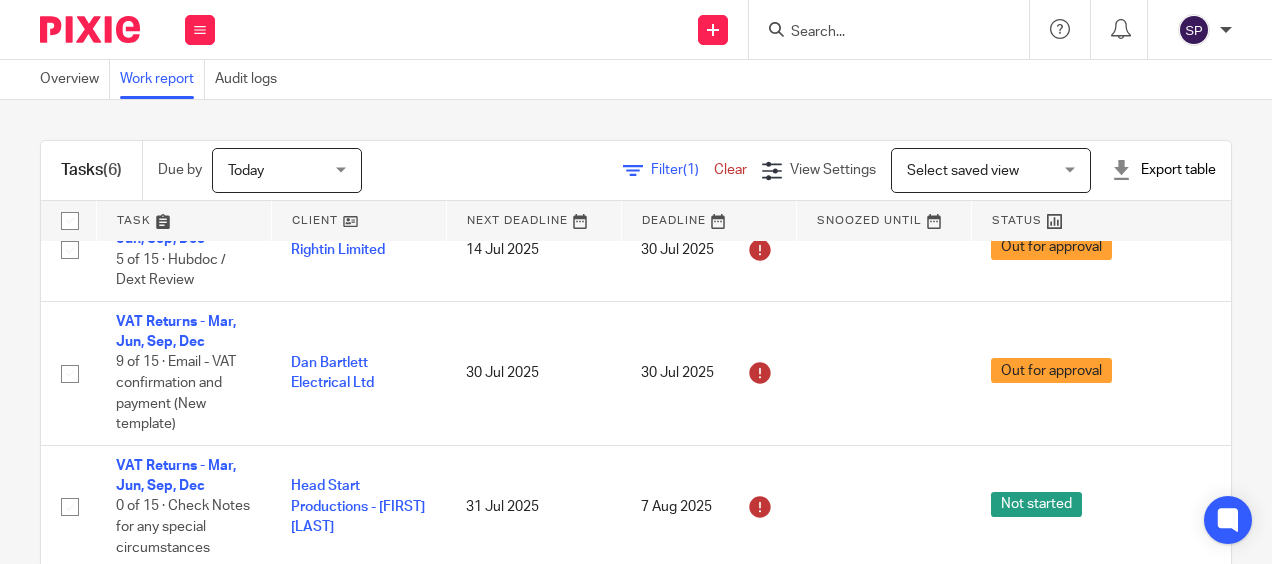scroll, scrollTop: 406, scrollLeft: 0, axis: vertical 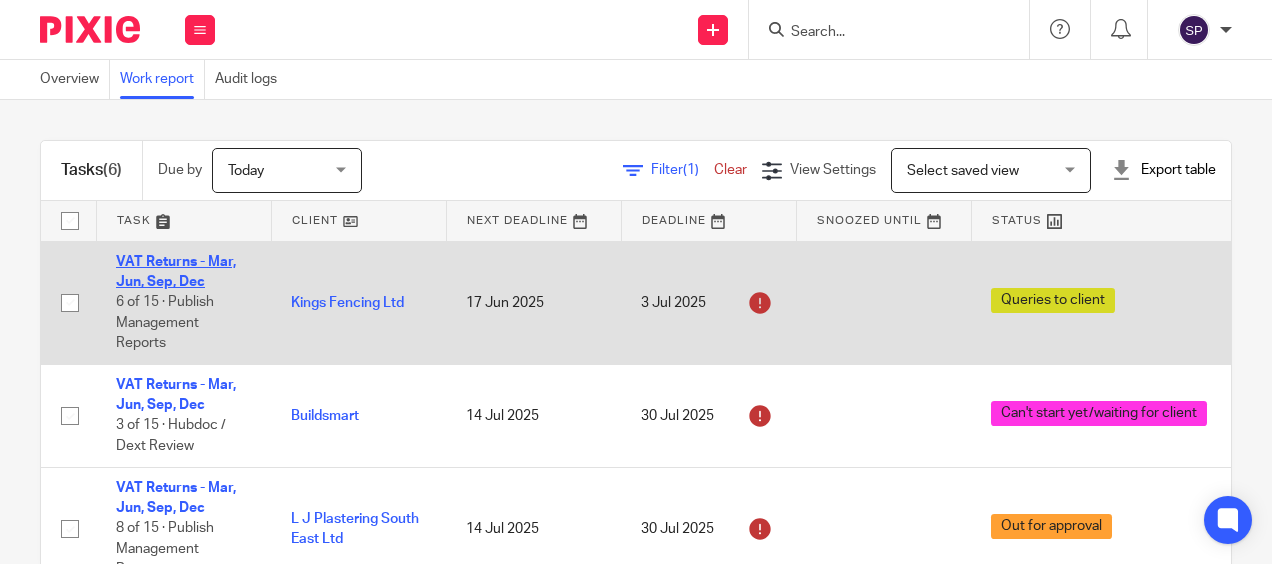 click on "VAT Returns - Mar, Jun, Sep, Dec" at bounding box center [176, 272] 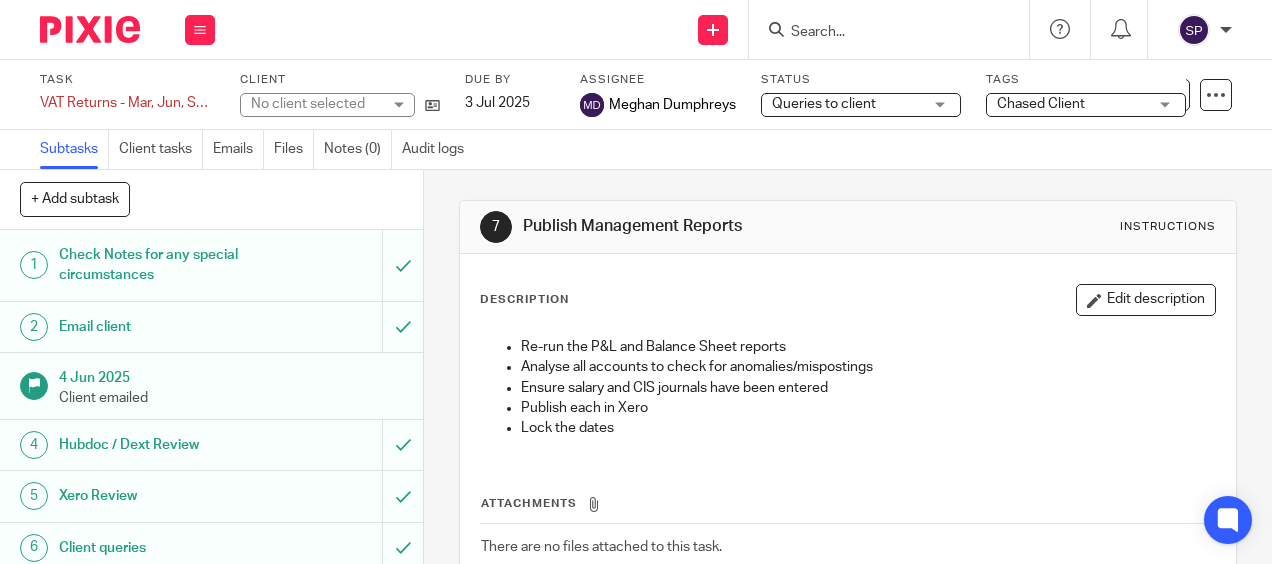 scroll, scrollTop: 0, scrollLeft: 0, axis: both 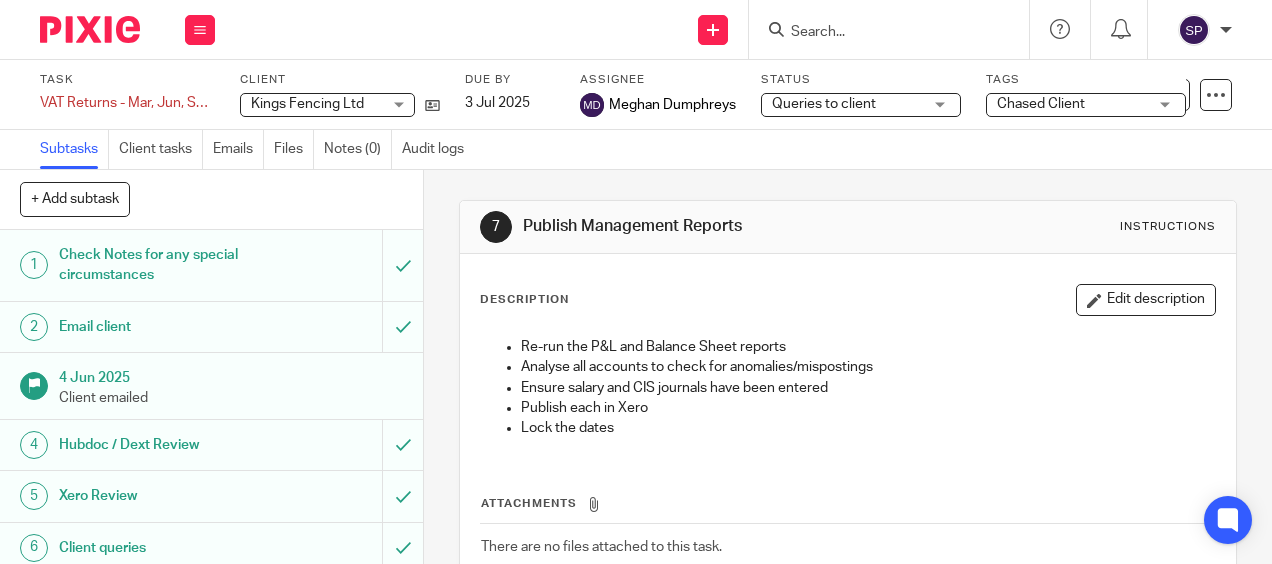 click on "Queries to client
Queries to client" at bounding box center [861, 105] 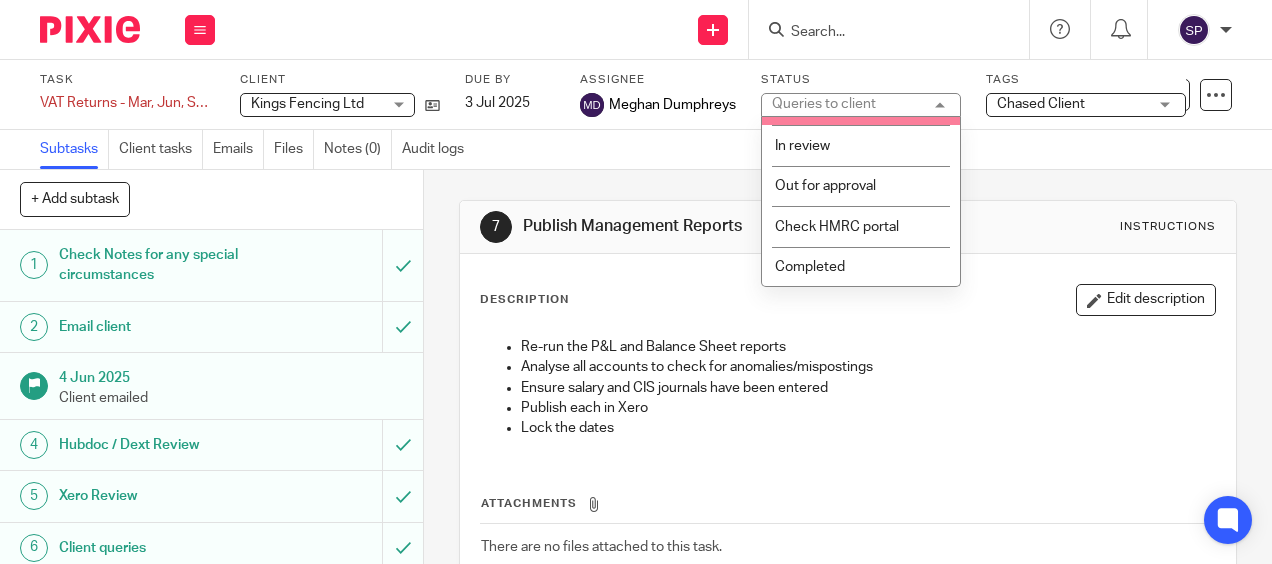 scroll, scrollTop: 256, scrollLeft: 0, axis: vertical 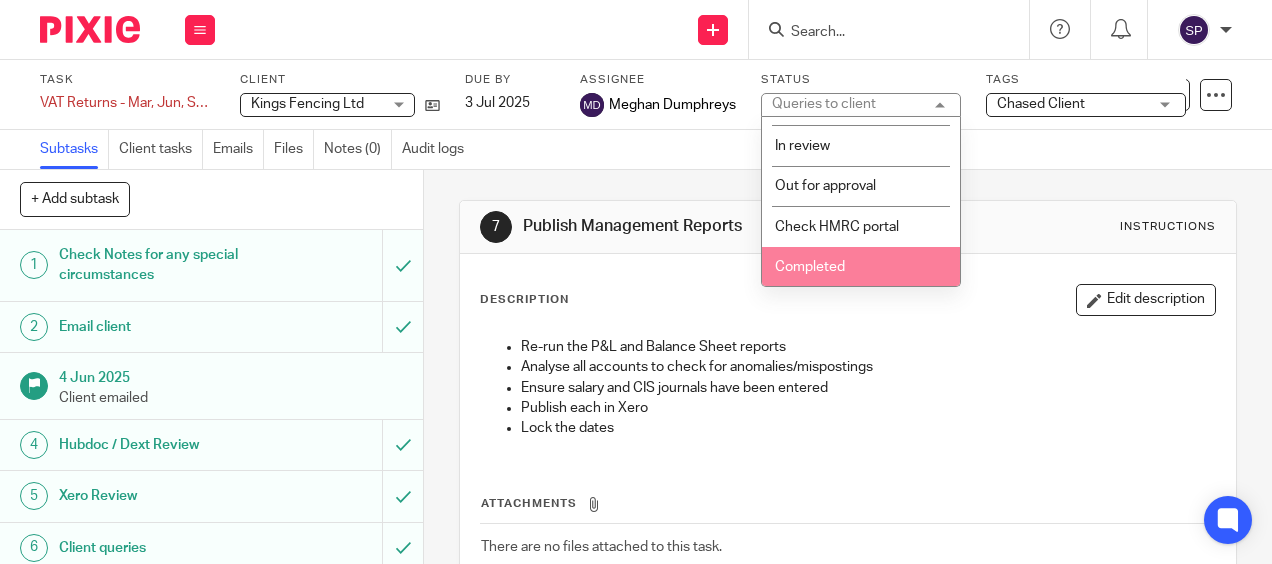 click on "Completed" at bounding box center [861, 267] 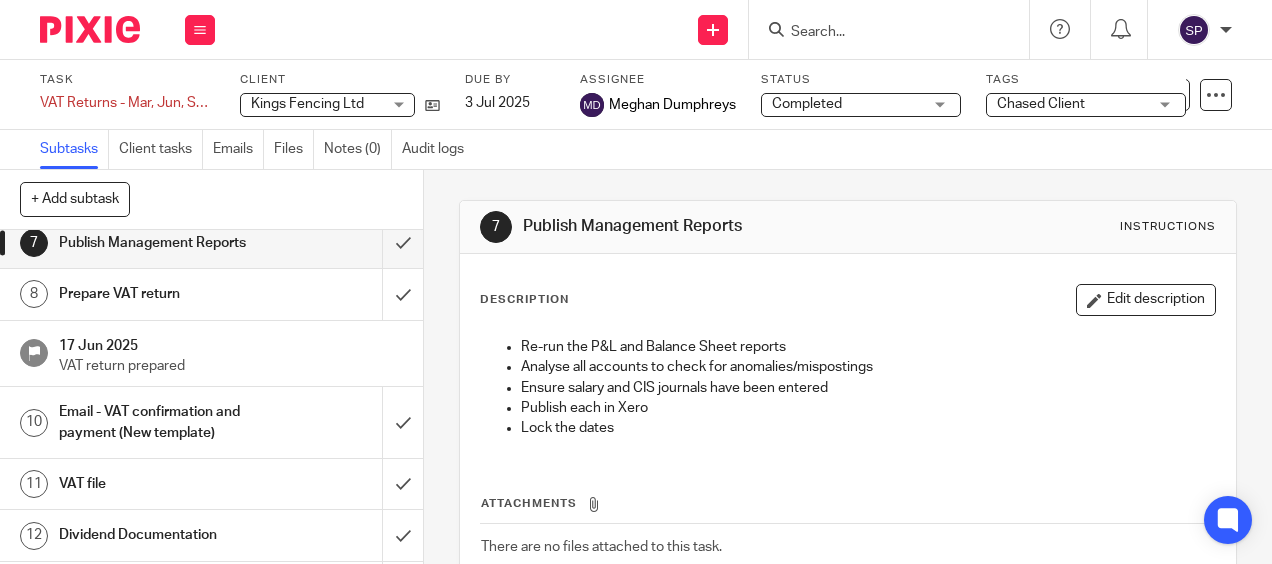 scroll, scrollTop: 400, scrollLeft: 0, axis: vertical 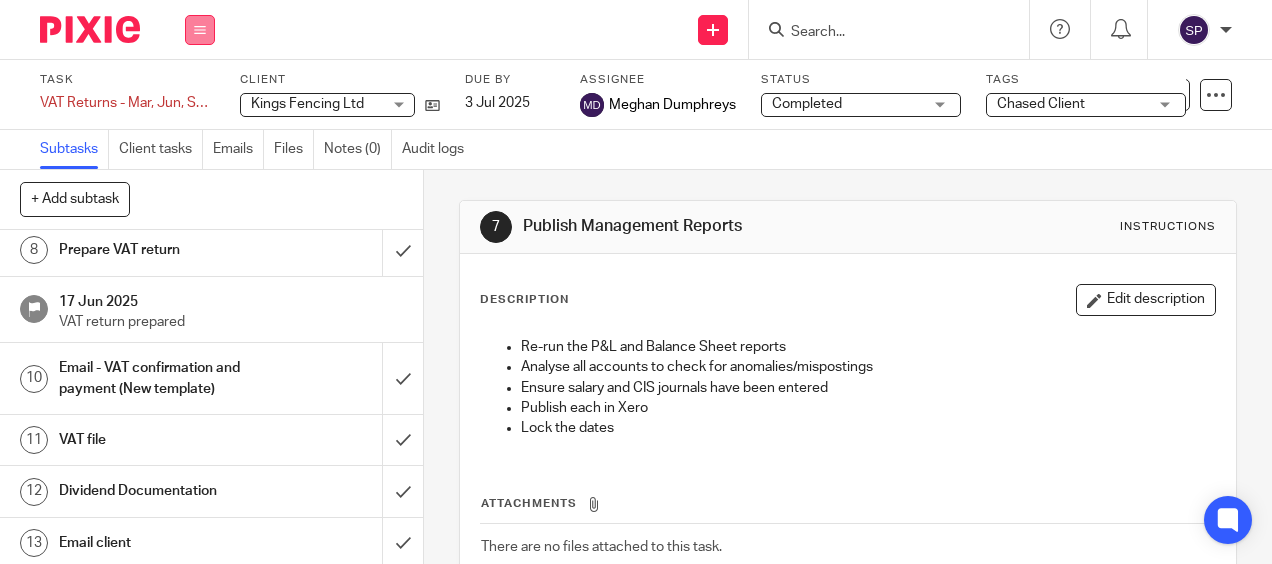 click at bounding box center [200, 30] 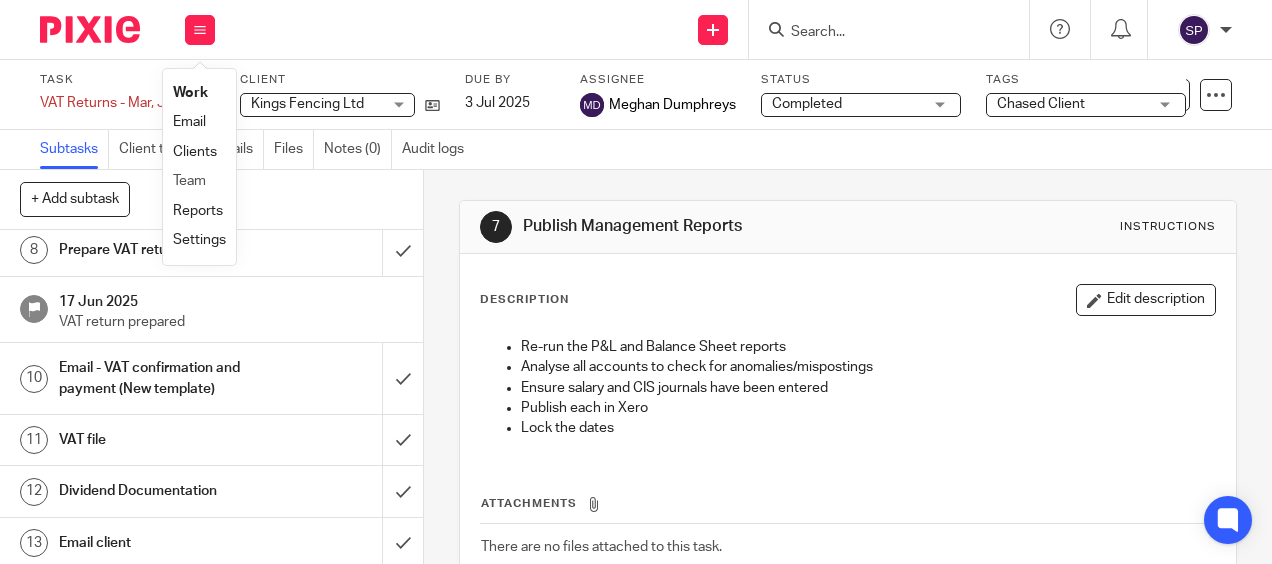 click on "Team" at bounding box center [199, 181] 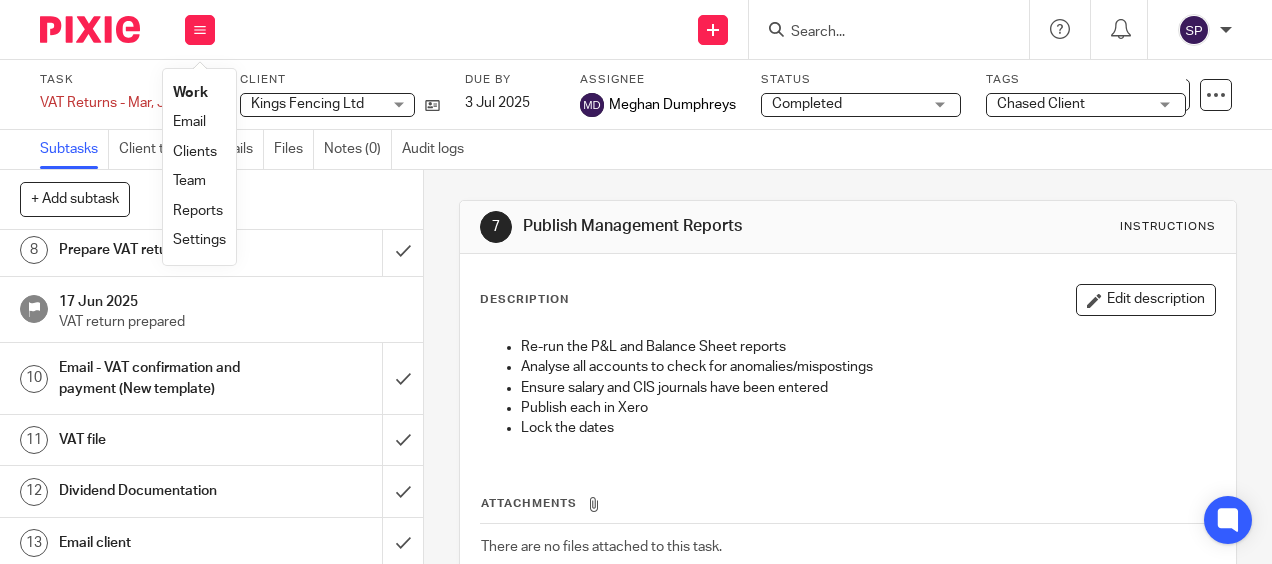 click on "Team" at bounding box center [189, 181] 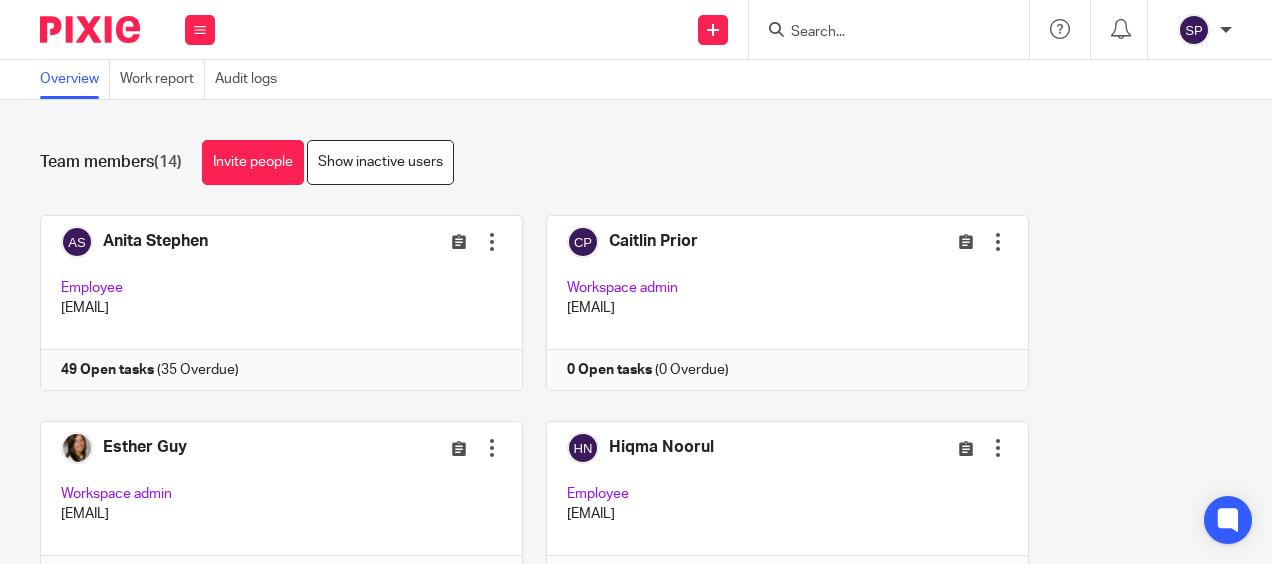scroll, scrollTop: 0, scrollLeft: 0, axis: both 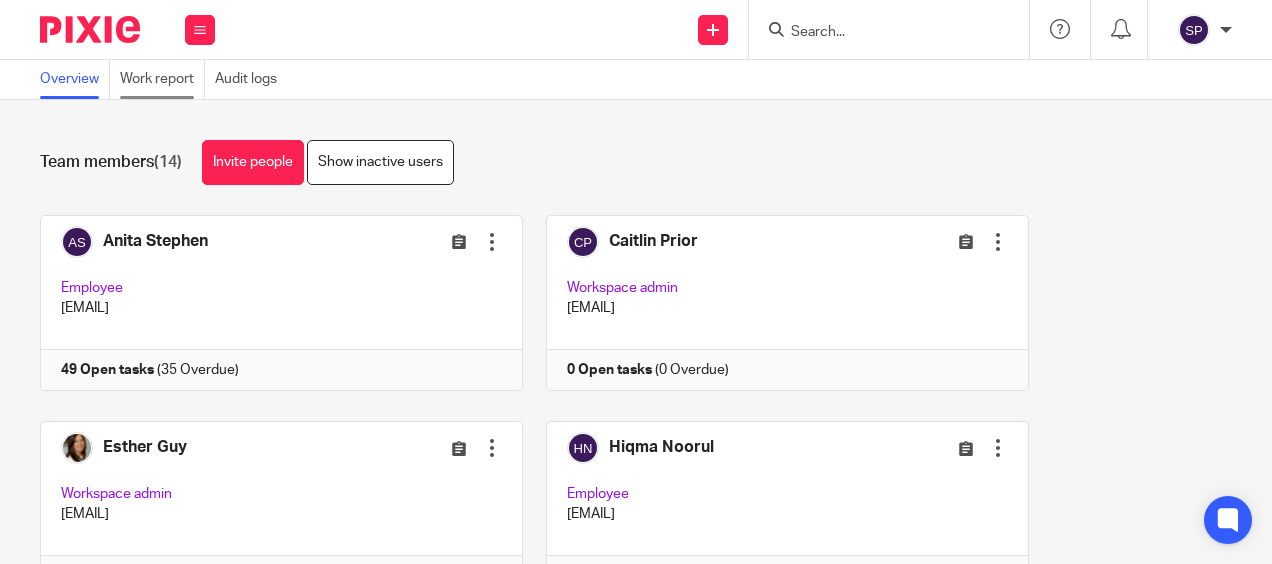 click on "Work report" at bounding box center (162, 79) 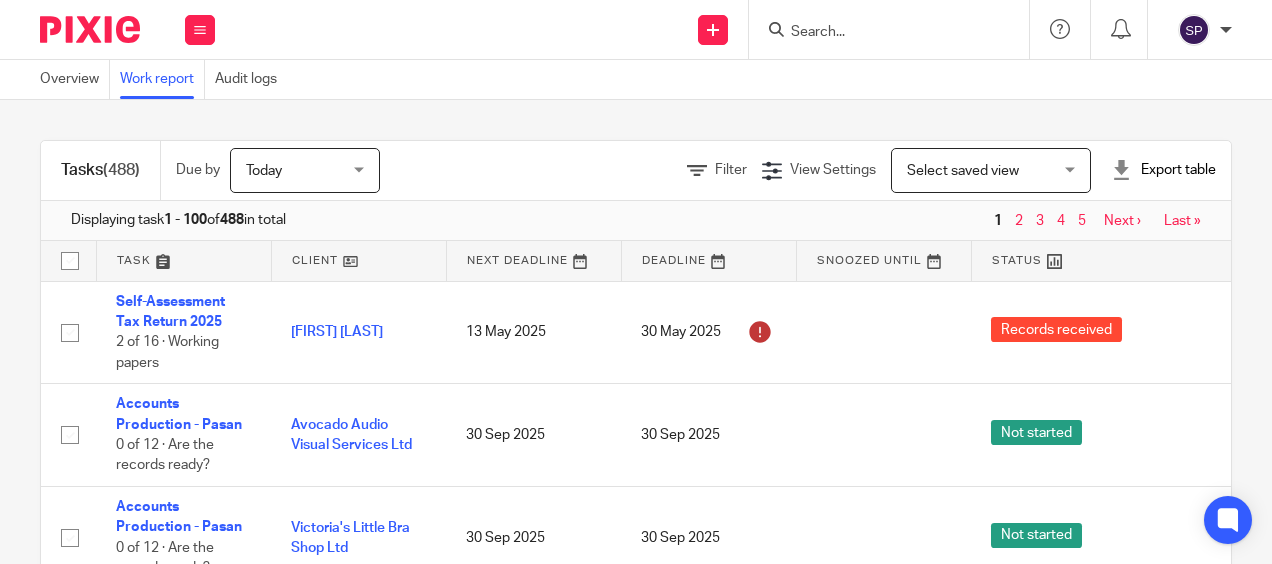 scroll, scrollTop: 0, scrollLeft: 0, axis: both 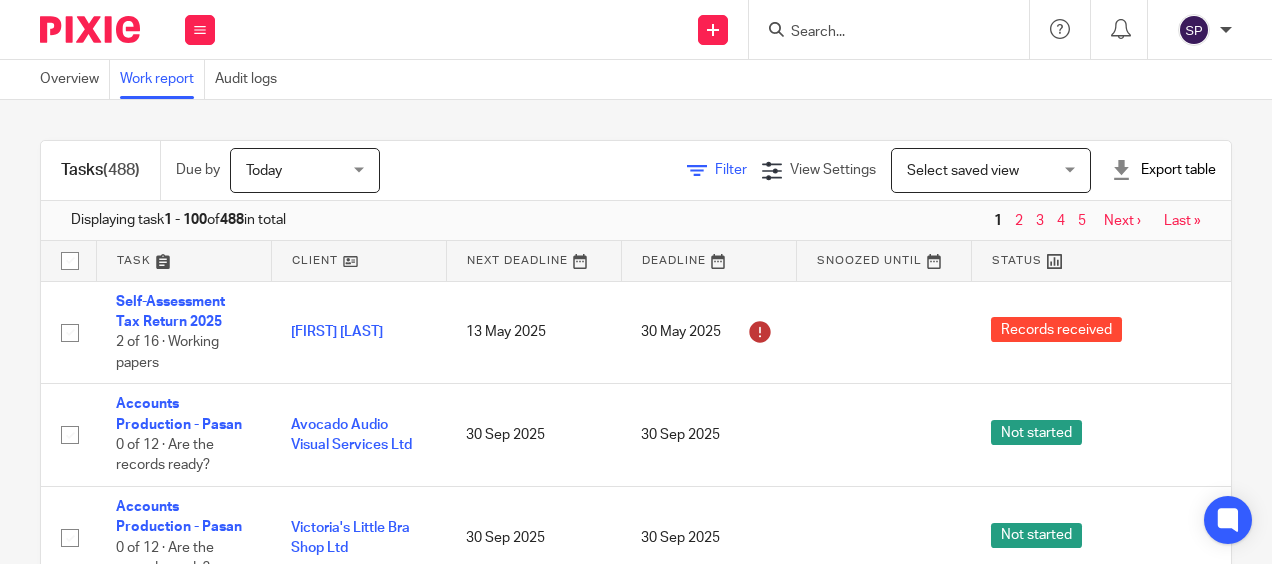 click at bounding box center (697, 171) 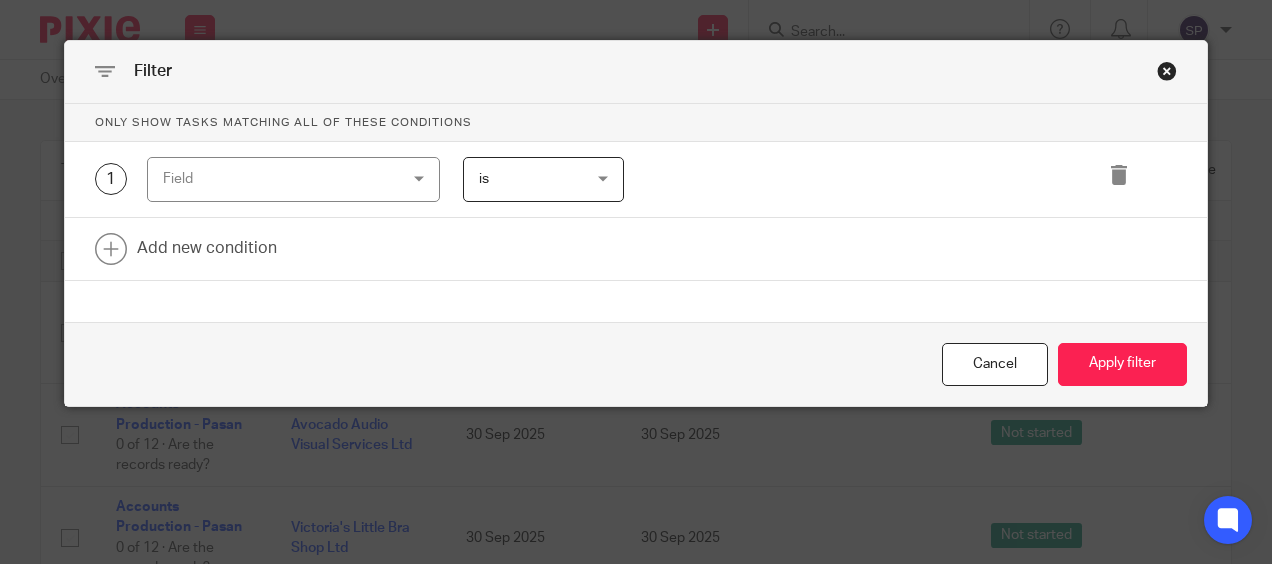 click on "Field" at bounding box center [293, 179] 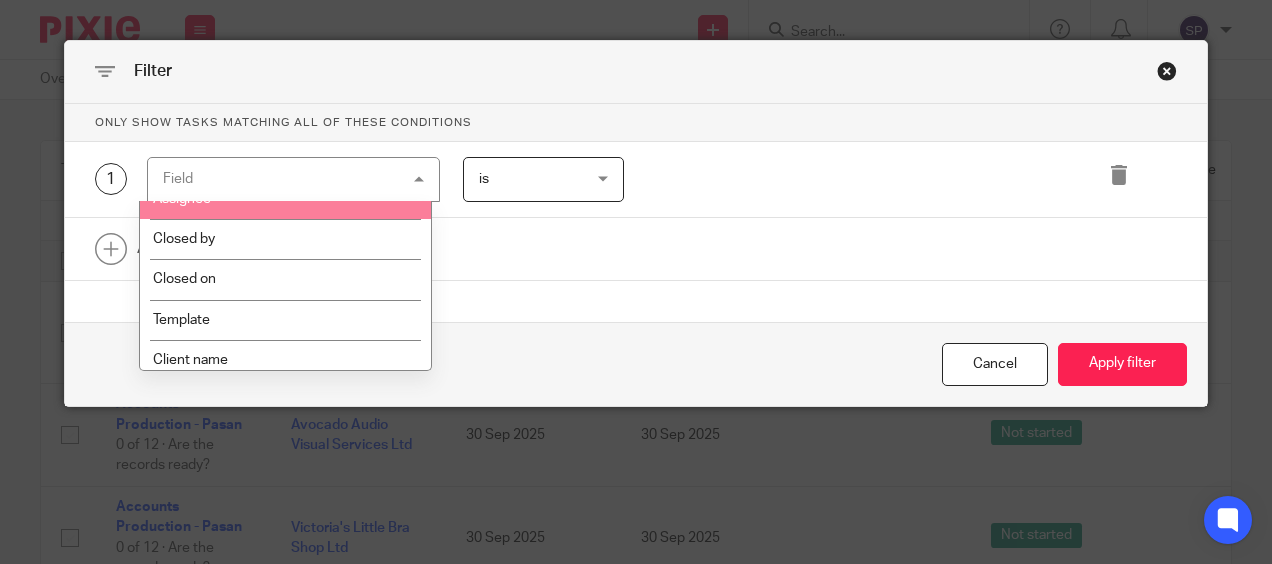 scroll, scrollTop: 300, scrollLeft: 0, axis: vertical 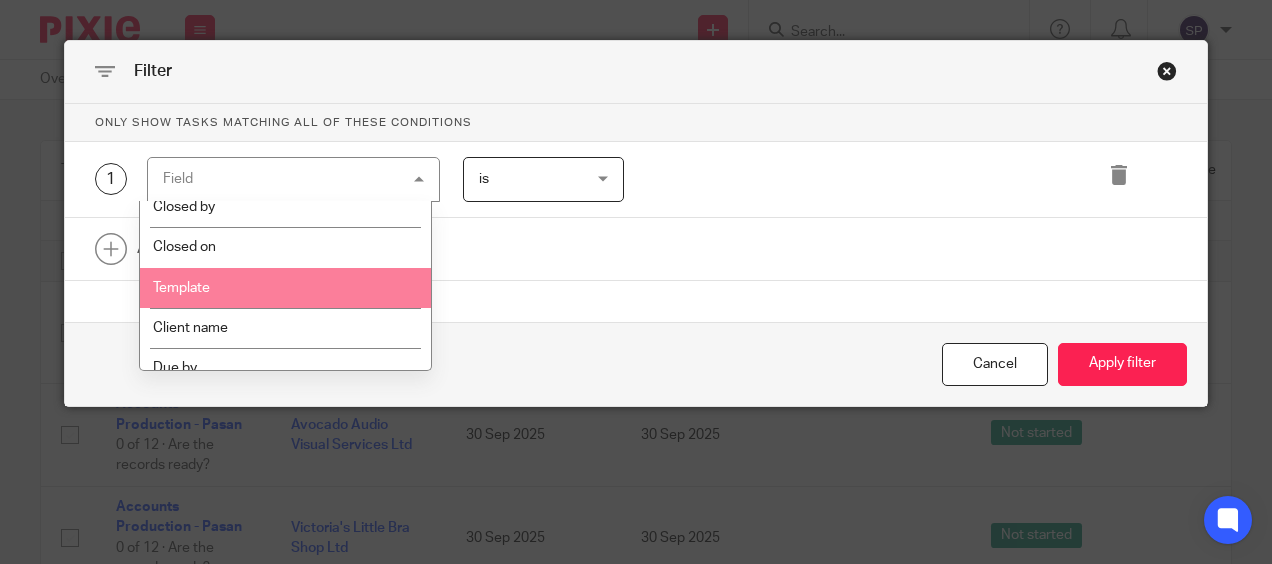 click on "Template" at bounding box center (286, 288) 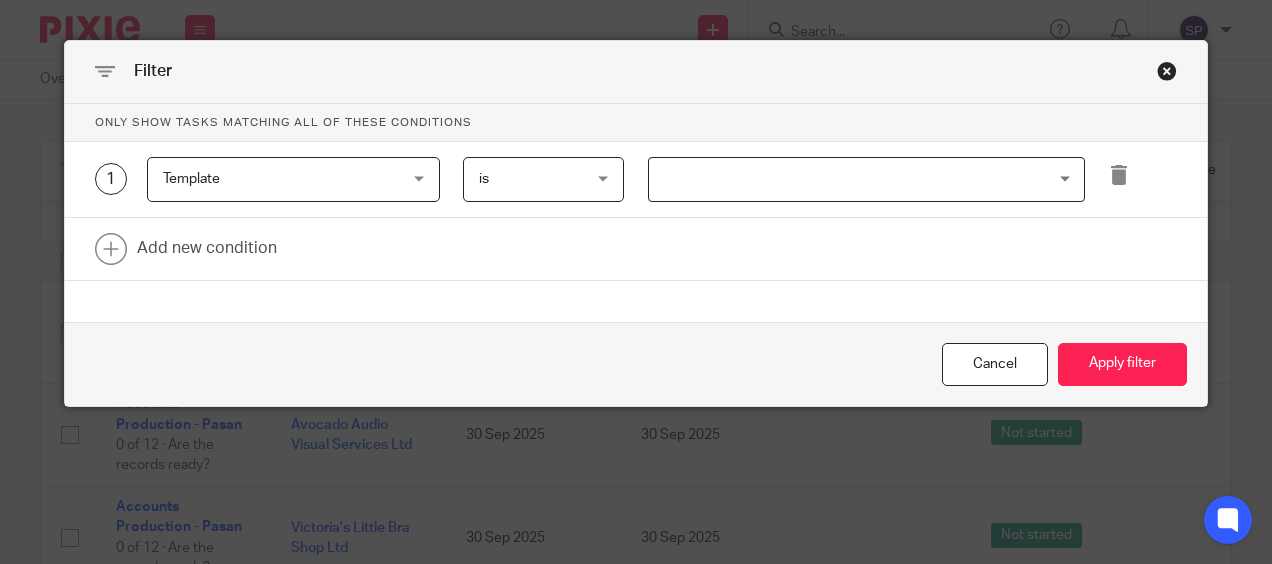 click at bounding box center [862, 179] 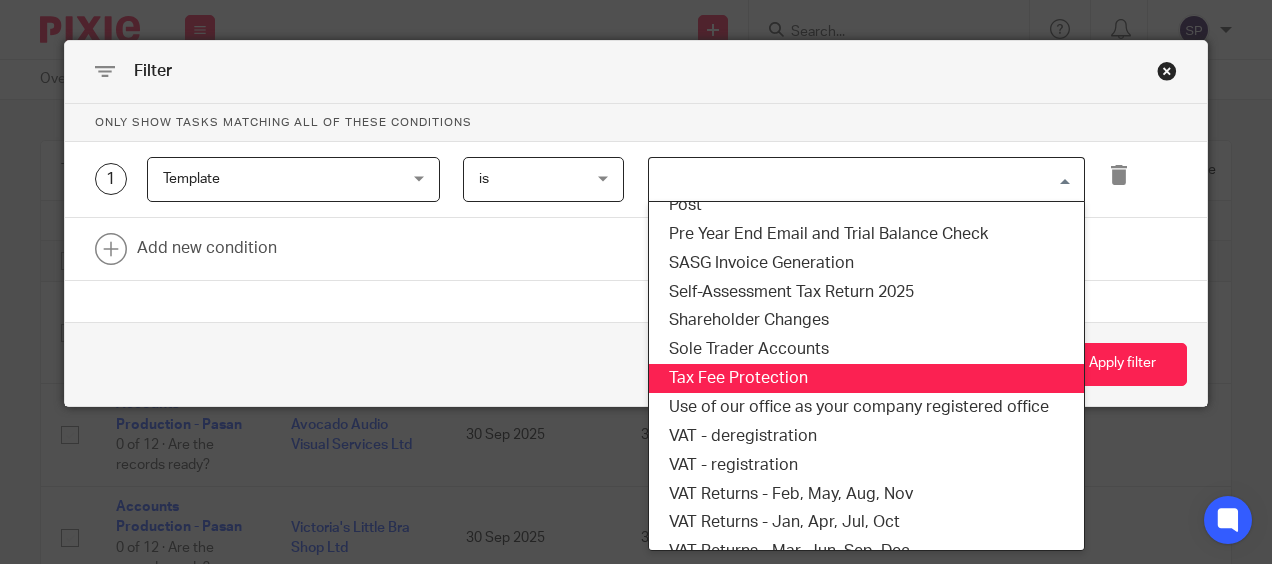 scroll, scrollTop: 1500, scrollLeft: 0, axis: vertical 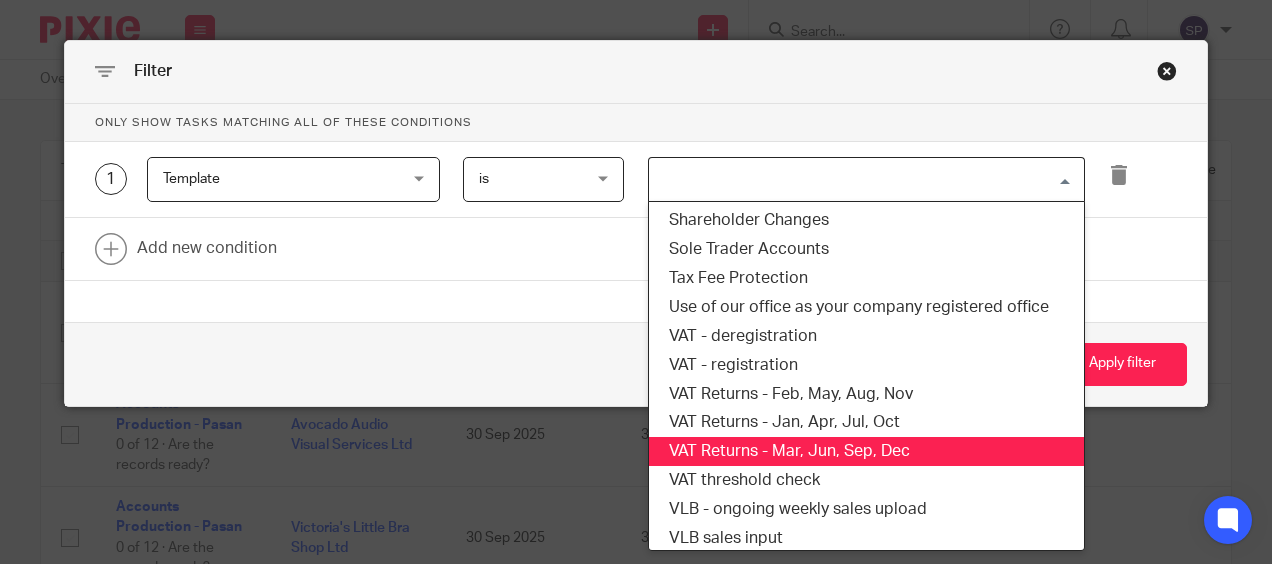 click on "VAT Returns - Mar, Jun, Sep, Dec" at bounding box center [866, 451] 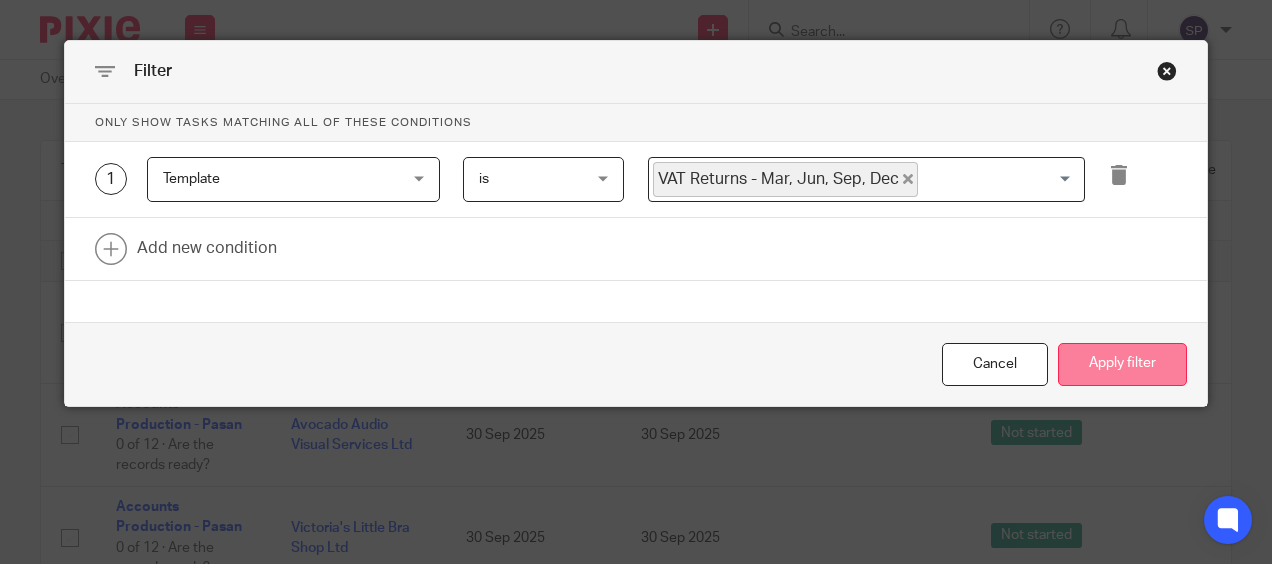 click on "Apply filter" at bounding box center [1122, 364] 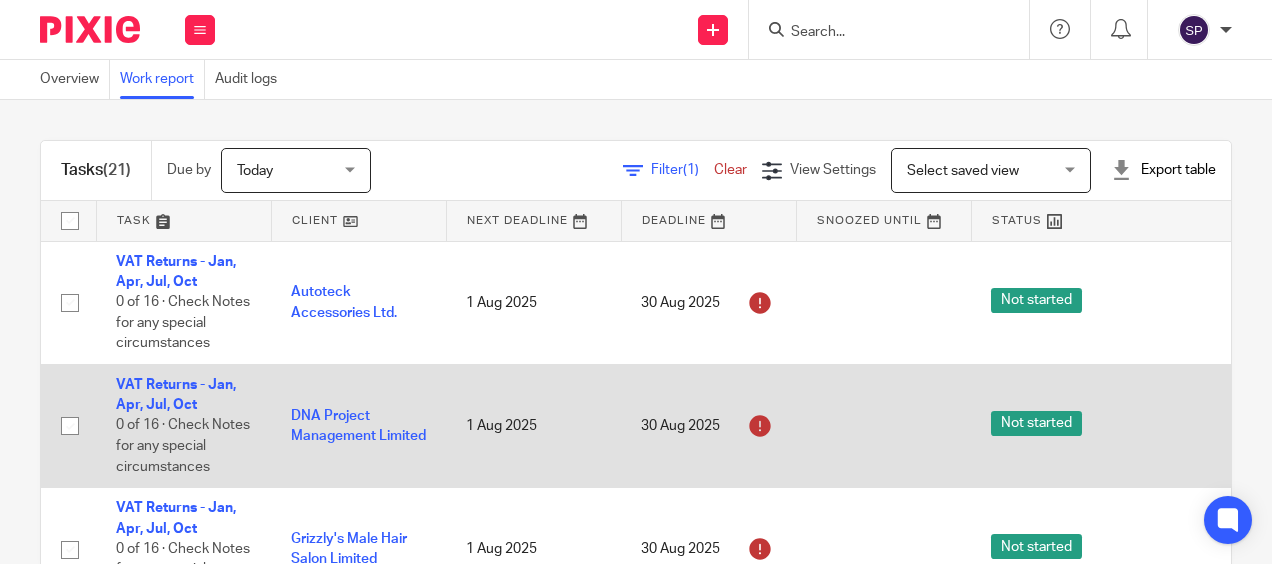 scroll, scrollTop: 0, scrollLeft: 0, axis: both 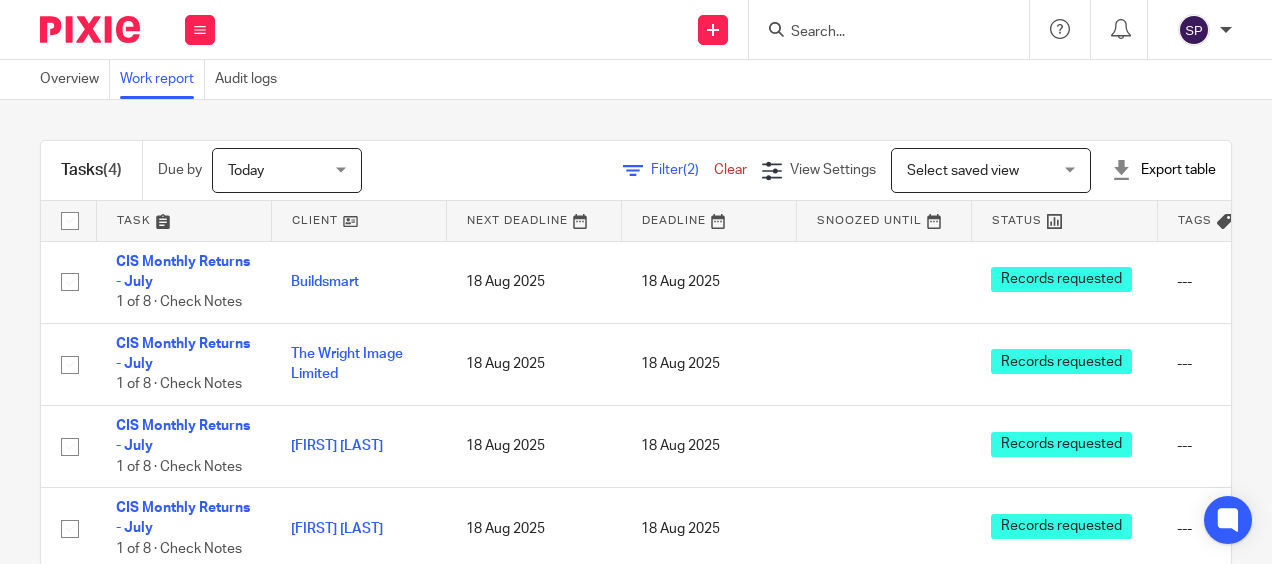 click at bounding box center [200, 30] 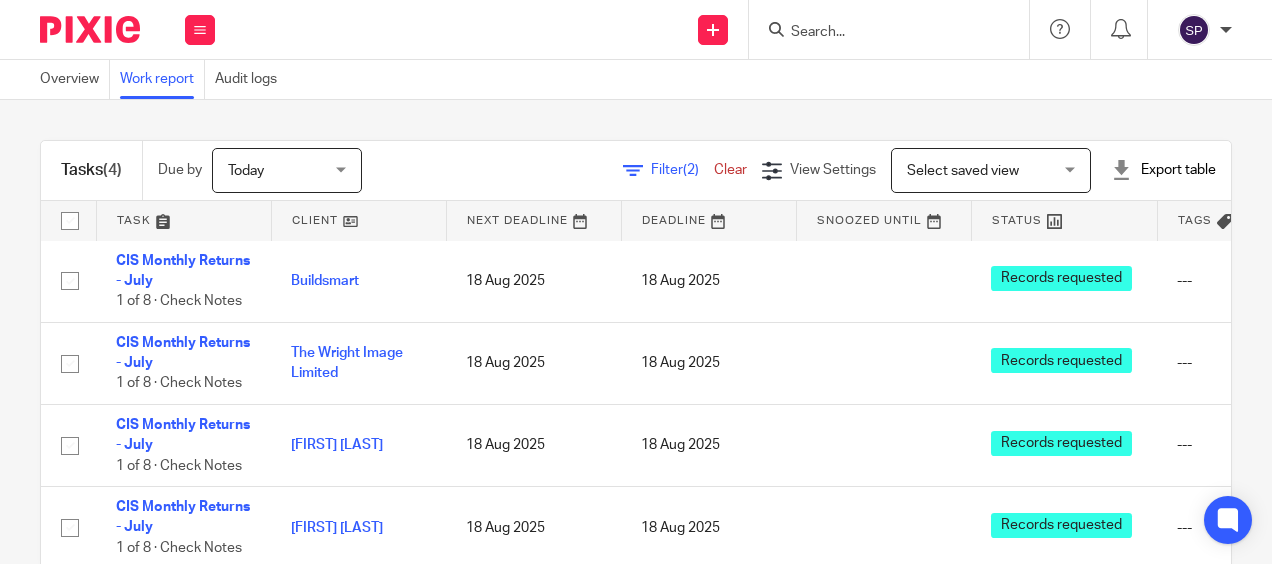 scroll, scrollTop: 16, scrollLeft: 0, axis: vertical 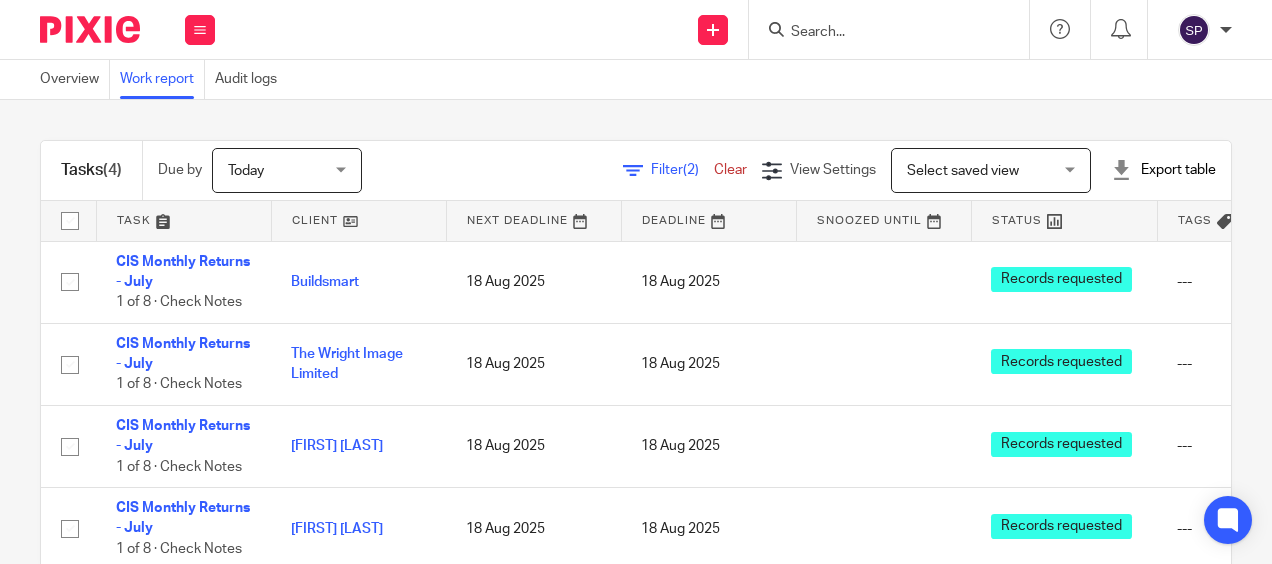 click on "(2)" at bounding box center [691, 170] 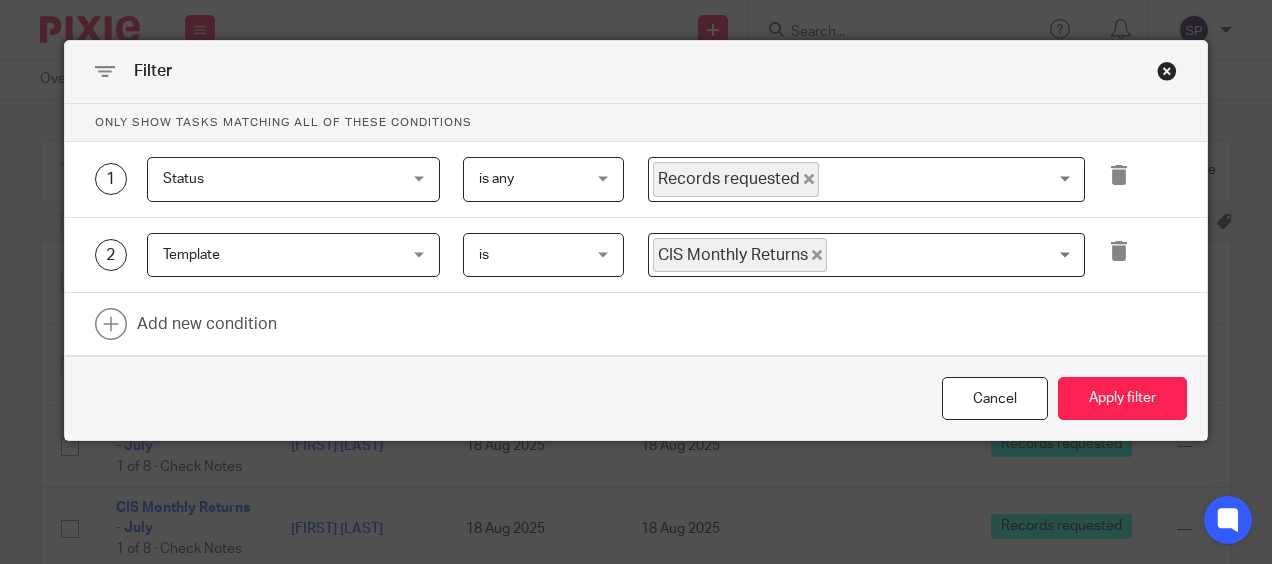 click 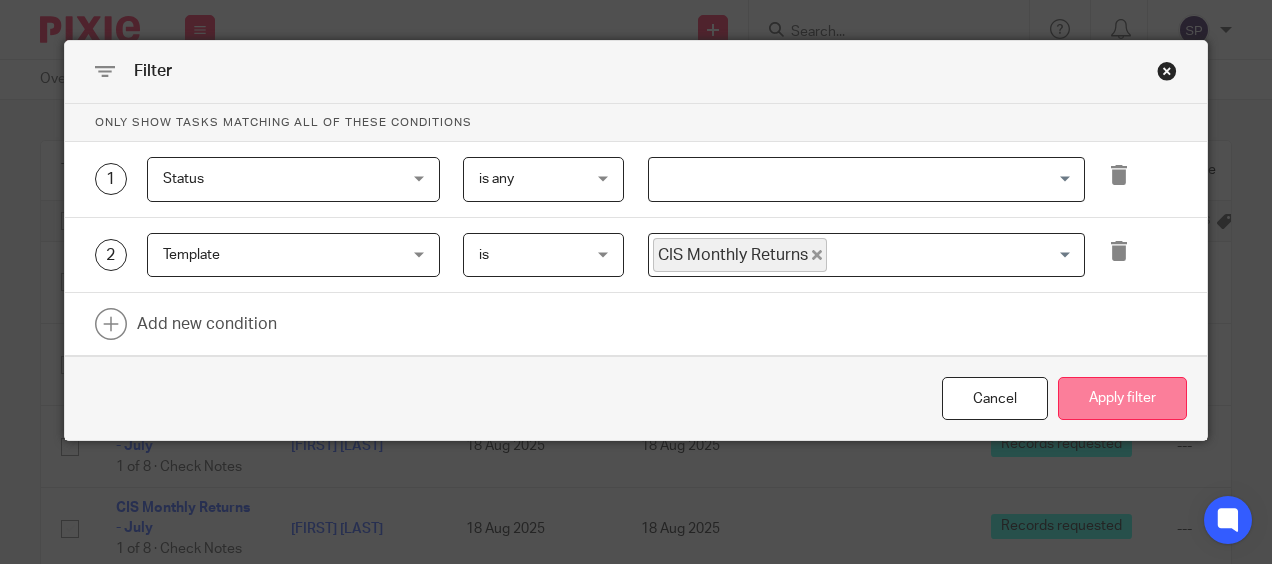 click on "Apply filter" at bounding box center [1122, 398] 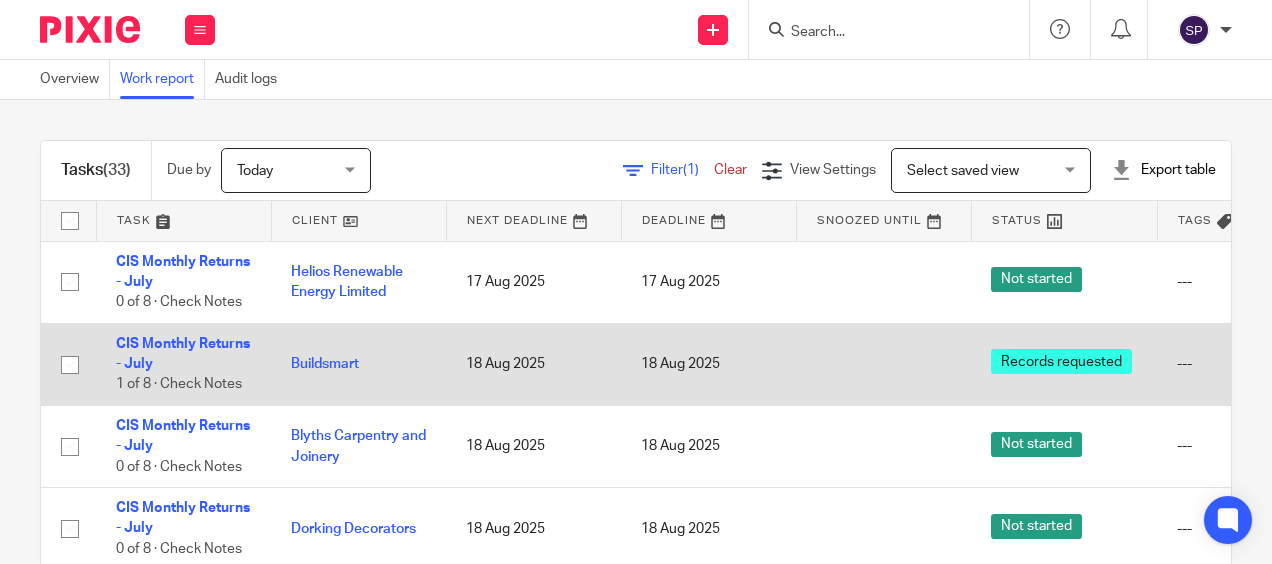scroll, scrollTop: 0, scrollLeft: 0, axis: both 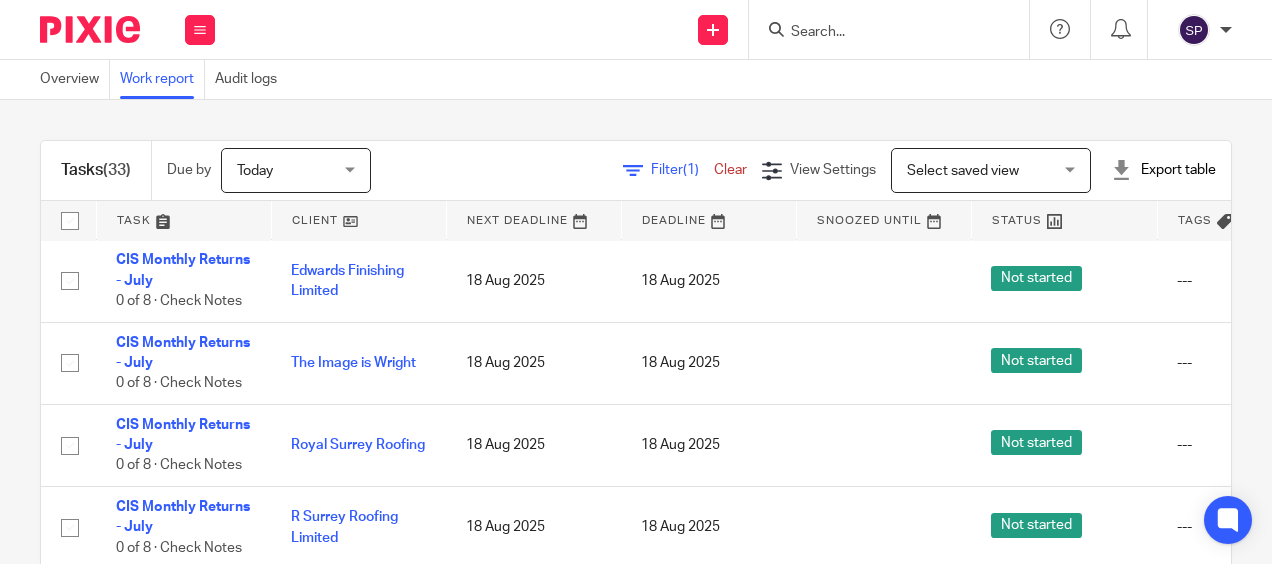 click on "Tasks
(33)    Due by
Today
Today
Today
Tomorrow
This week
Next week
This month
Next month
All
today     Filter
(1) Clear     View Settings   View Settings     (1) Filters   Clear   Save     Manage saved views
Select saved view
Select saved view
Select saved view
Export table
CSV format
Excel spreadsheet
Task     Client     Next Deadline     Deadline     Snoozed Until     Status   Tags     Created On     Default Assignee     Assignee     Closed By     Closed On     Template       CIS Monthly Returns - July
0
of
8 ·
Check Notes
Helios Renewable Energy Limited           ---" at bounding box center [636, 332] 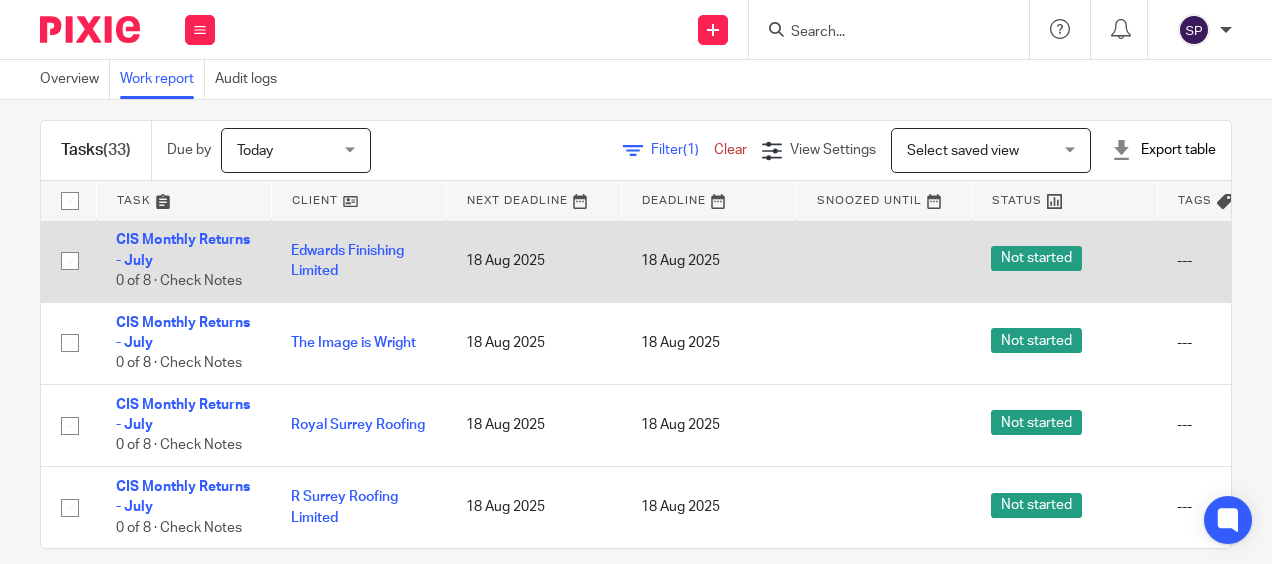 scroll, scrollTop: 0, scrollLeft: 0, axis: both 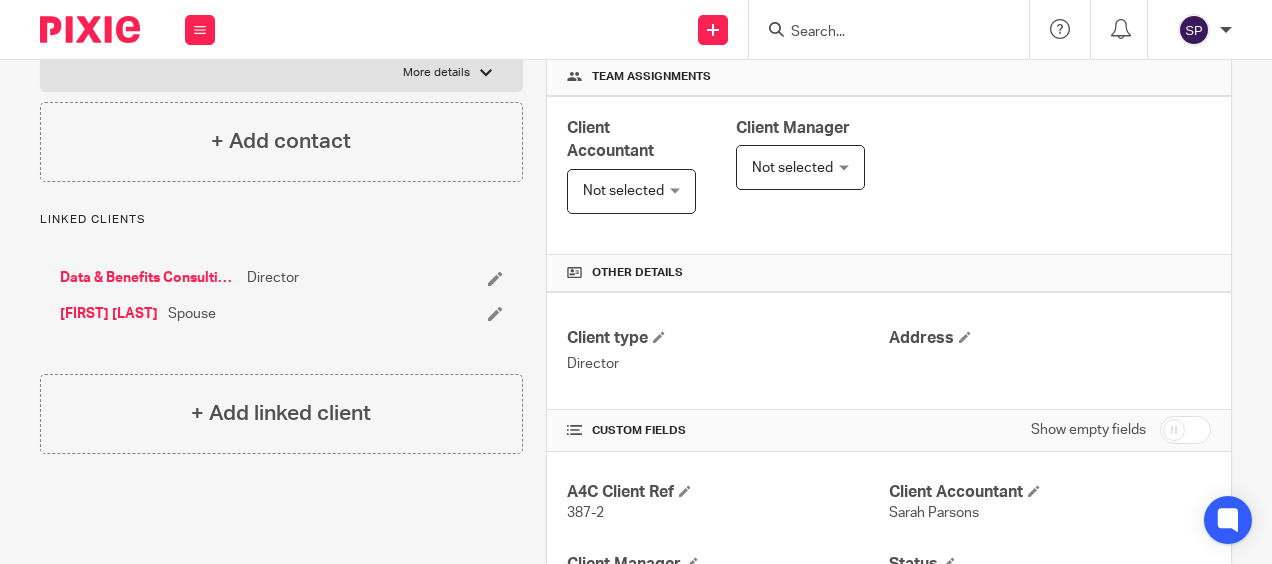 click on "Data & Benefits Consulting Limited" at bounding box center (148, 278) 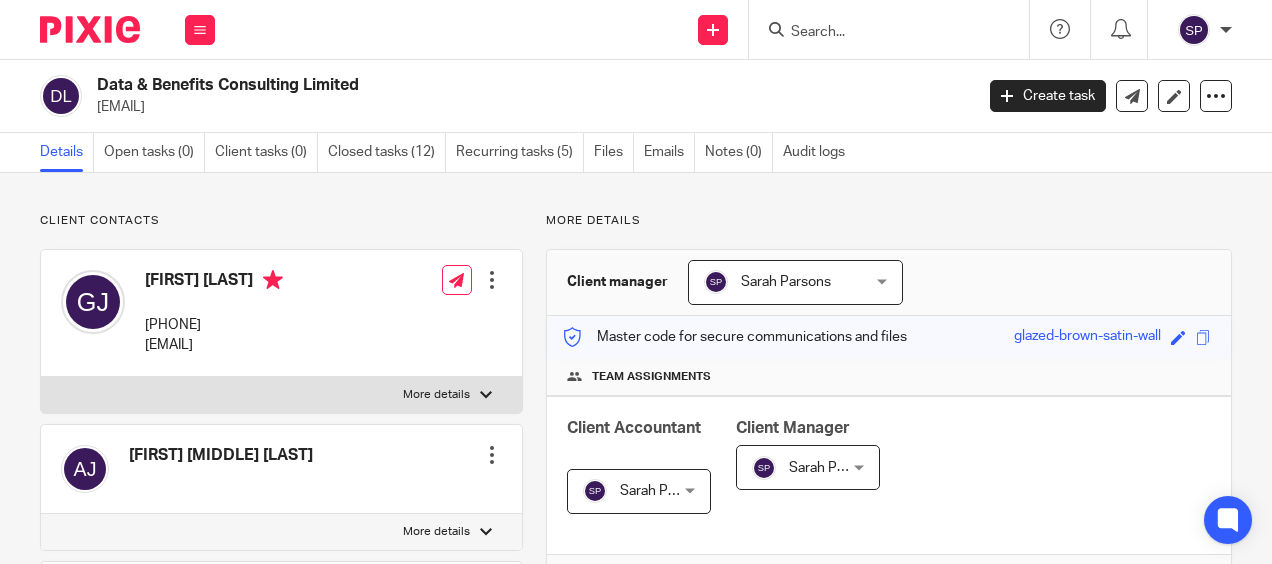 scroll, scrollTop: 0, scrollLeft: 0, axis: both 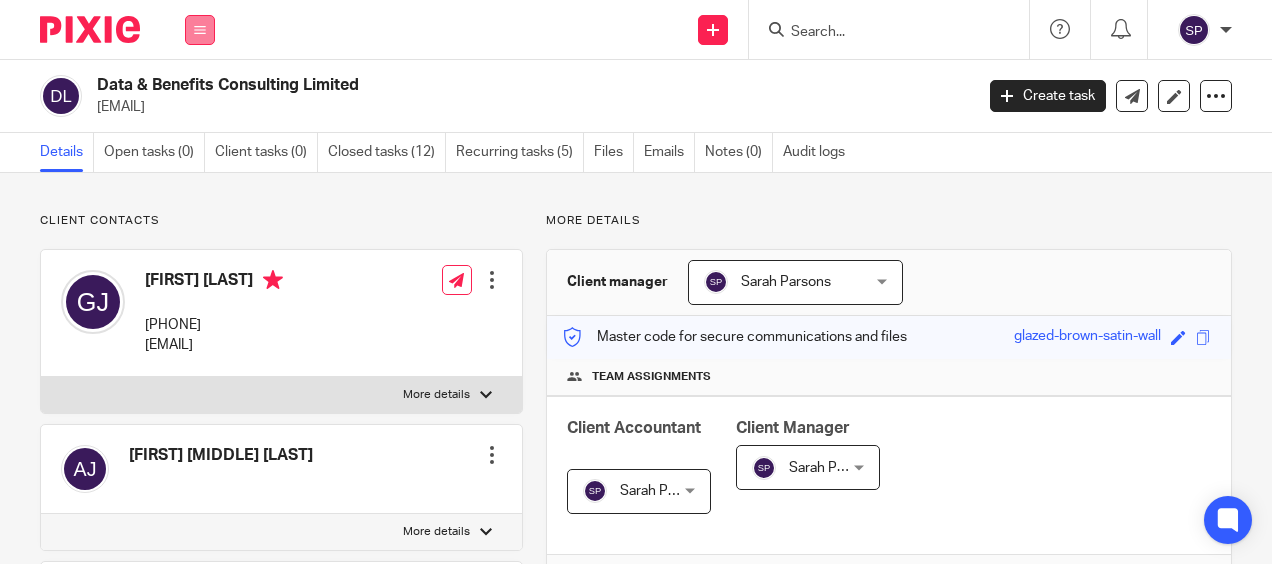 click at bounding box center (200, 30) 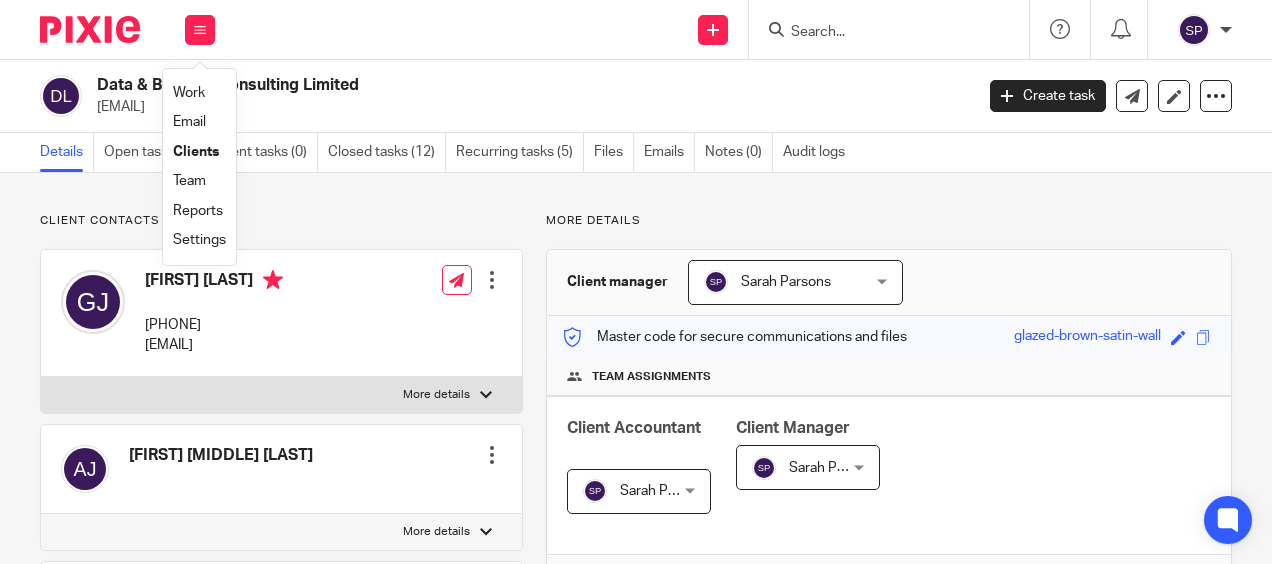 click on "Work" at bounding box center (189, 93) 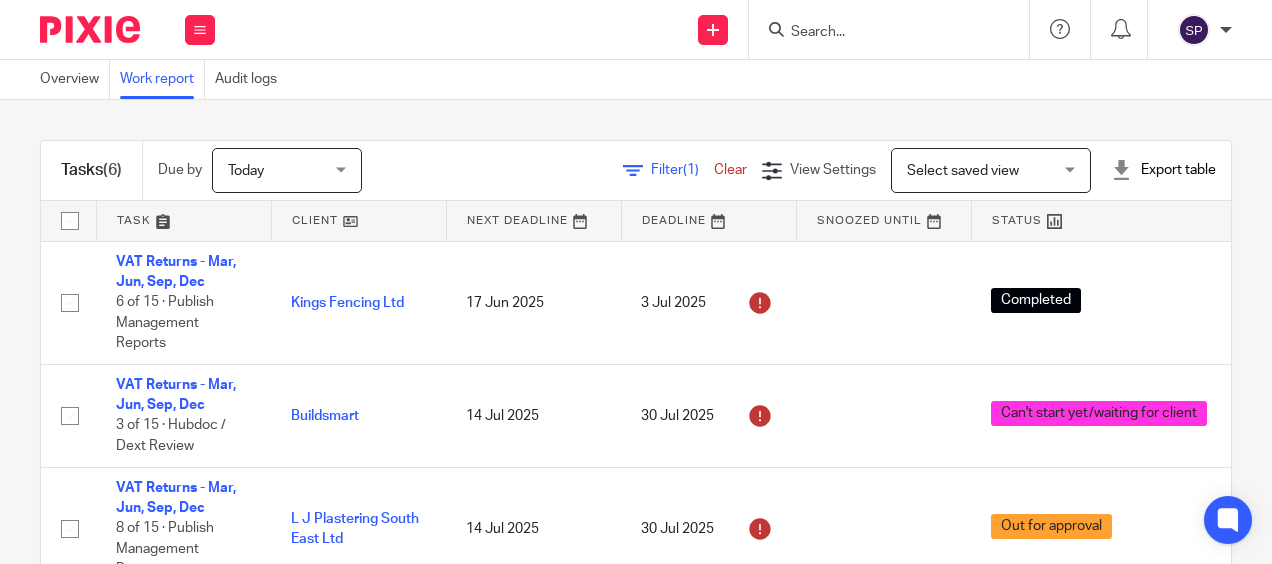scroll, scrollTop: 0, scrollLeft: 0, axis: both 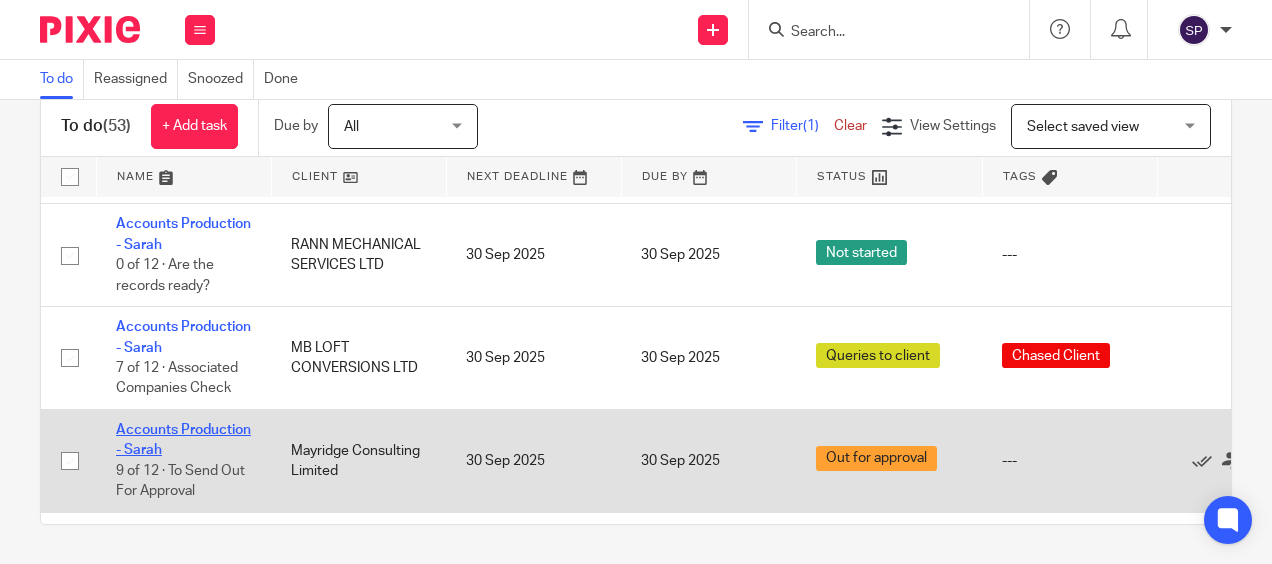 click on "Accounts Production - Sarah" at bounding box center (183, 440) 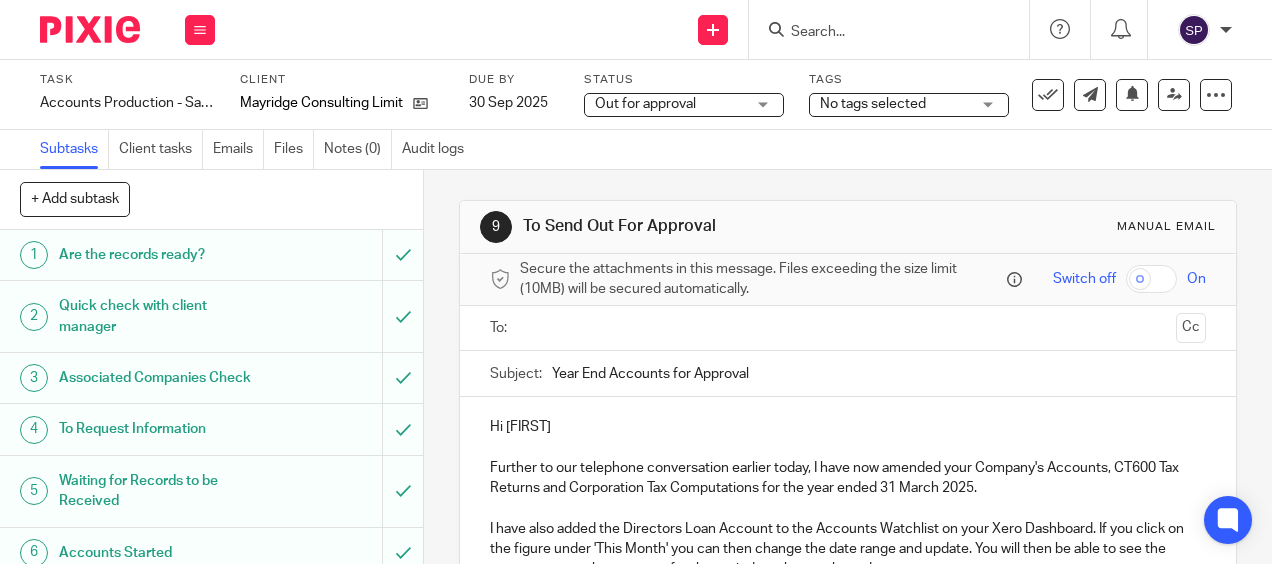 scroll, scrollTop: 0, scrollLeft: 0, axis: both 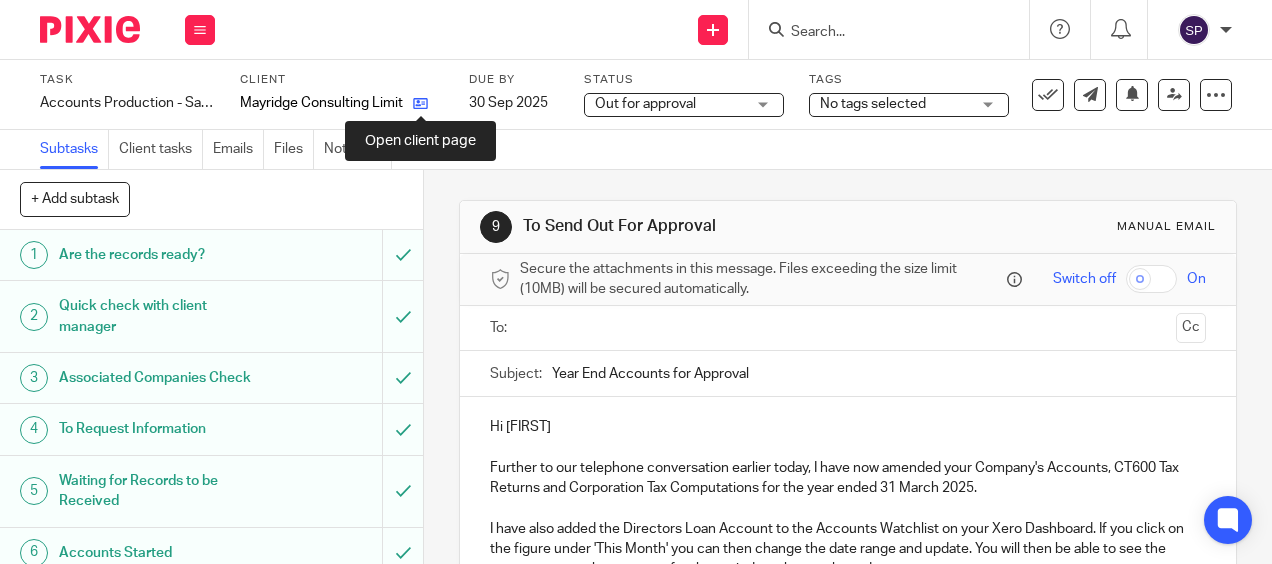 click at bounding box center (420, 103) 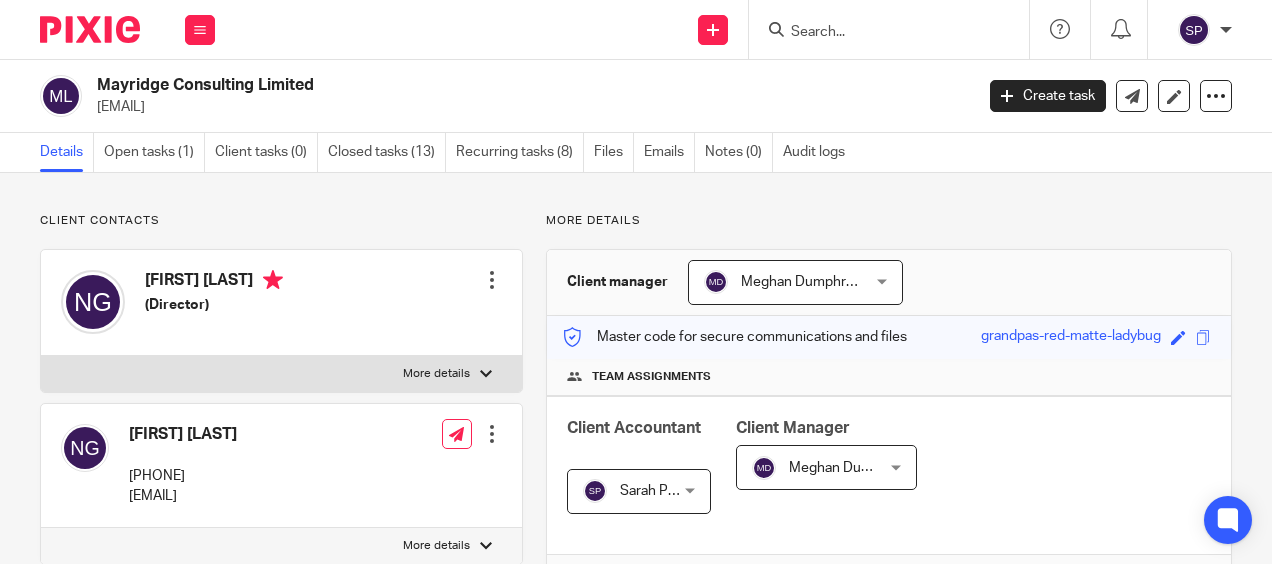 scroll, scrollTop: 0, scrollLeft: 0, axis: both 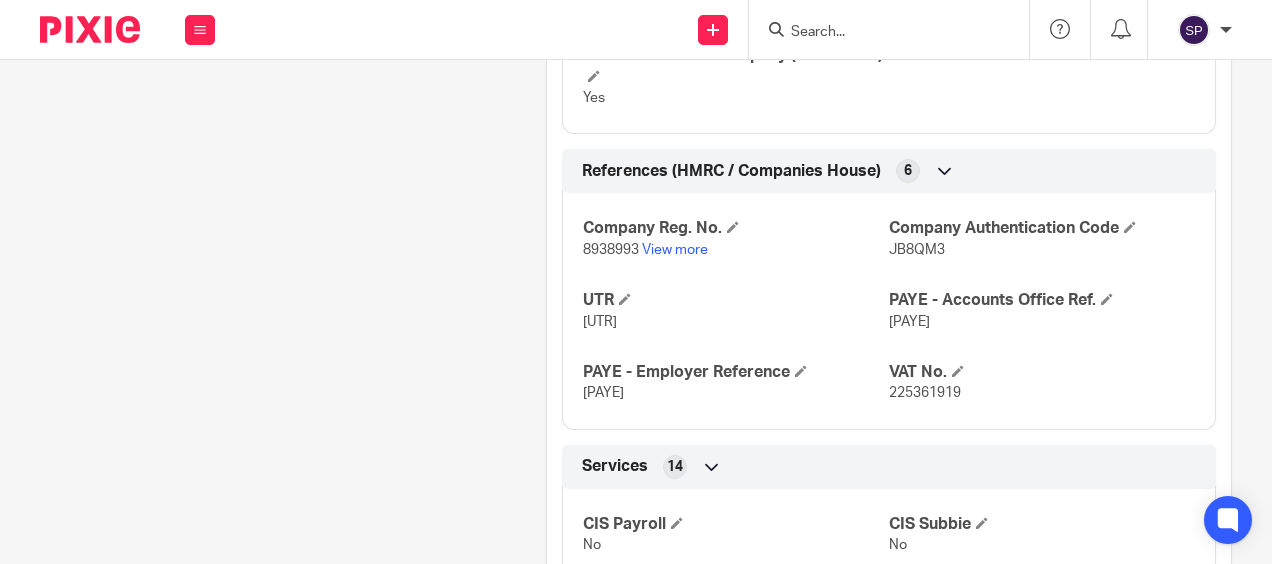 drag, startPoint x: 578, startPoint y: 313, endPoint x: 664, endPoint y: 315, distance: 86.023254 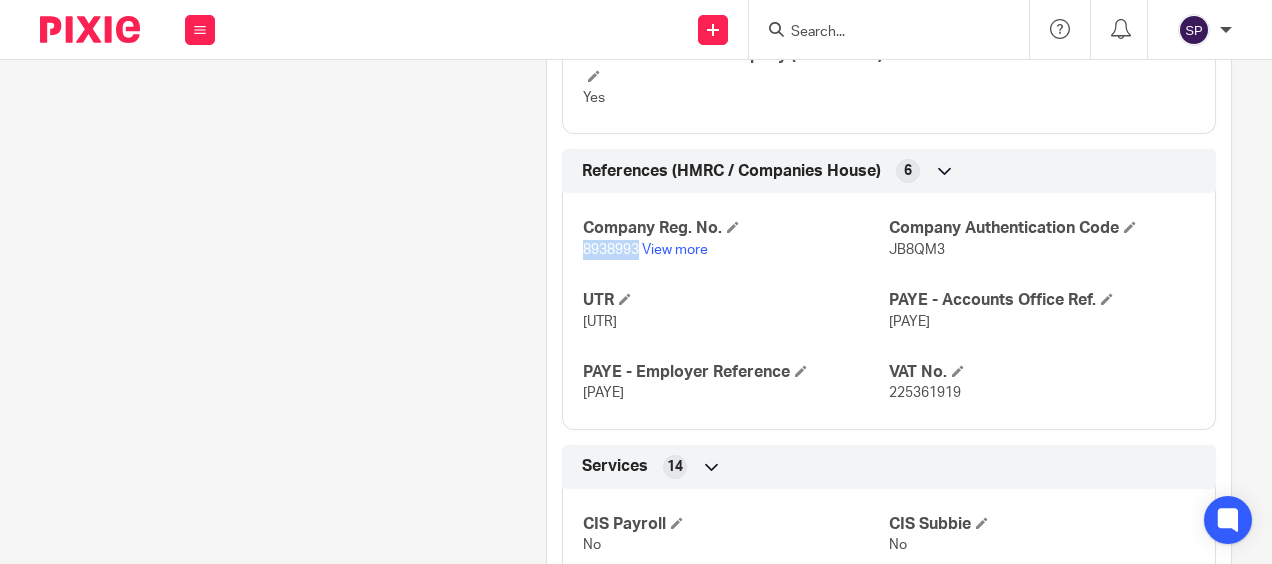 drag, startPoint x: 577, startPoint y: 244, endPoint x: 633, endPoint y: 247, distance: 56.0803 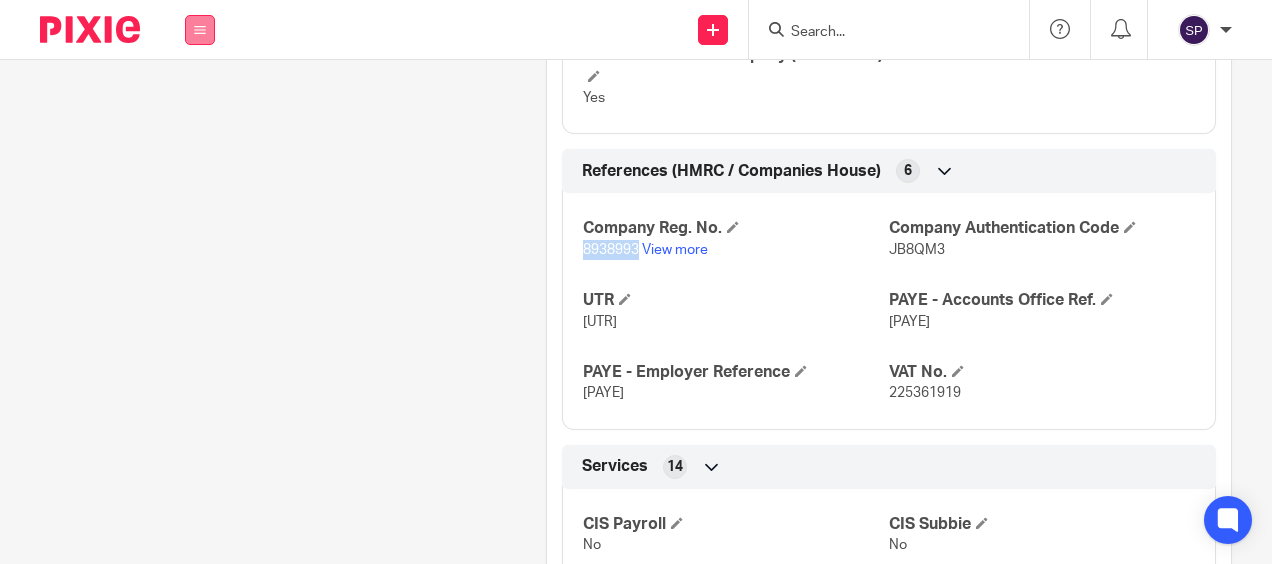 click at bounding box center [200, 30] 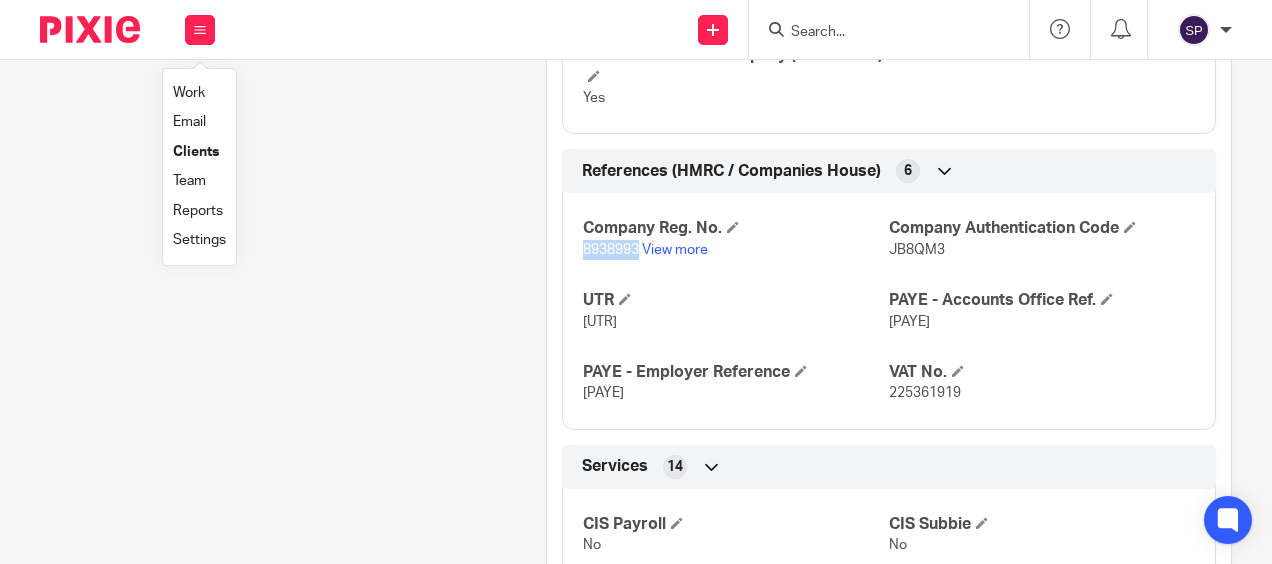 click on "Work" at bounding box center [189, 93] 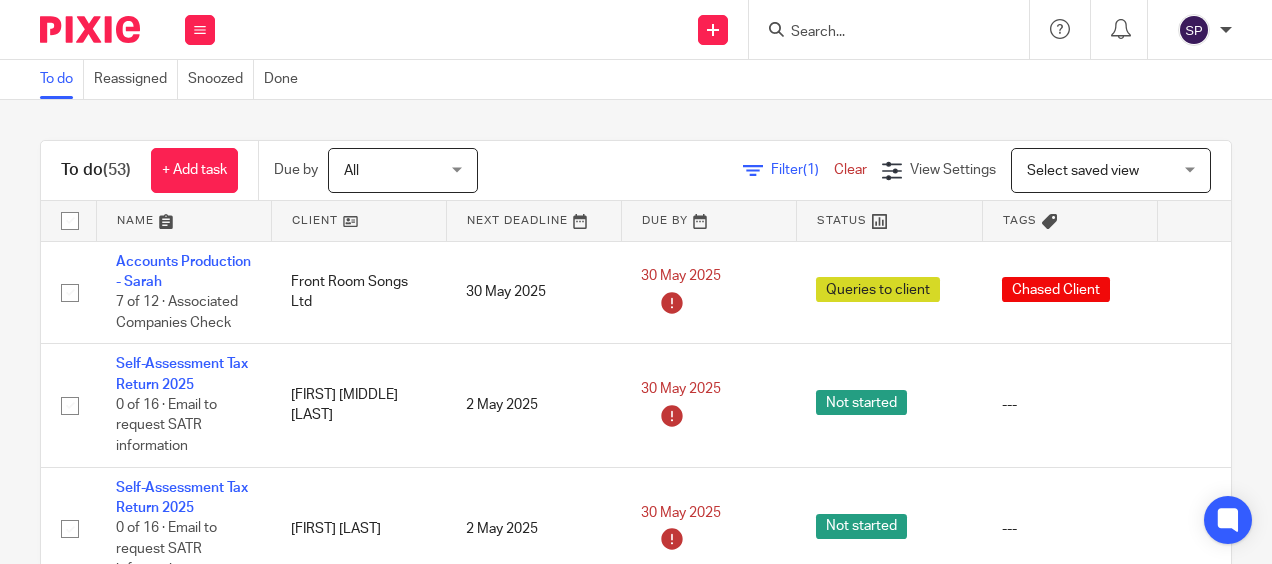 scroll, scrollTop: 0, scrollLeft: 0, axis: both 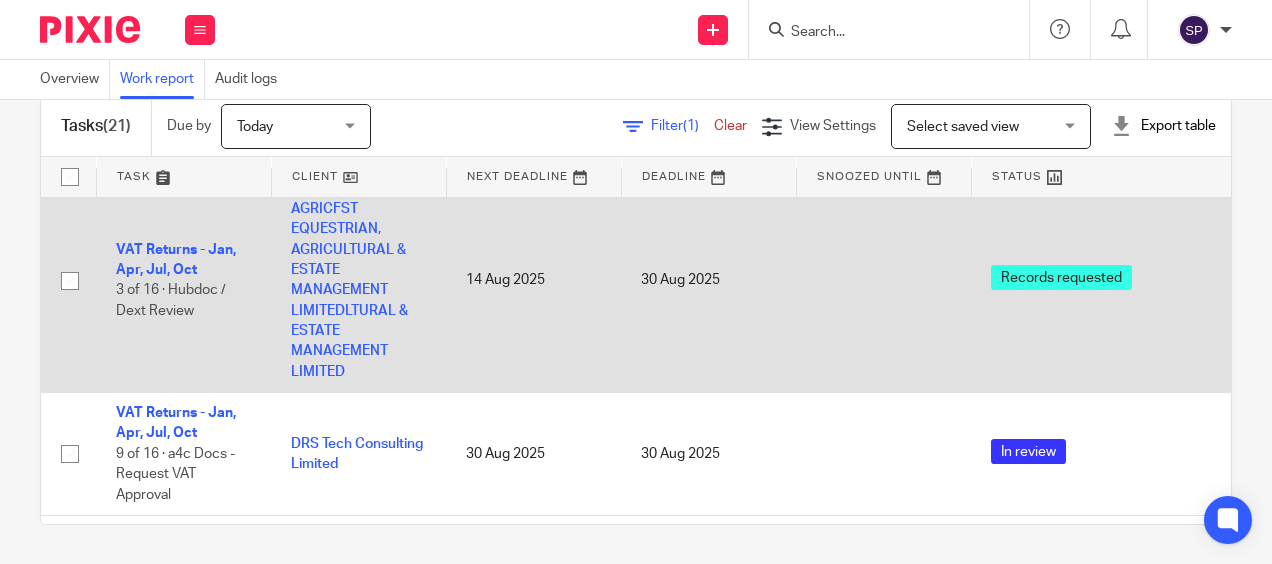 click on "Records requested" at bounding box center (1101, 280) 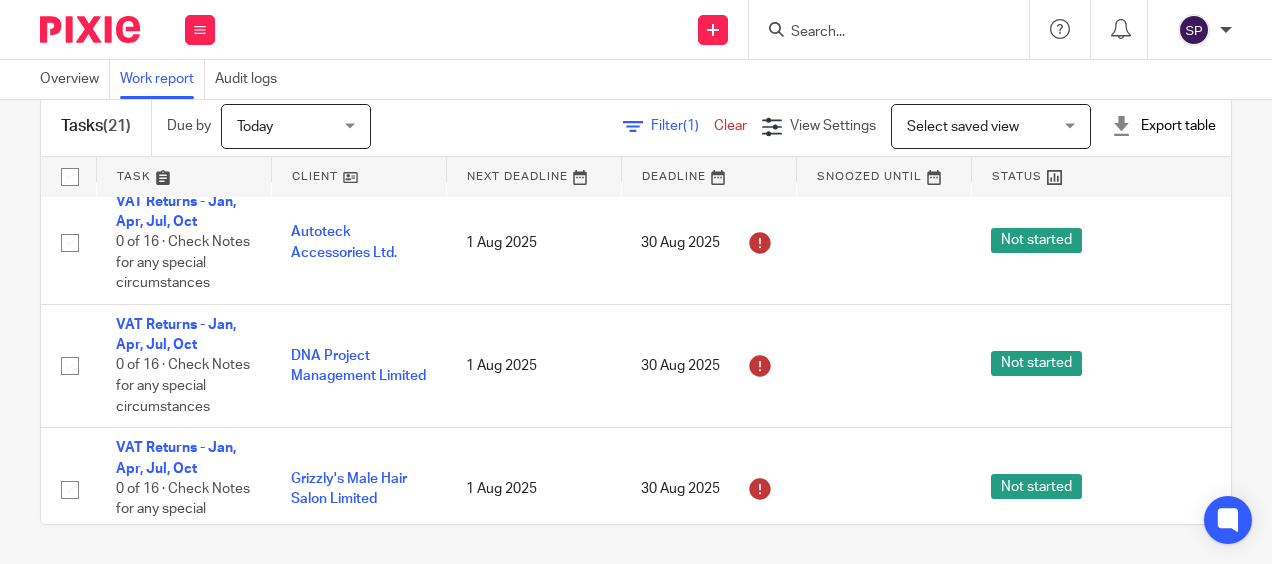 scroll, scrollTop: 0, scrollLeft: 0, axis: both 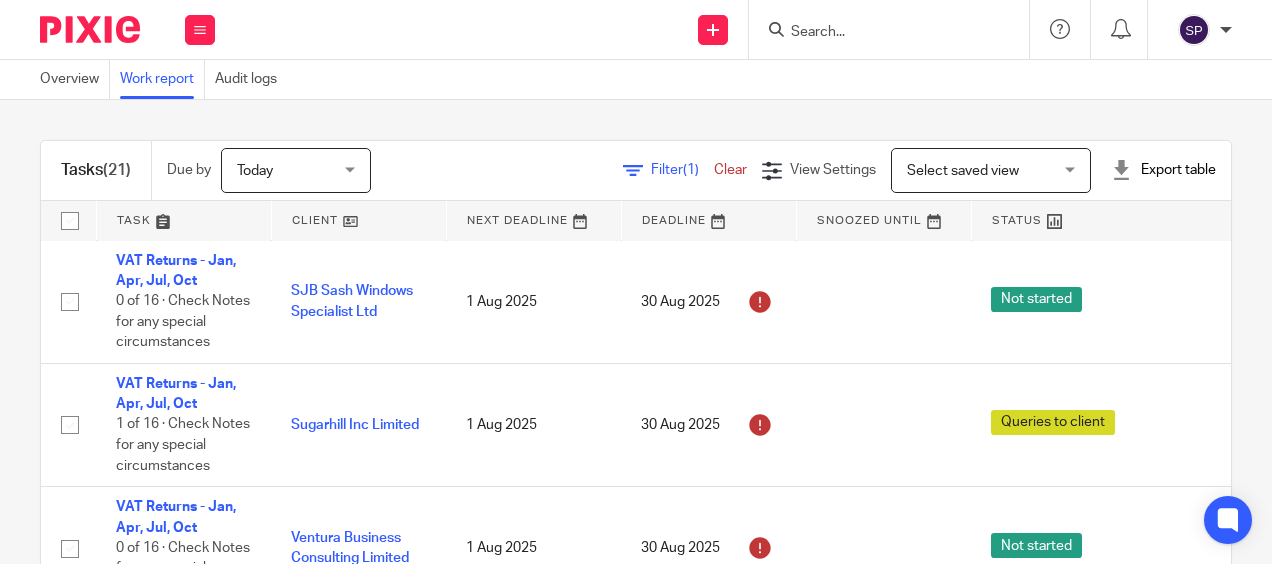 click on "Filter
(1)" at bounding box center (682, 170) 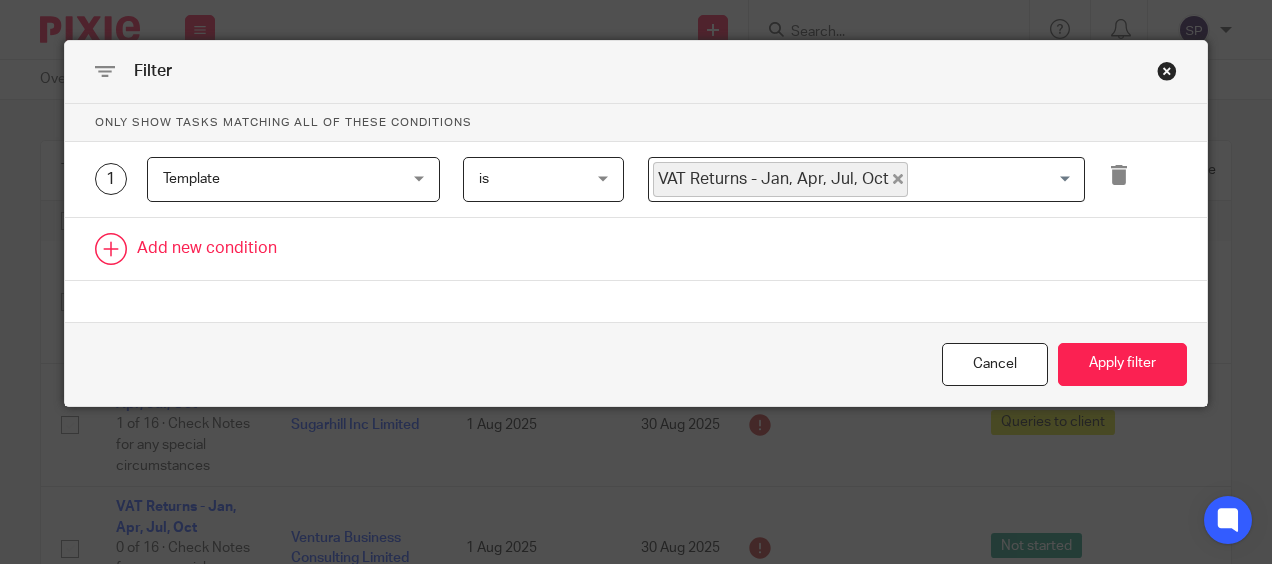 click at bounding box center [636, 249] 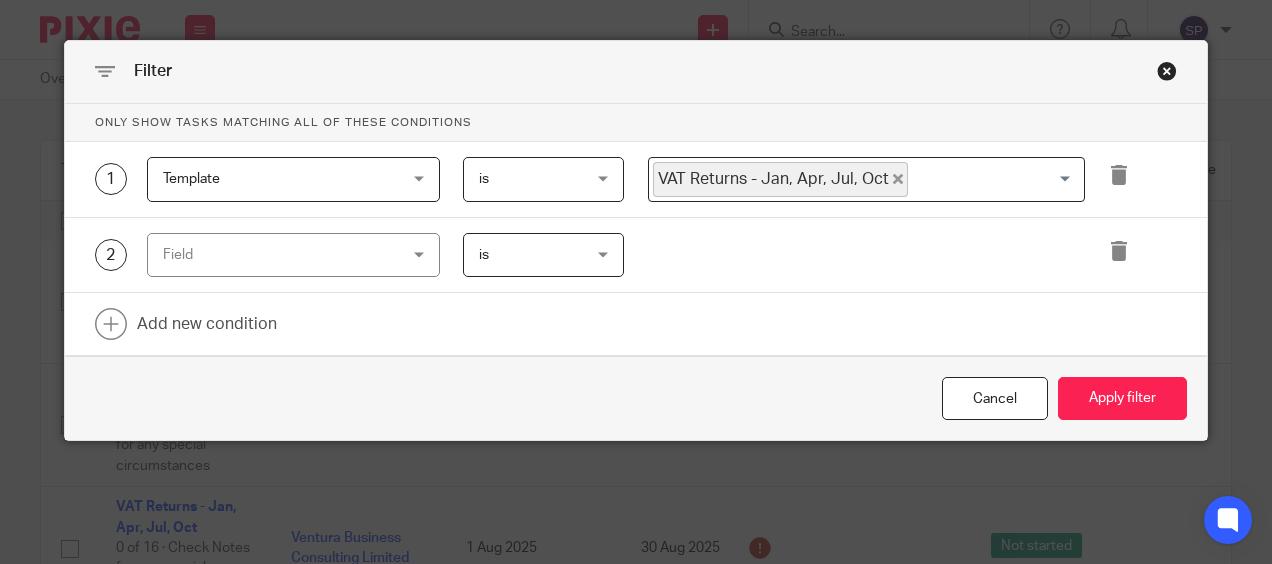click on "Field" at bounding box center (273, 255) 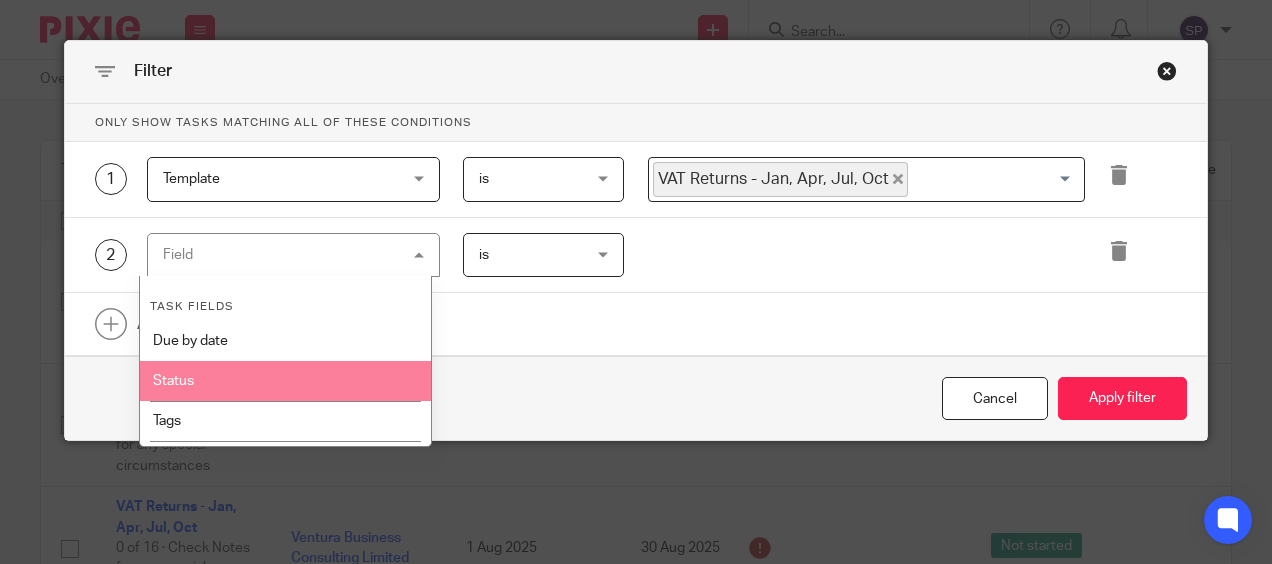 click on "Status" at bounding box center (286, 381) 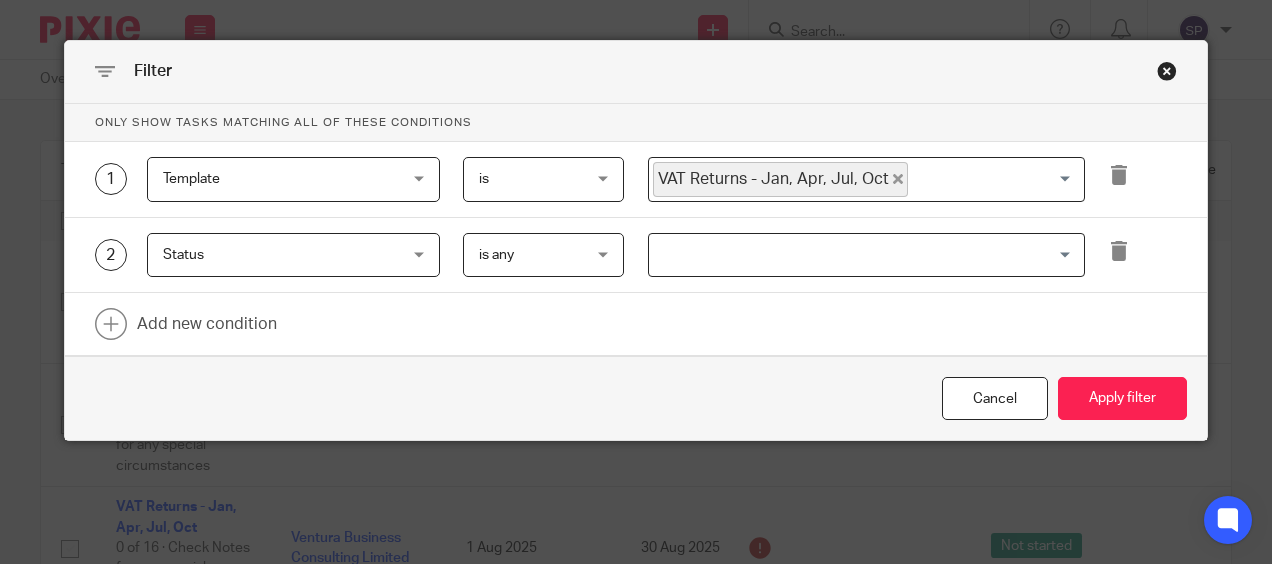 click at bounding box center [862, 255] 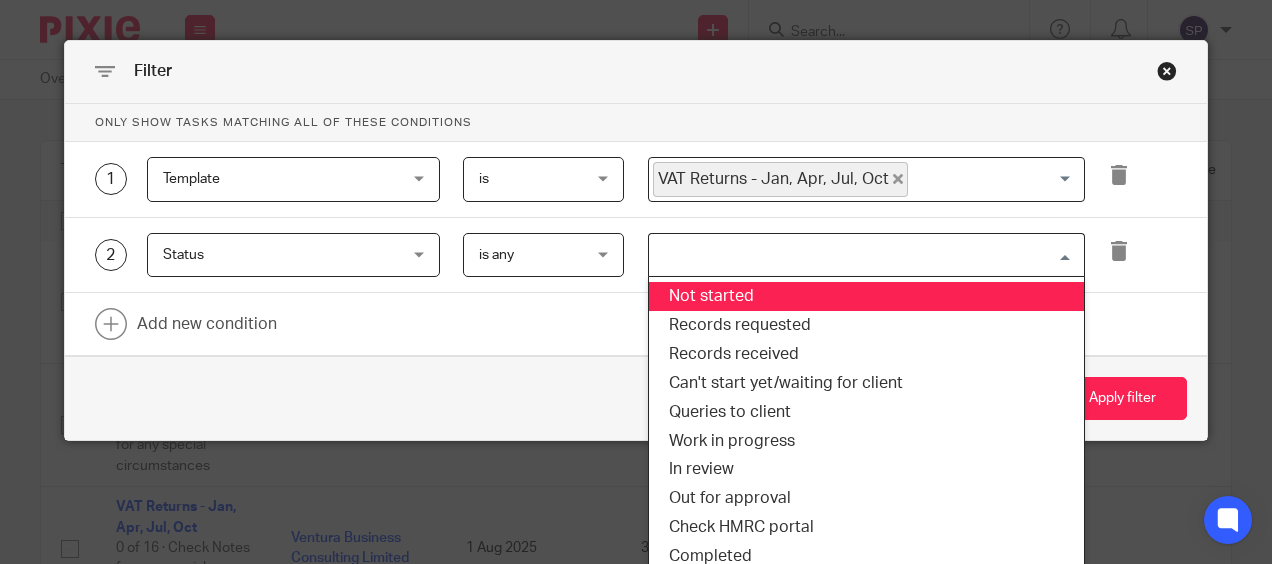 click on "Not started" at bounding box center [866, 296] 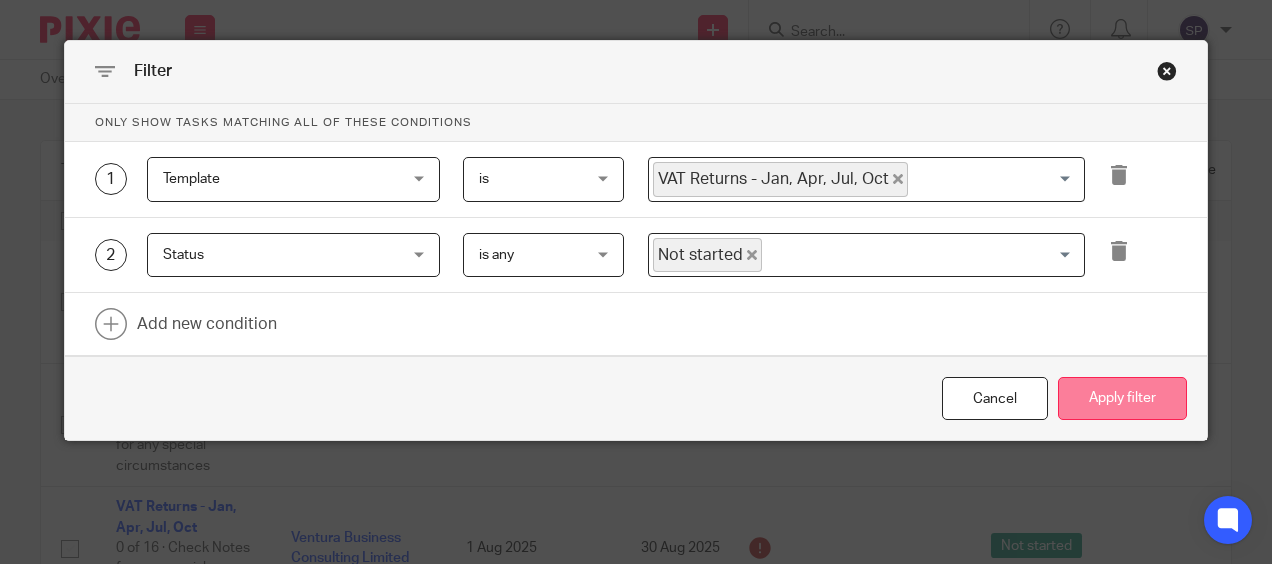 click on "Apply filter" at bounding box center [1122, 398] 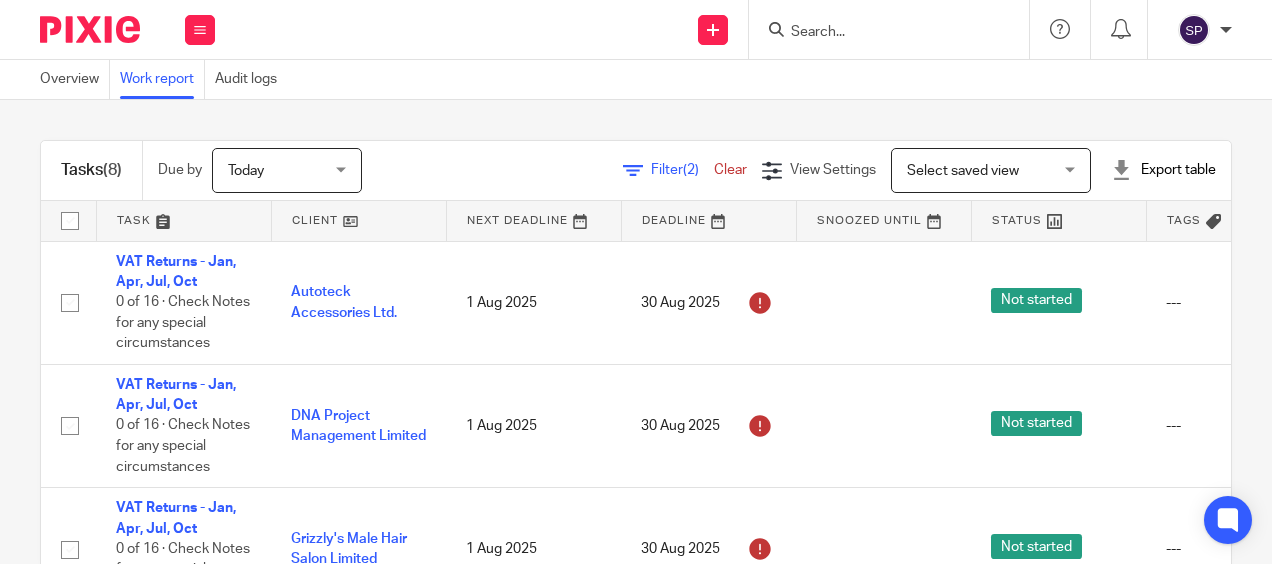 scroll, scrollTop: 0, scrollLeft: 0, axis: both 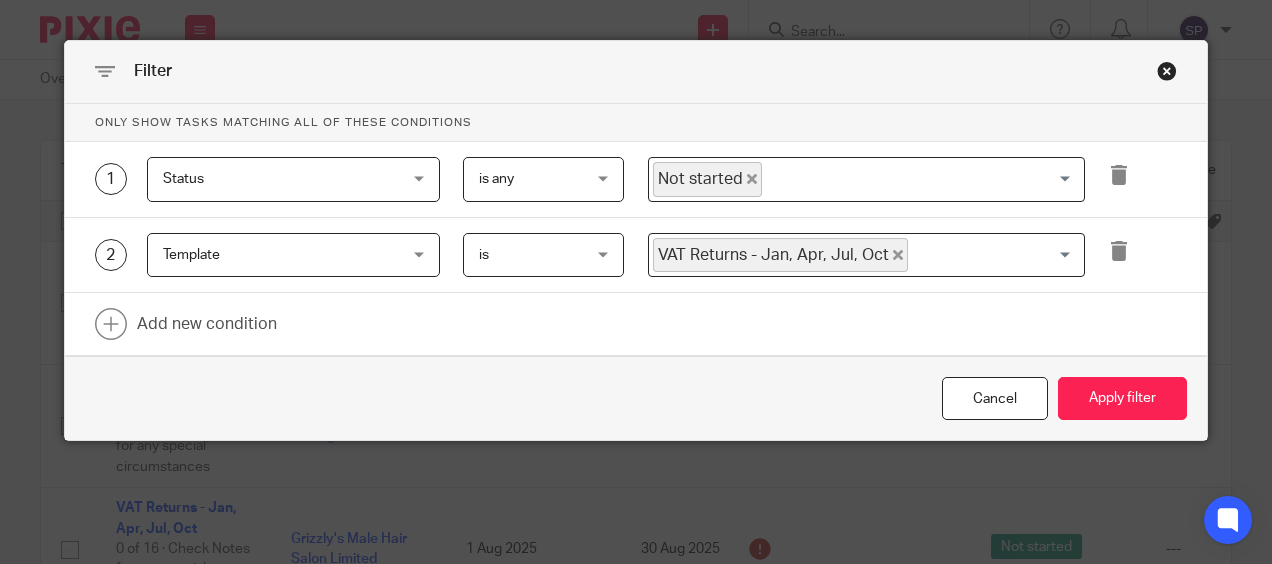 click 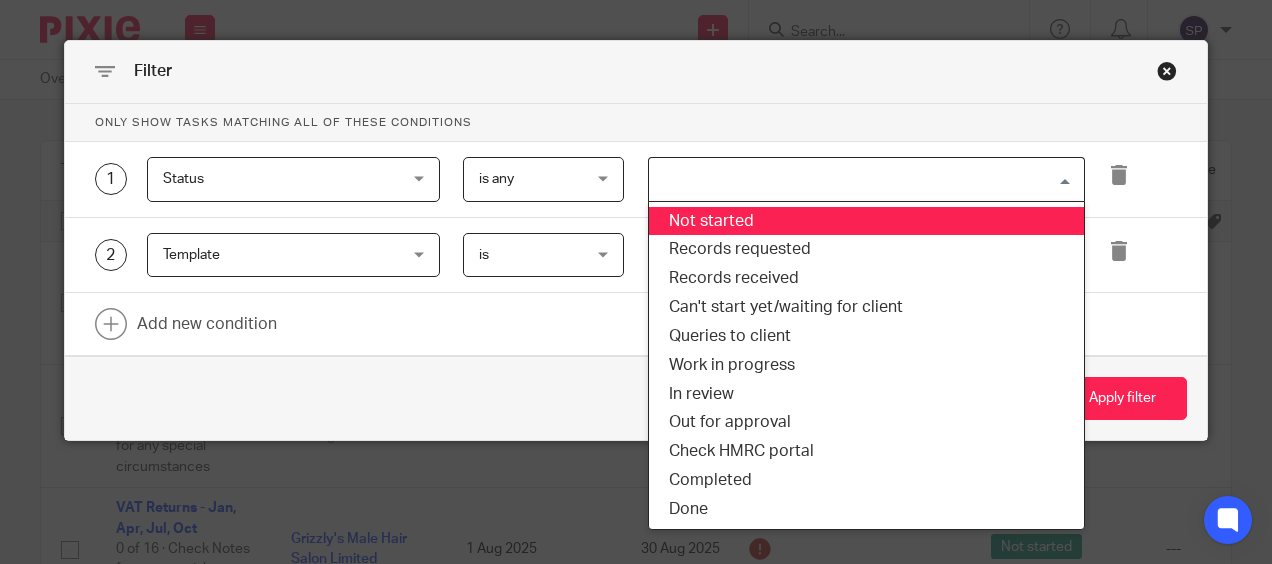 click at bounding box center (862, 179) 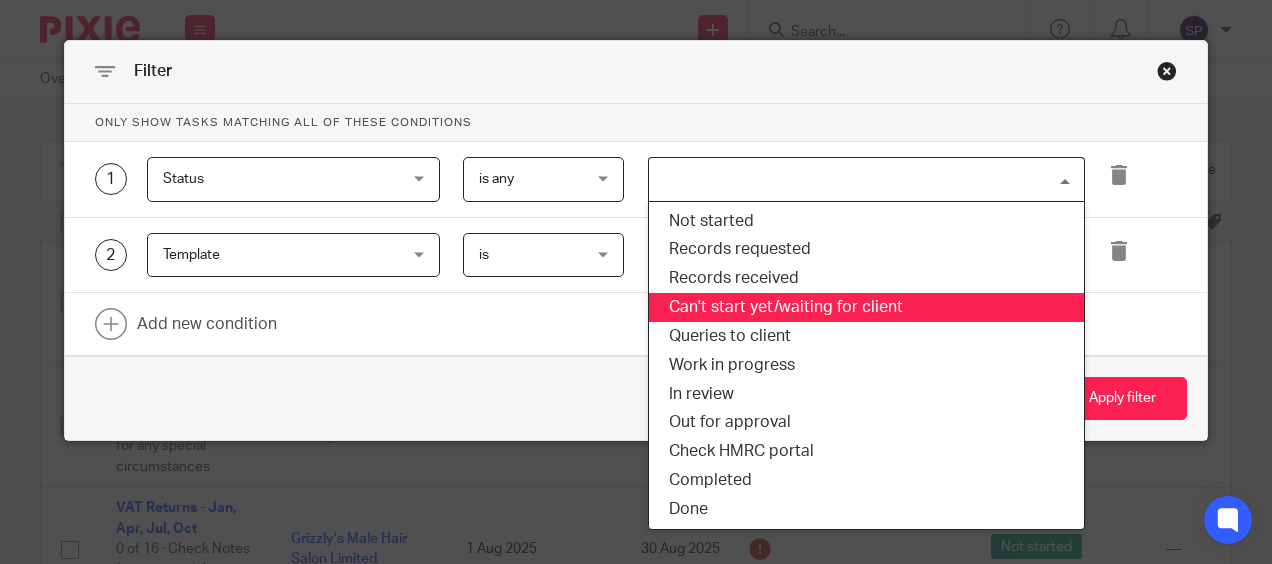 click on "Can't start yet/waiting for client" at bounding box center (866, 307) 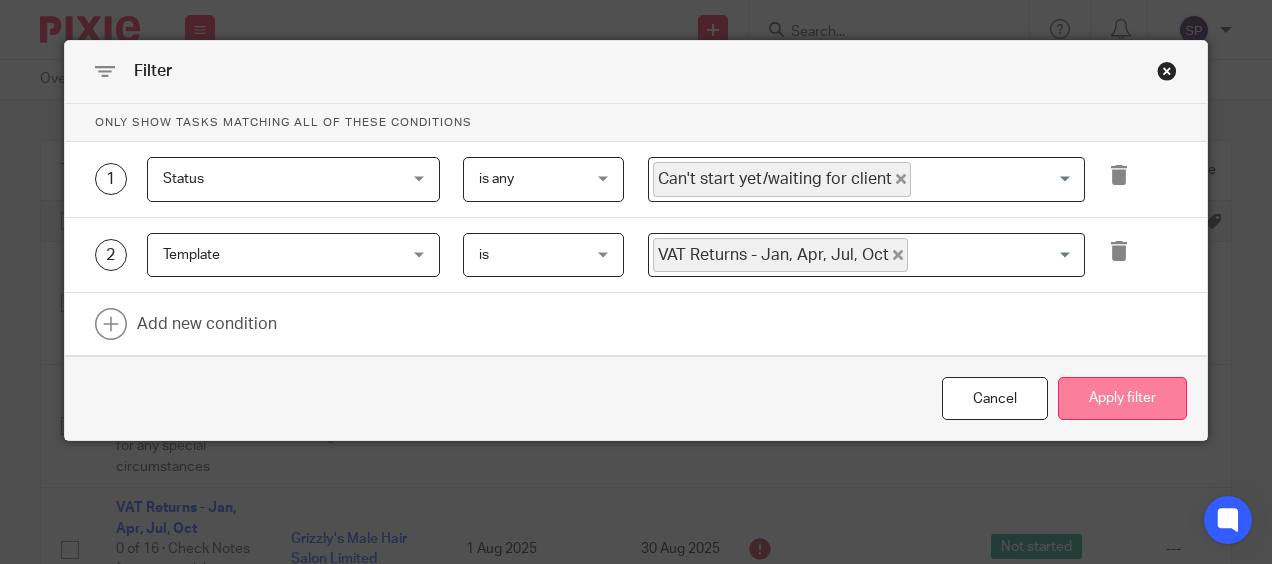 click on "Apply filter" at bounding box center [1122, 398] 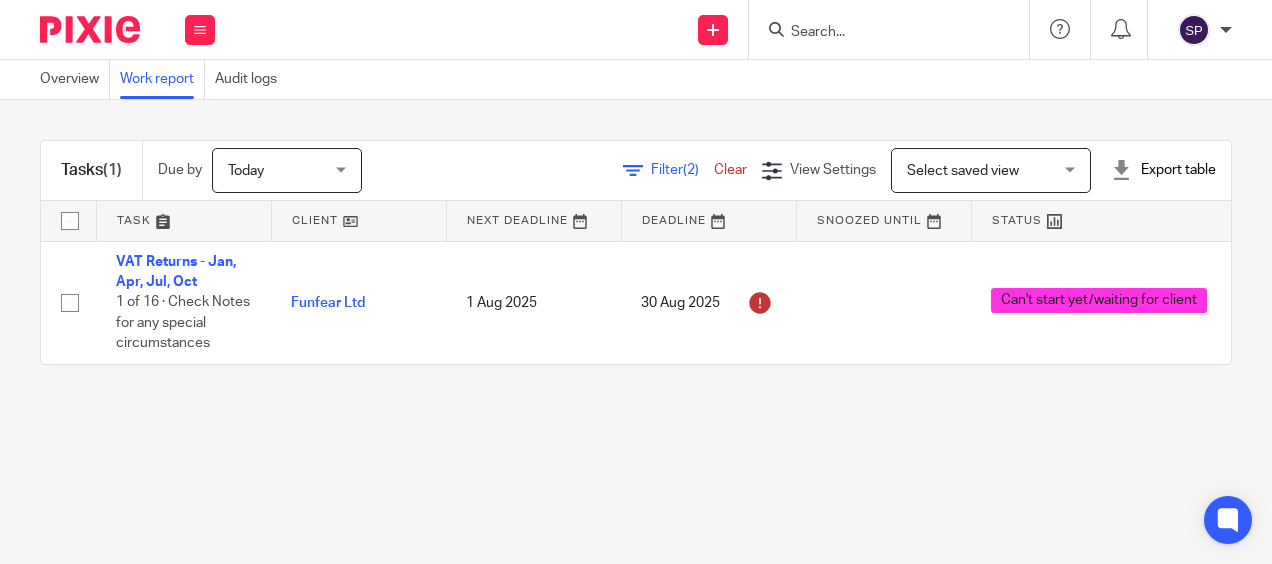 scroll, scrollTop: 0, scrollLeft: 0, axis: both 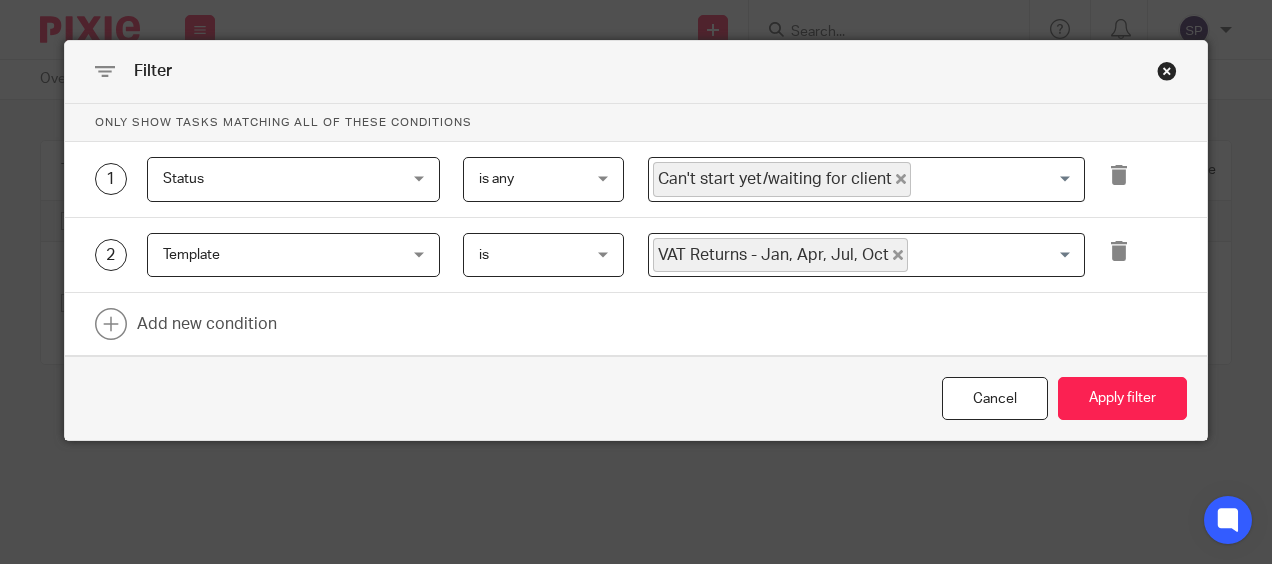 click on "Can't start yet/waiting for client" at bounding box center [782, 179] 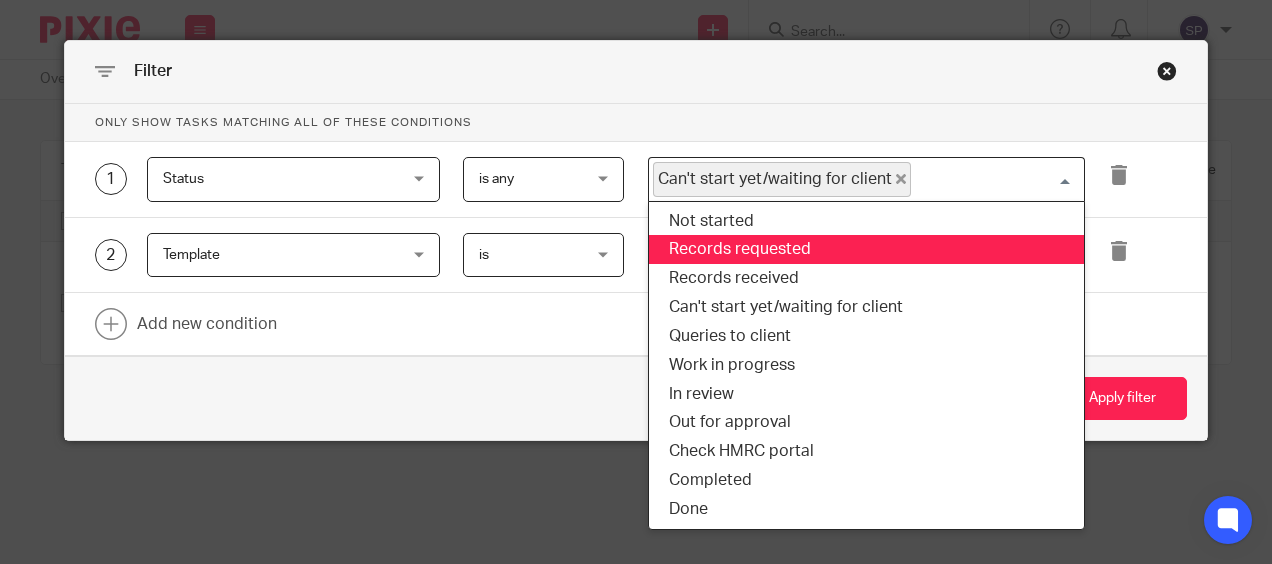 click on "Records requested" at bounding box center [866, 249] 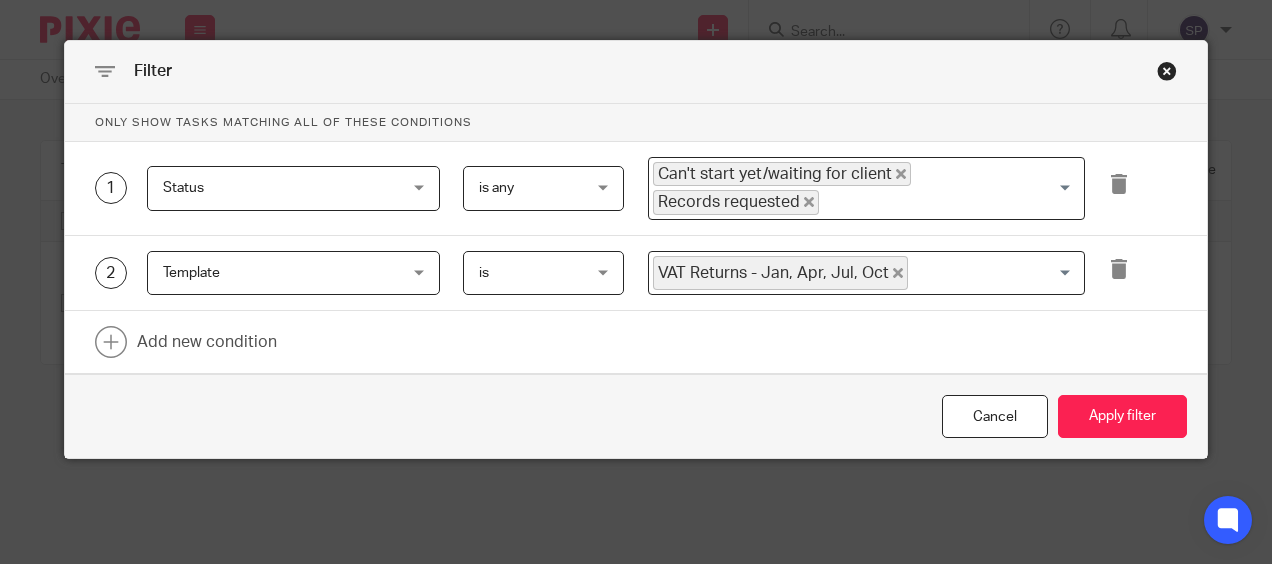 click 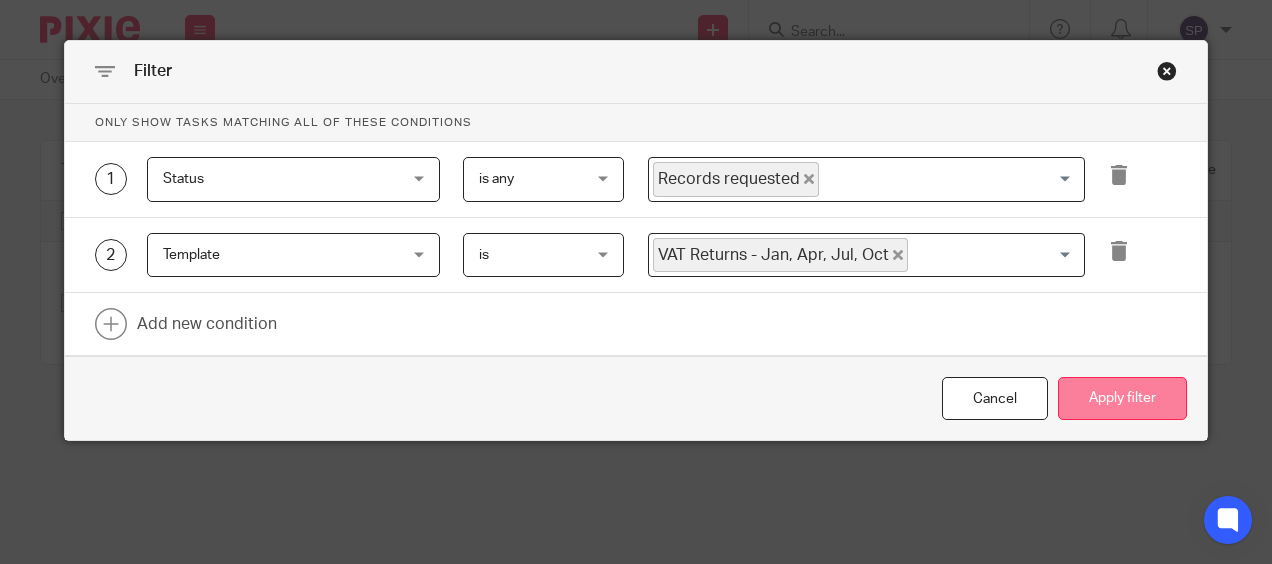 click on "Apply filter" at bounding box center [1122, 398] 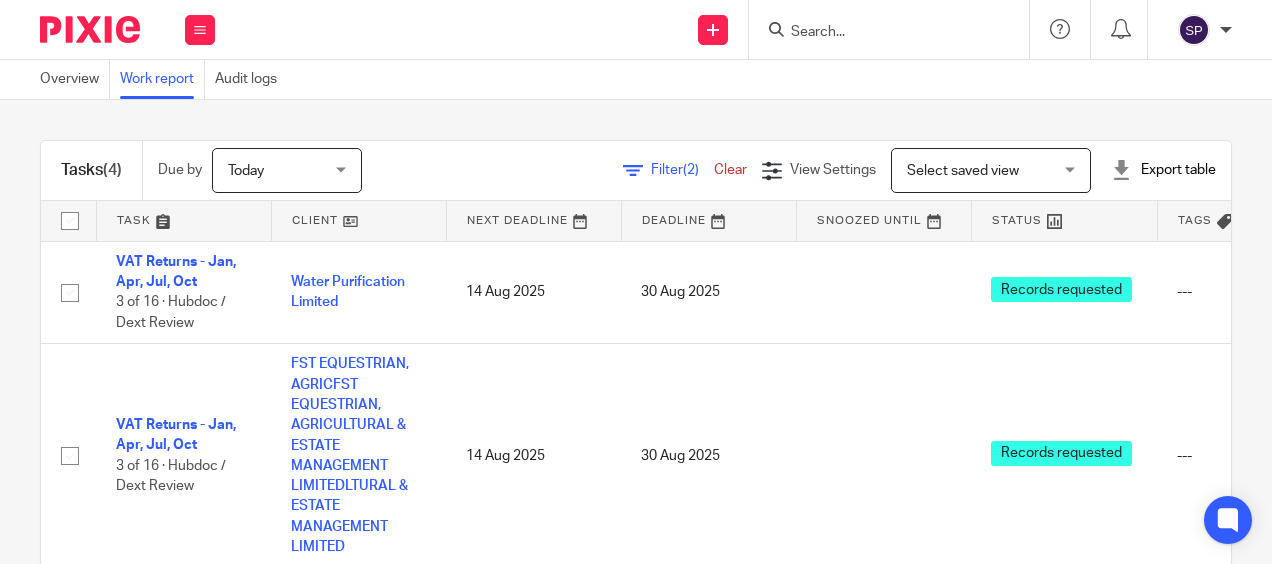 scroll, scrollTop: 0, scrollLeft: 0, axis: both 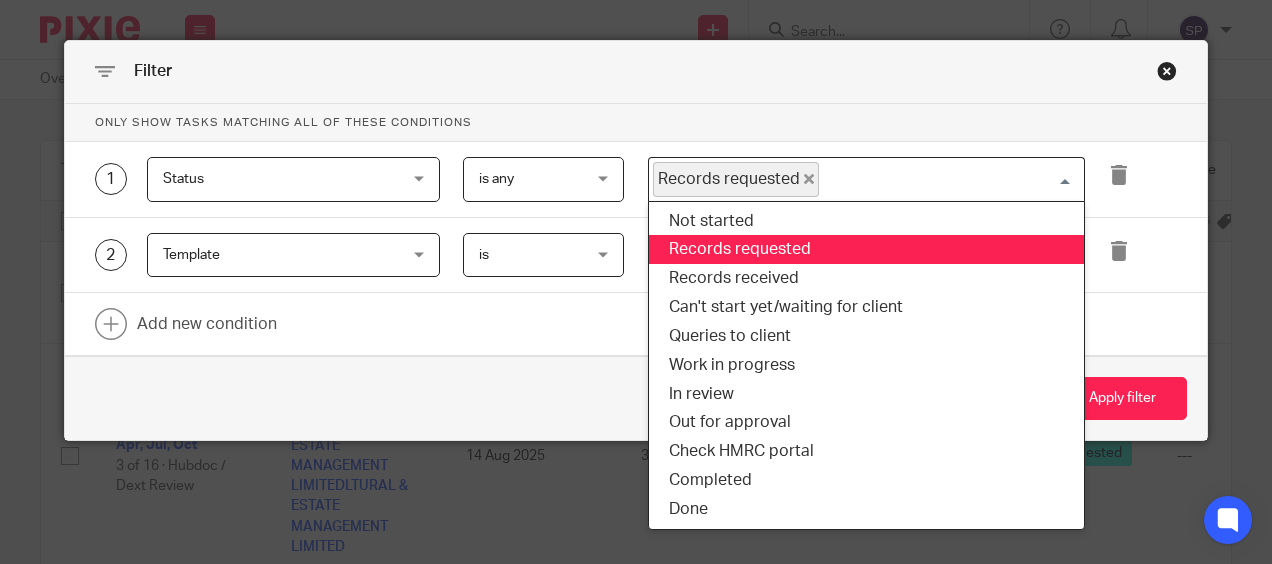click on "Records requested" at bounding box center (736, 179) 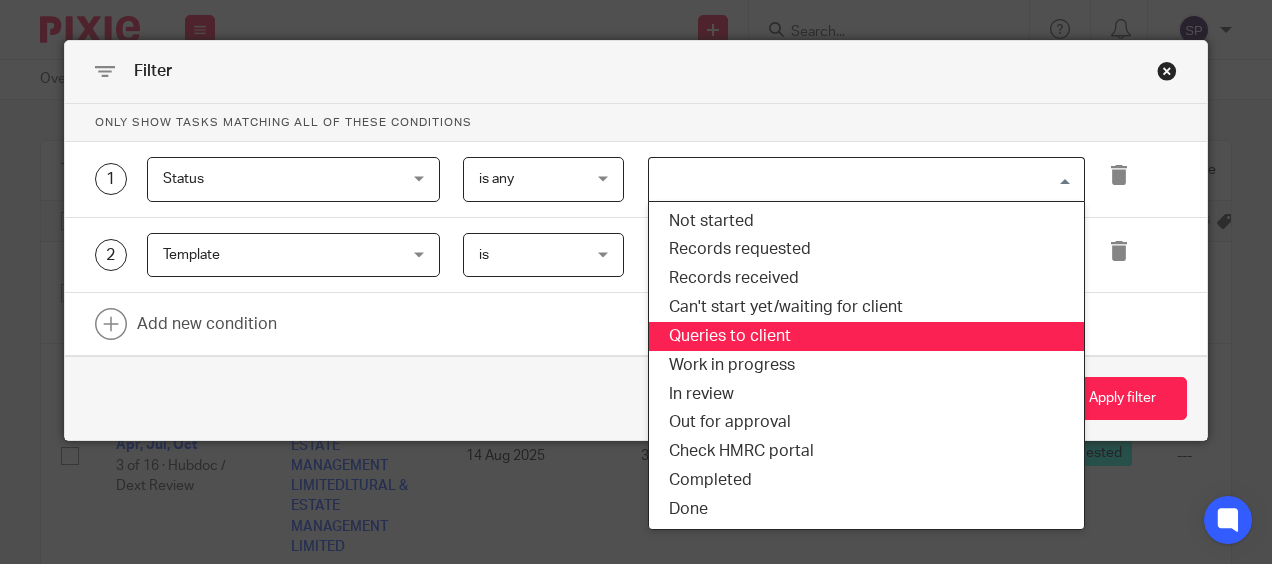 click on "Queries to client" at bounding box center (866, 336) 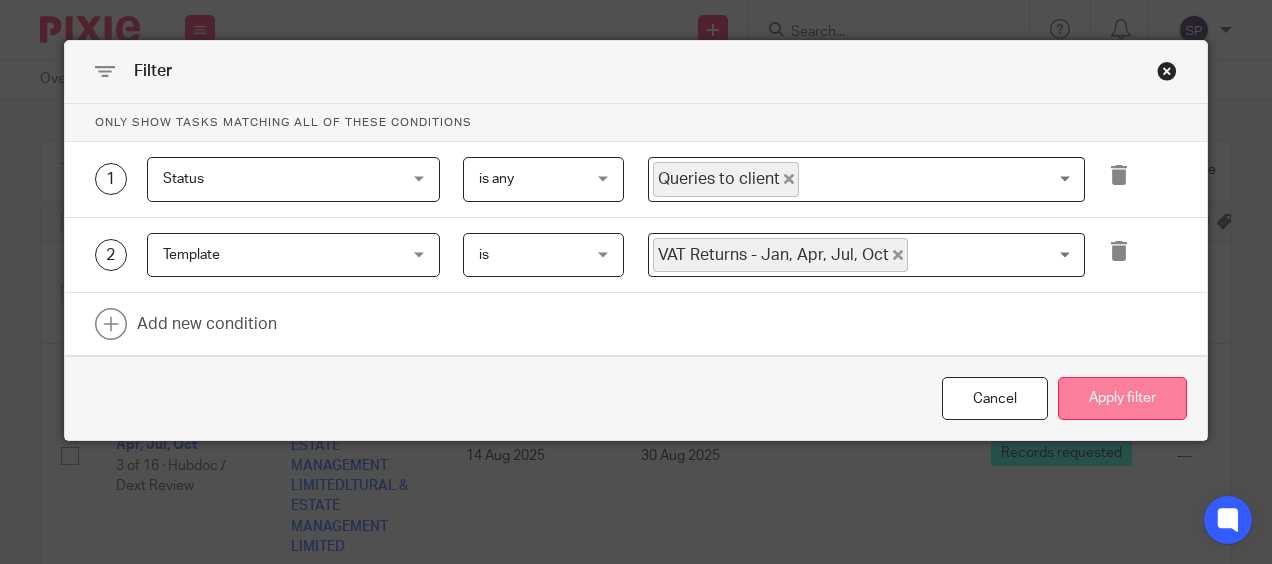 click on "Apply filter" at bounding box center (1122, 398) 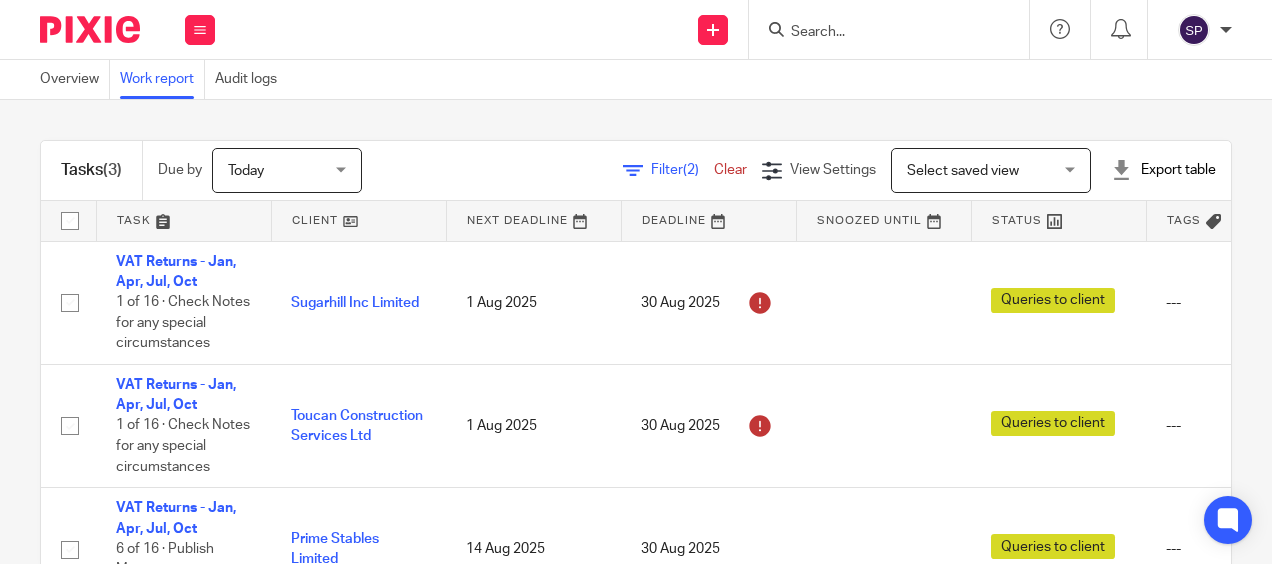scroll, scrollTop: 0, scrollLeft: 0, axis: both 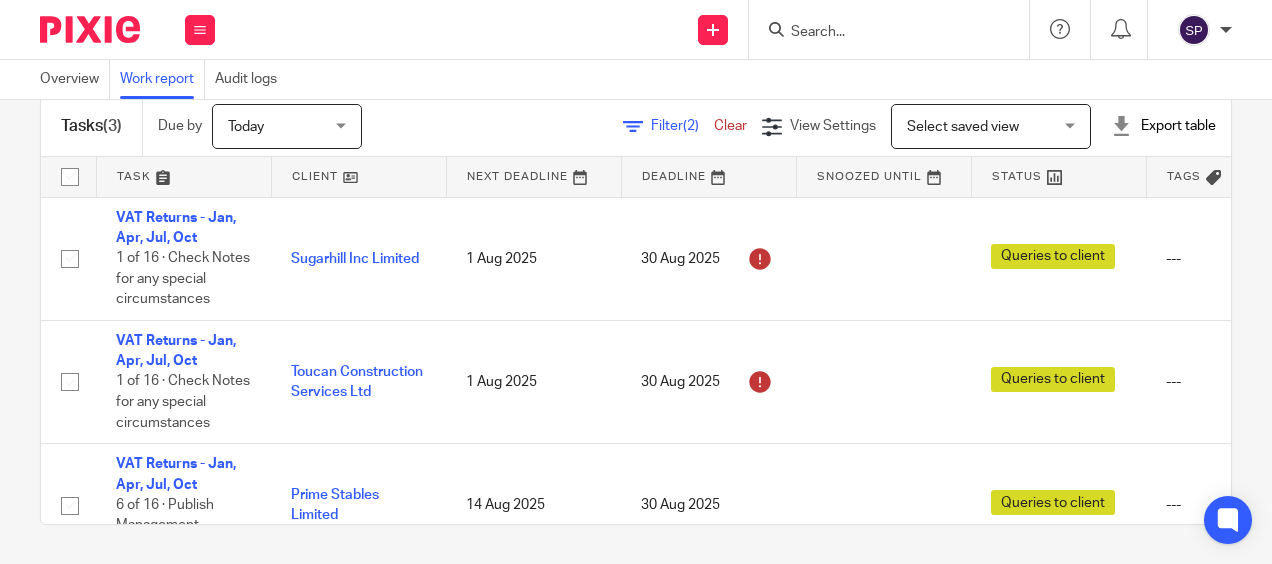 click on "Filter
(2) Clear" at bounding box center (692, 126) 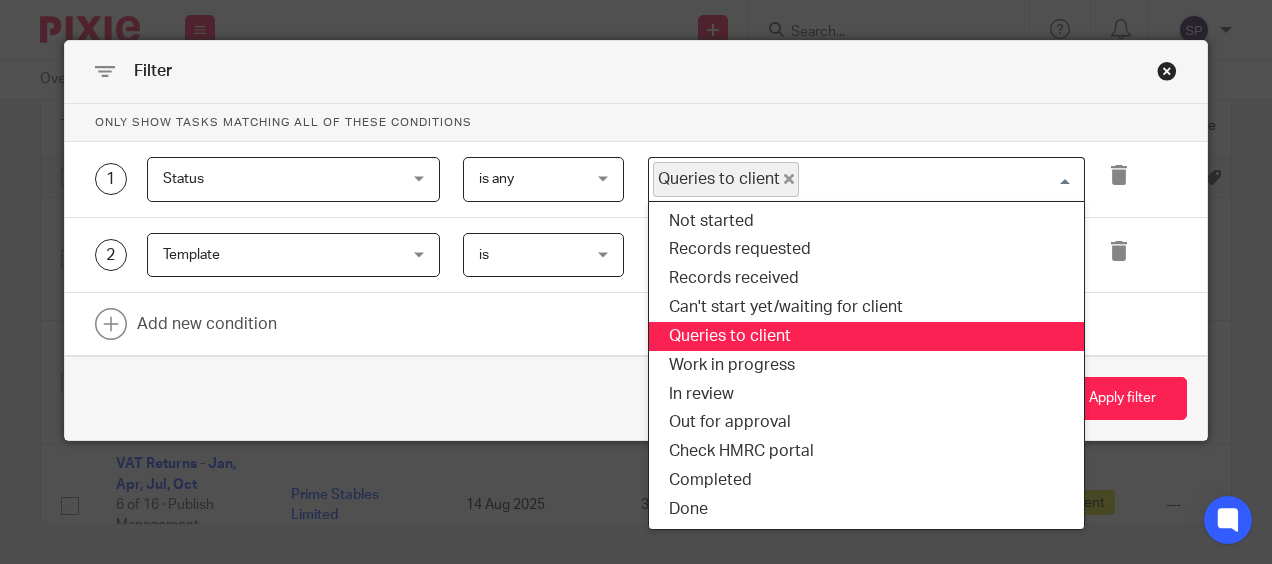 click on "Queries to client" at bounding box center [726, 179] 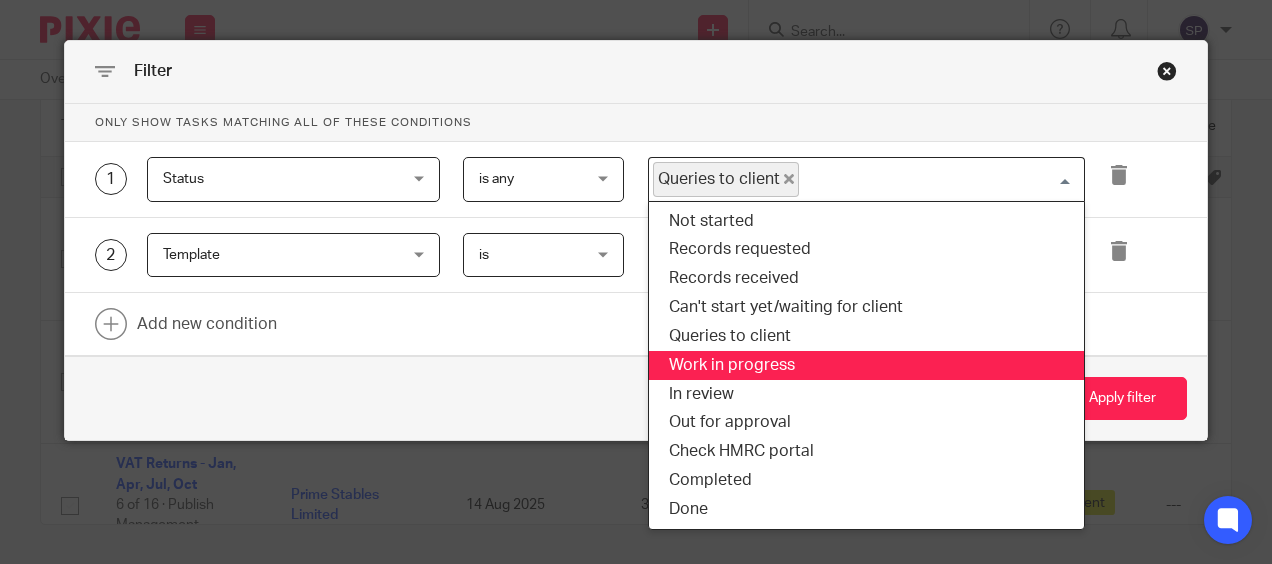 click on "Work in progress" at bounding box center (866, 365) 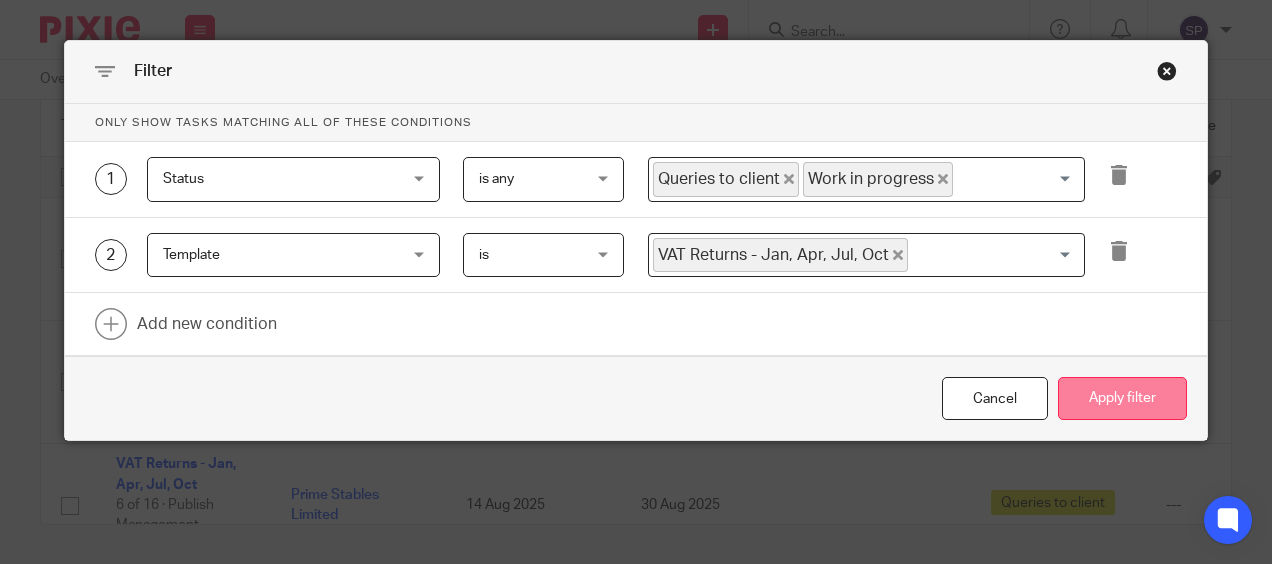 click on "Apply filter" at bounding box center (1122, 398) 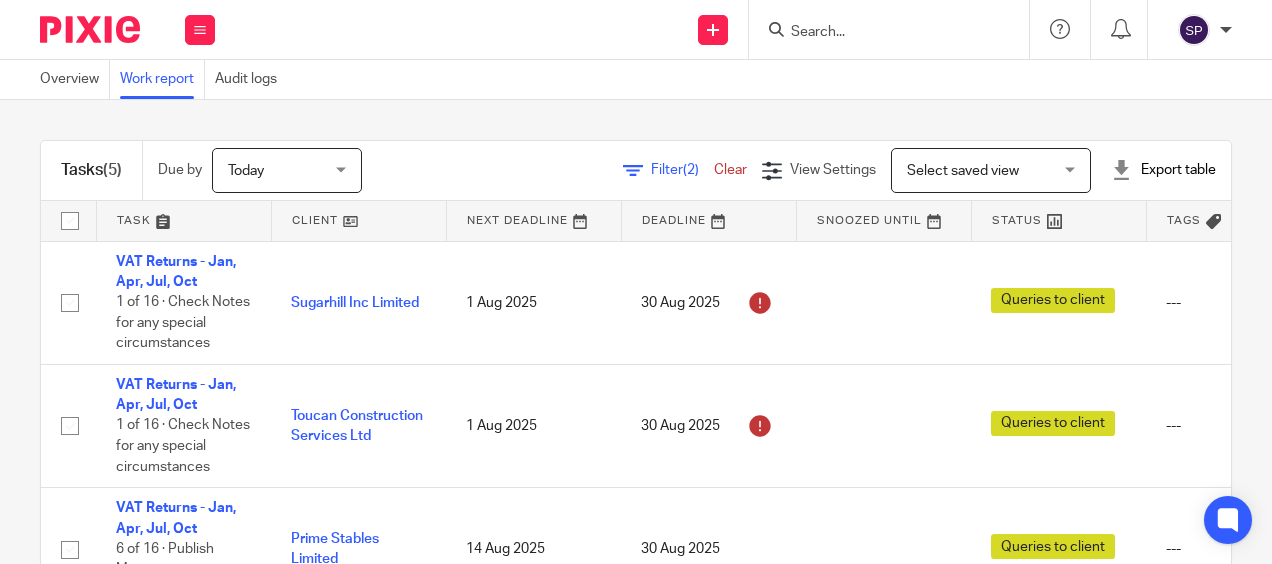 scroll, scrollTop: 0, scrollLeft: 0, axis: both 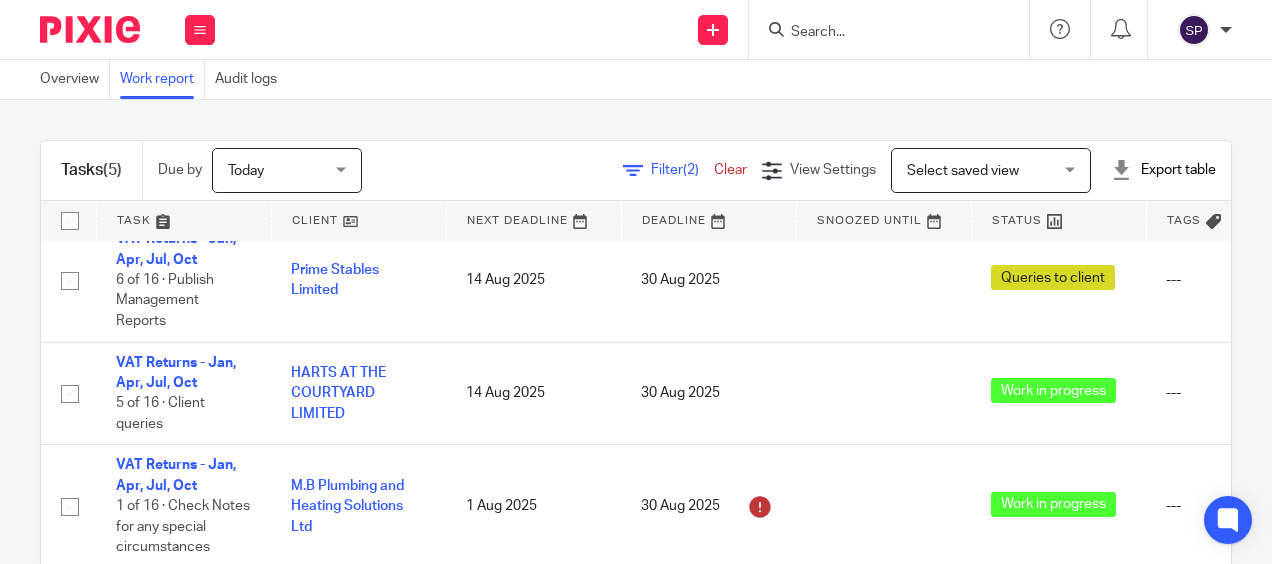 click on "Tasks
(5)    Due by
Today
Today
Today
Tomorrow
This week
Next week
This month
Next month
All
today     Filter
(2) Clear     View Settings   View Settings     (2) Filters   Clear   Save     Manage saved views
Select saved view
Select saved view
Select saved view
Export table
CSV format
Excel spreadsheet
Task     Client     Next Deadline     Deadline     Snoozed Until     Status   Tags     Created On     Default Assignee     Assignee     Closed By     Closed On     Template       VAT Returns - Jan, Apr, Jul, Oct
1
of
16 ·
Check Notes for any special circumstances
---" at bounding box center [636, 332] 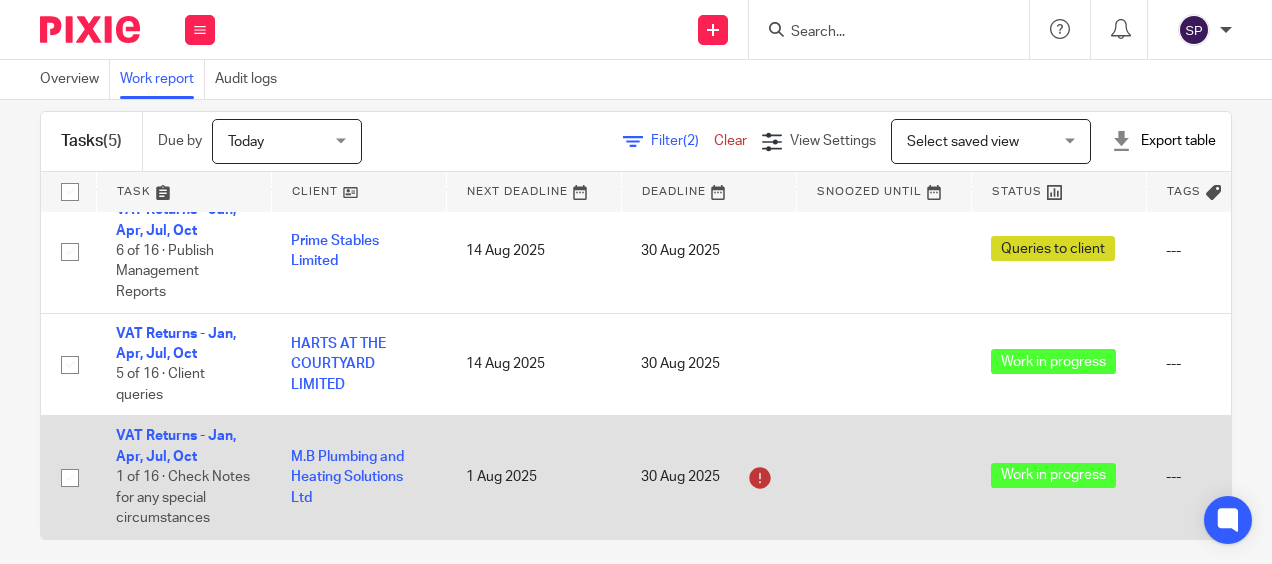 scroll, scrollTop: 44, scrollLeft: 0, axis: vertical 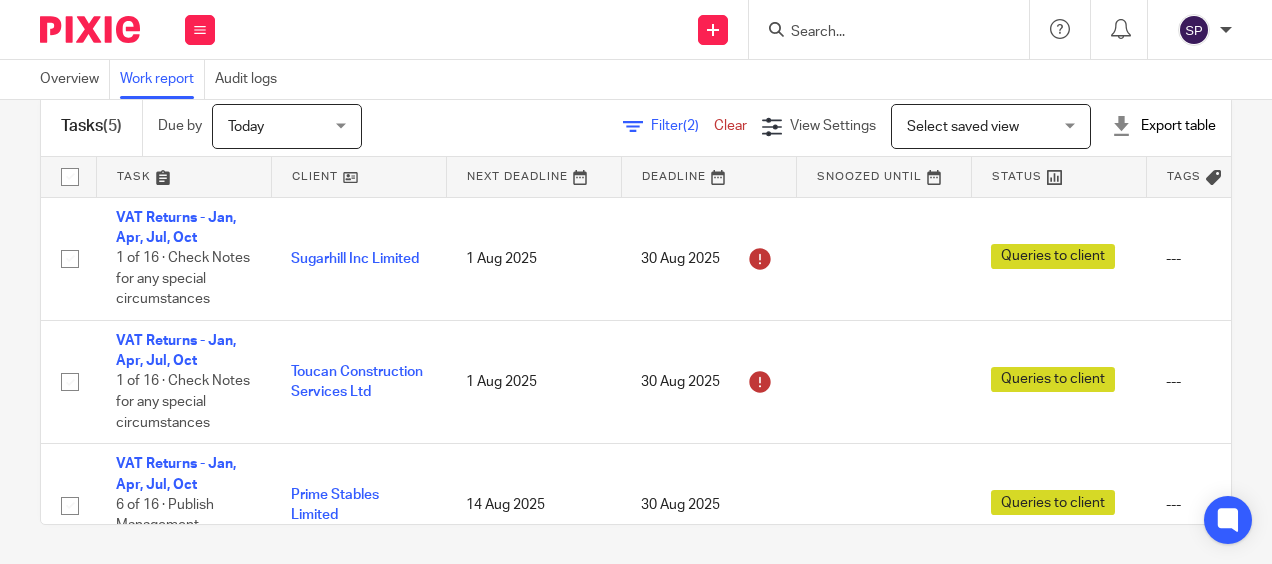 click on "Filter
(2)" at bounding box center (682, 126) 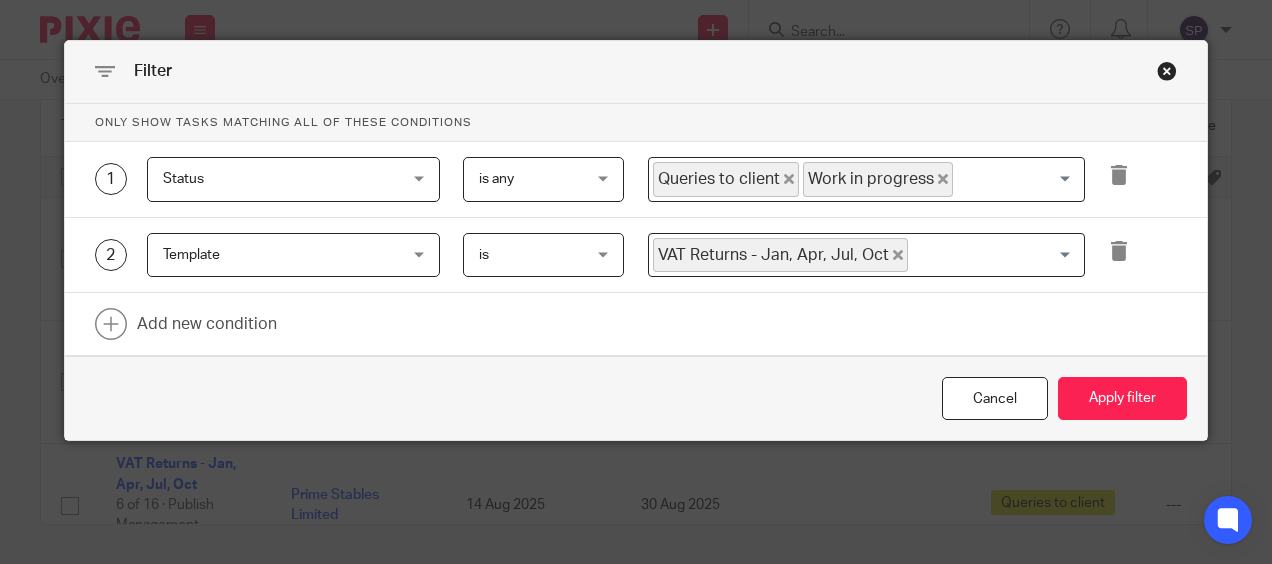 click 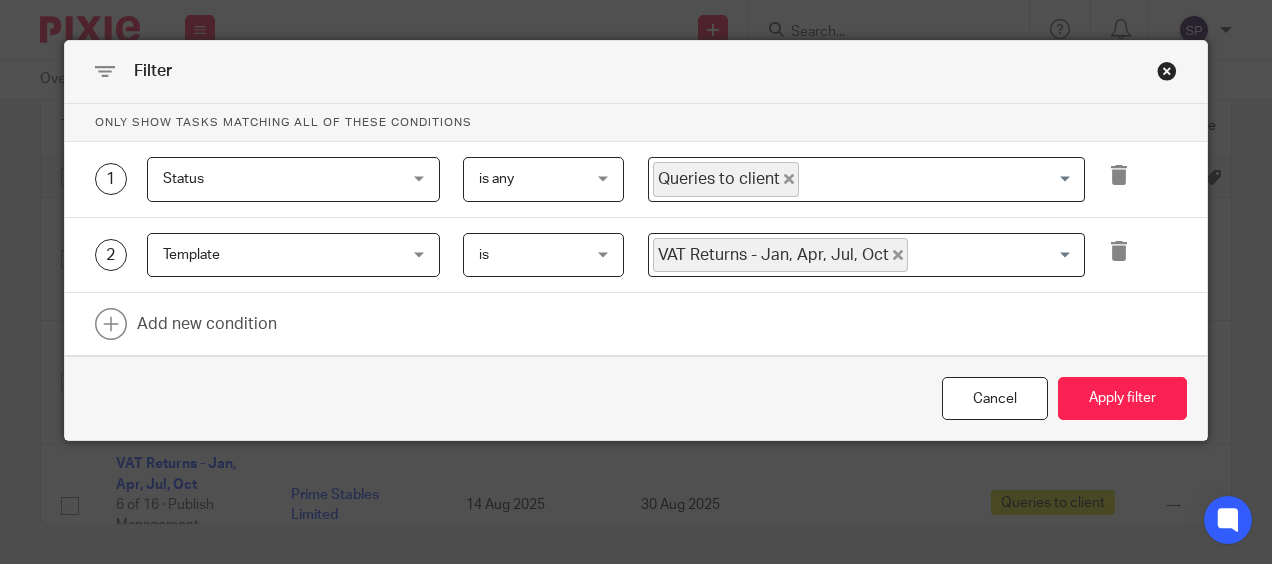 click 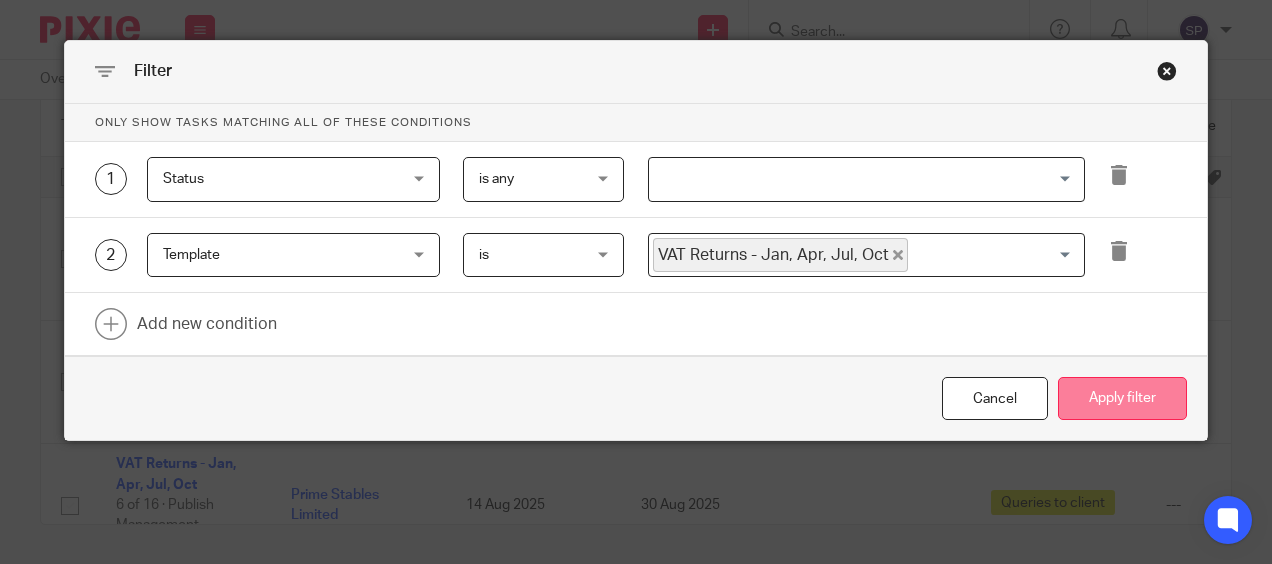 click on "Apply filter" at bounding box center [1122, 398] 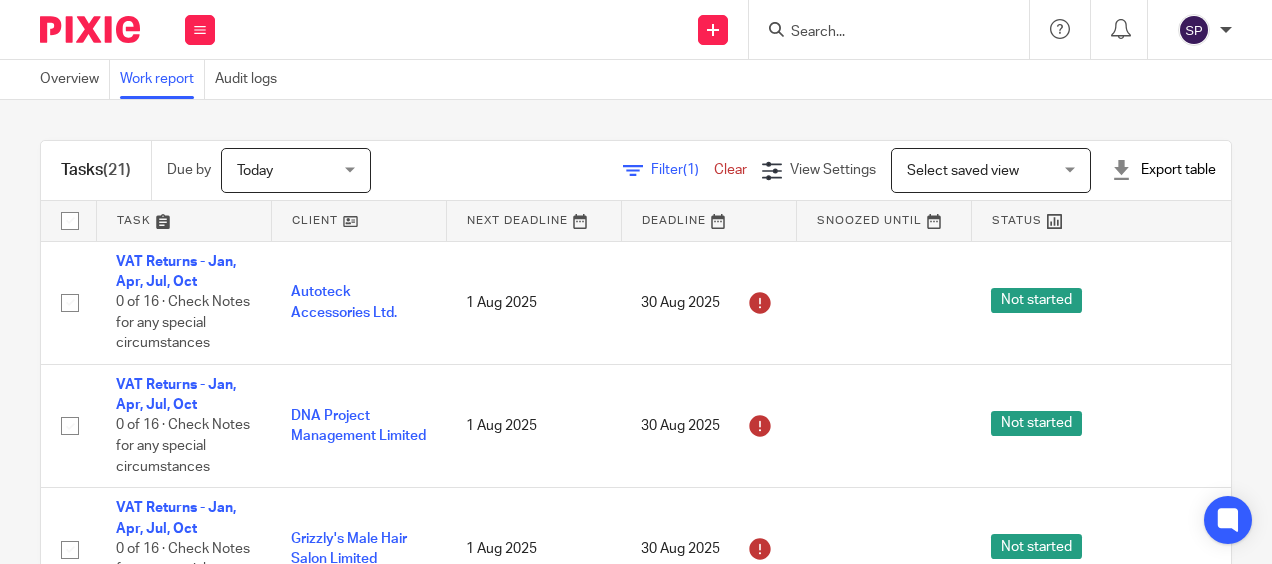 scroll, scrollTop: 0, scrollLeft: 0, axis: both 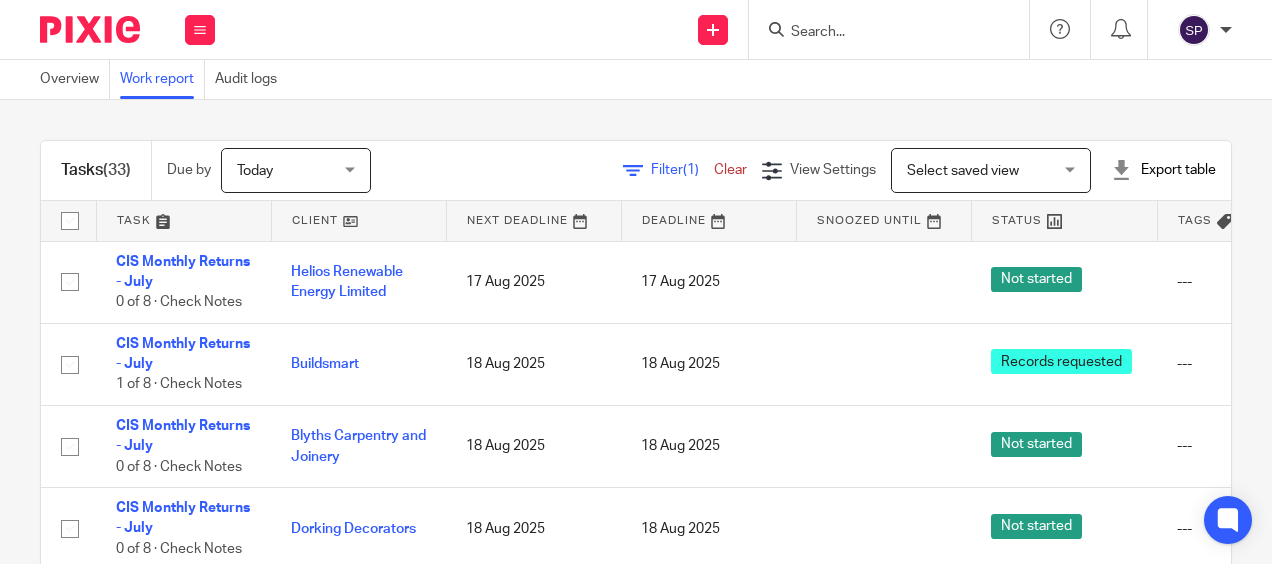click on "Filter
(1)" at bounding box center [682, 170] 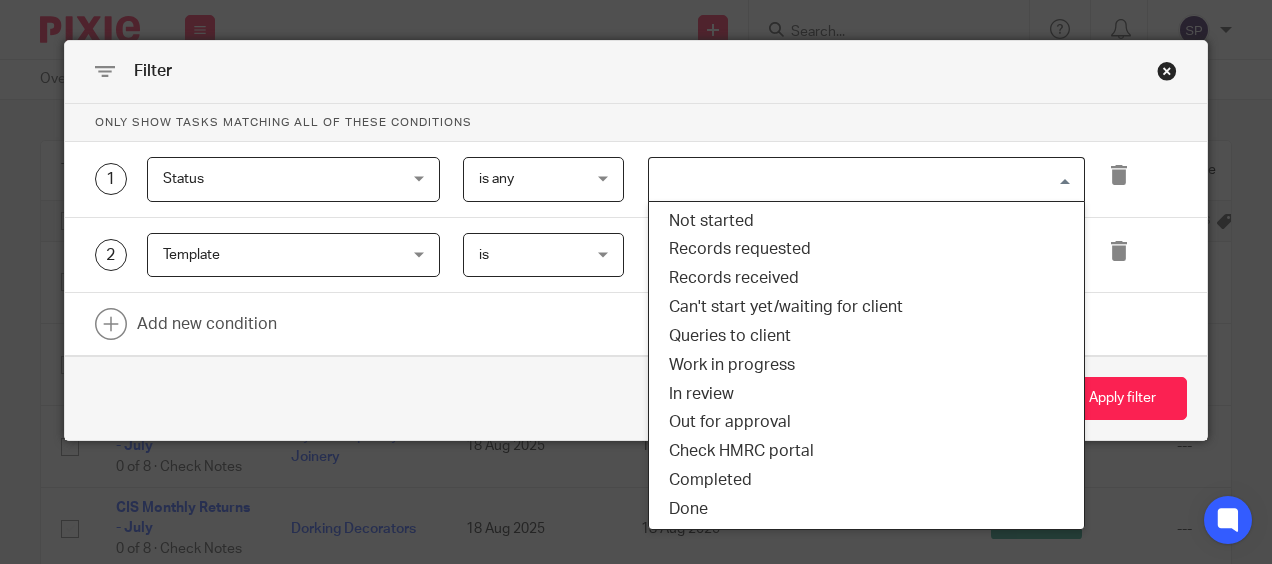 click at bounding box center (862, 179) 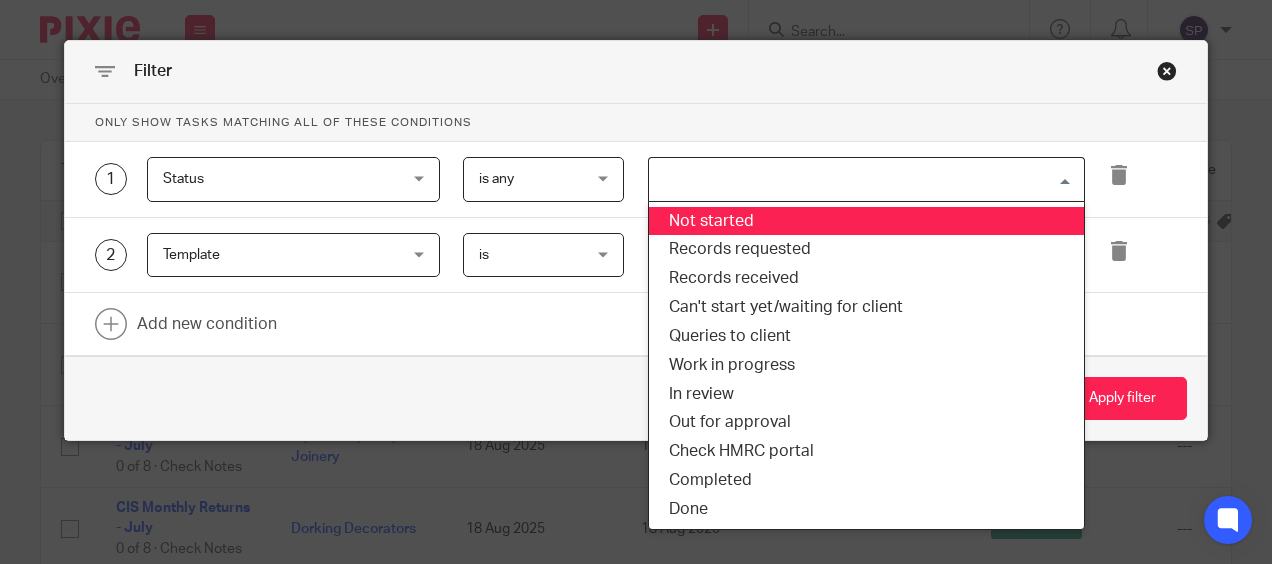 click on "Not started" at bounding box center (866, 221) 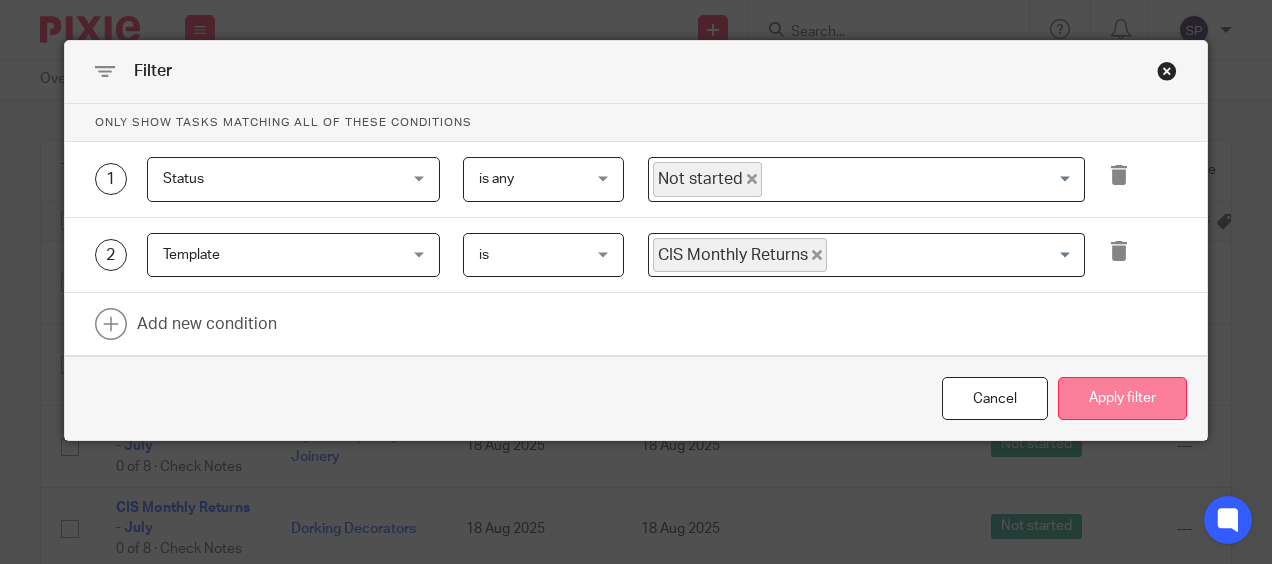click on "Apply filter" at bounding box center [1122, 398] 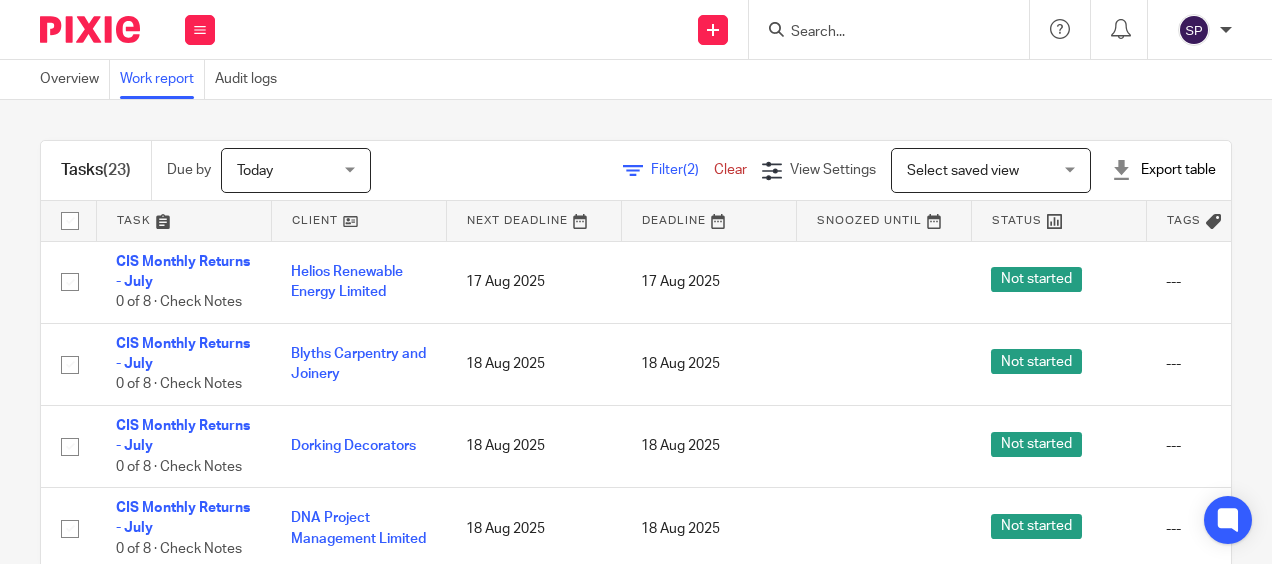 scroll, scrollTop: 0, scrollLeft: 0, axis: both 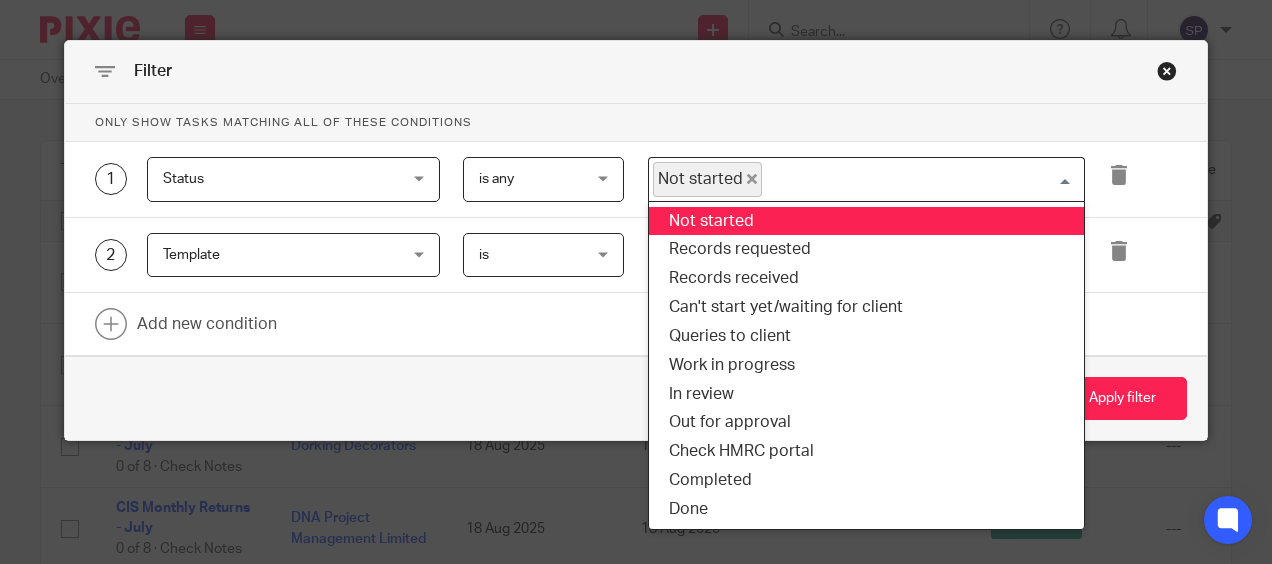 click on "Not started" at bounding box center (707, 179) 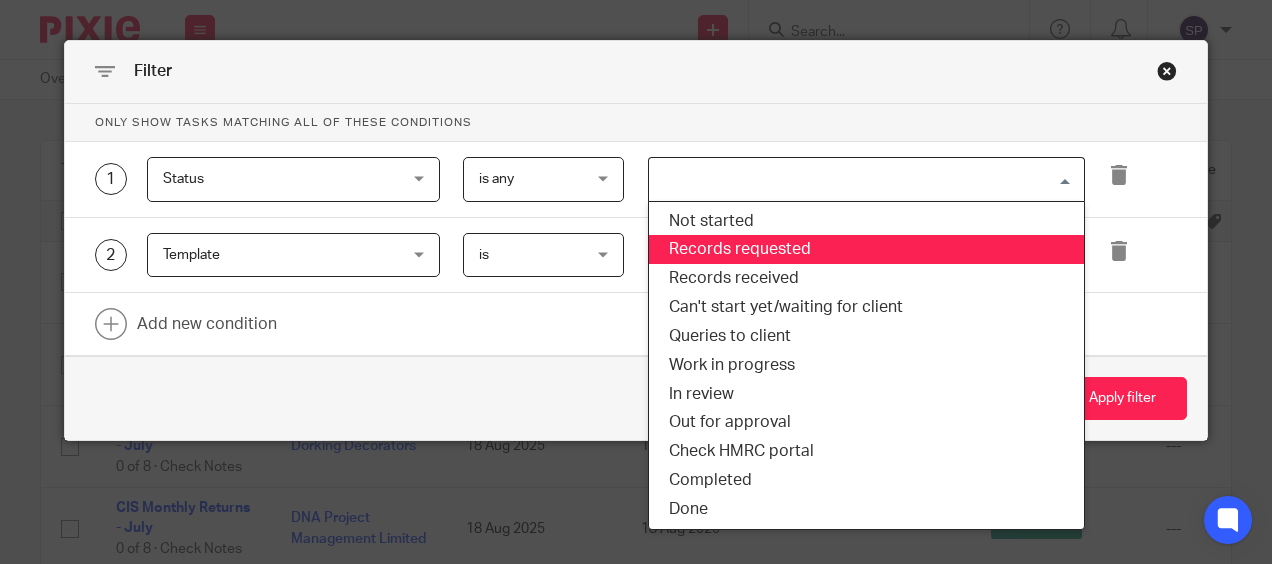 click on "Records requested" at bounding box center [866, 249] 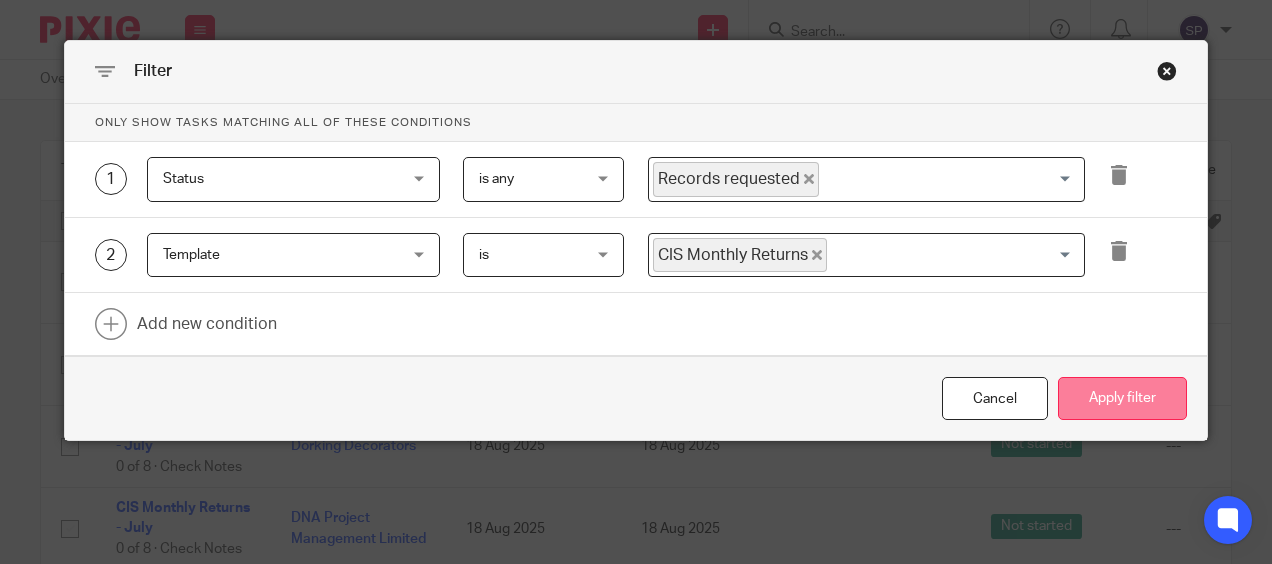 click on "Apply filter" at bounding box center (1122, 398) 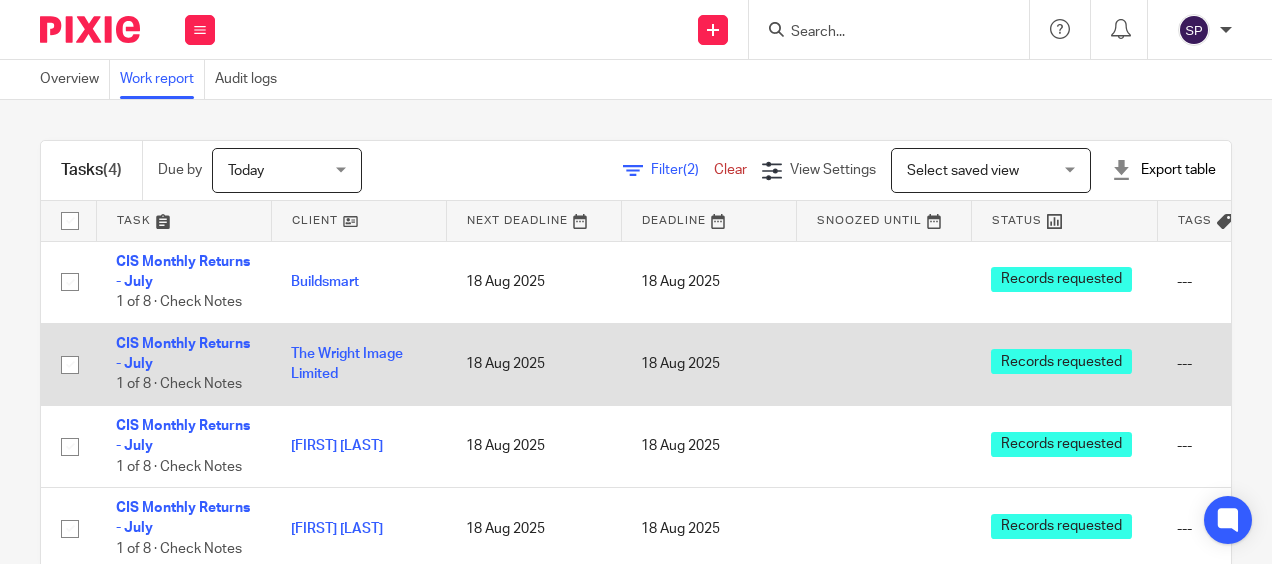 scroll, scrollTop: 0, scrollLeft: 0, axis: both 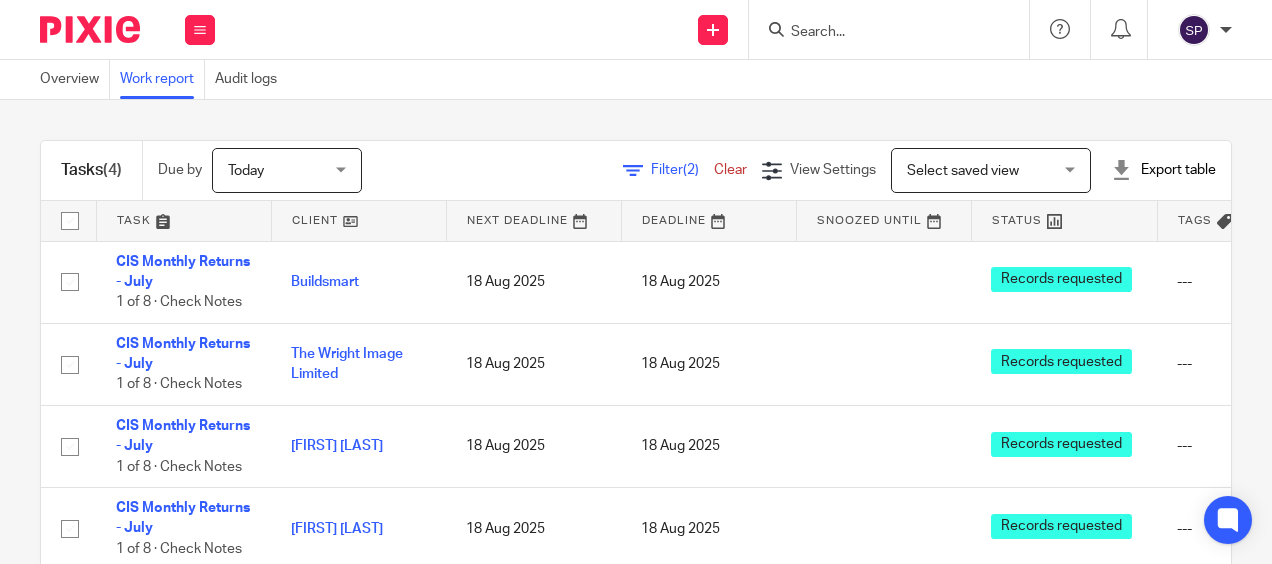 click on "Filter
(2)" at bounding box center [682, 170] 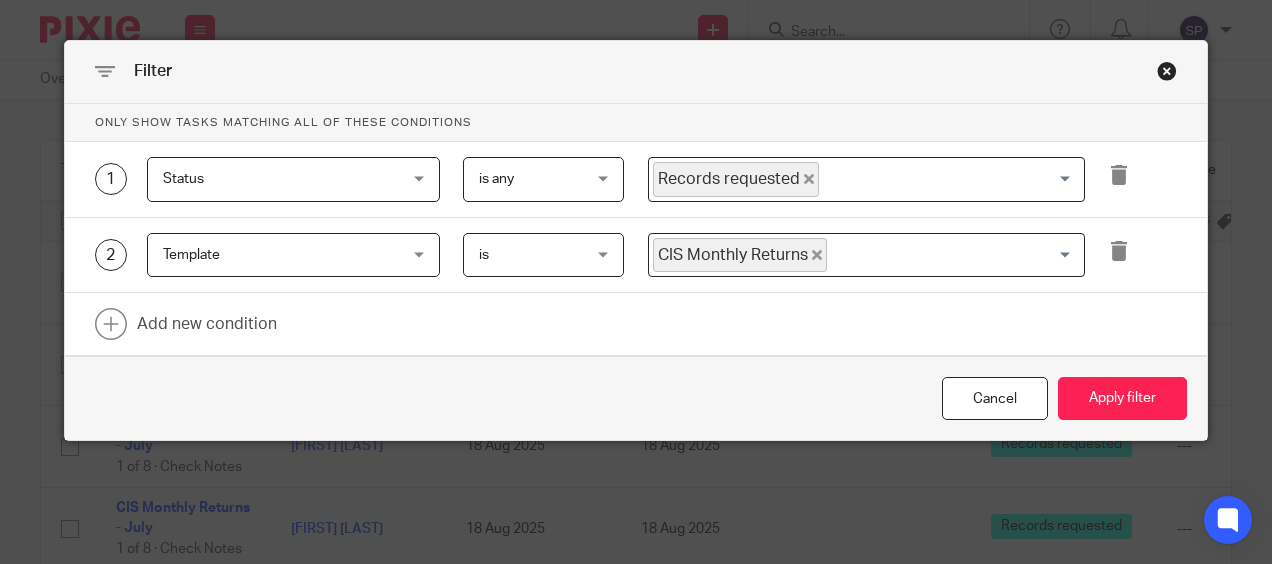click 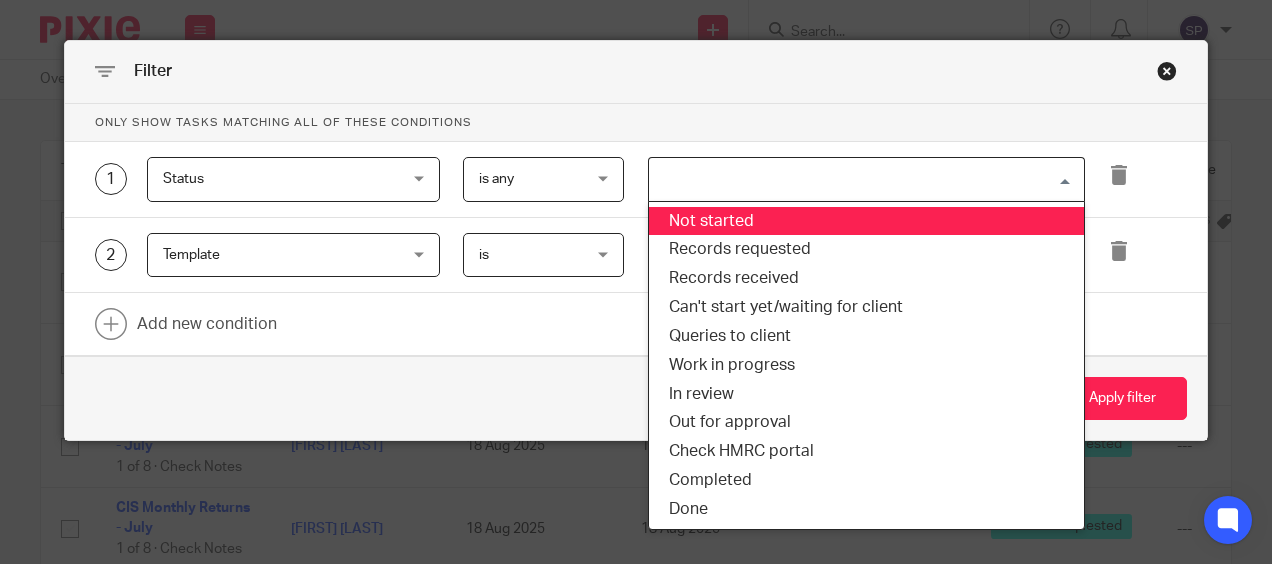 click at bounding box center (862, 179) 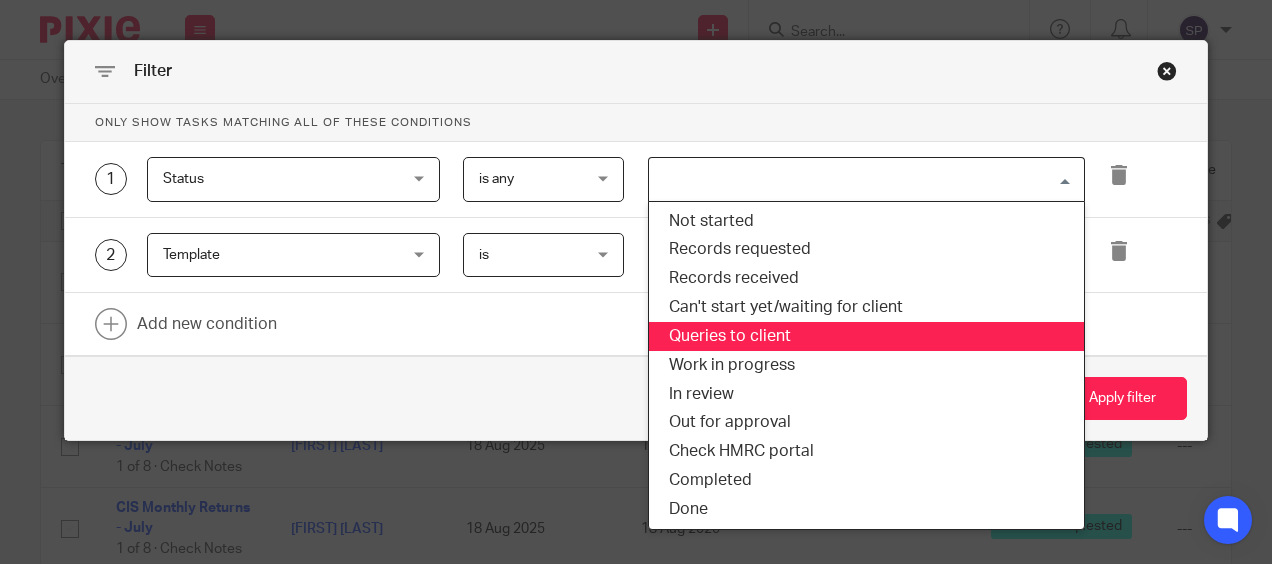 click on "Queries to client" at bounding box center [866, 336] 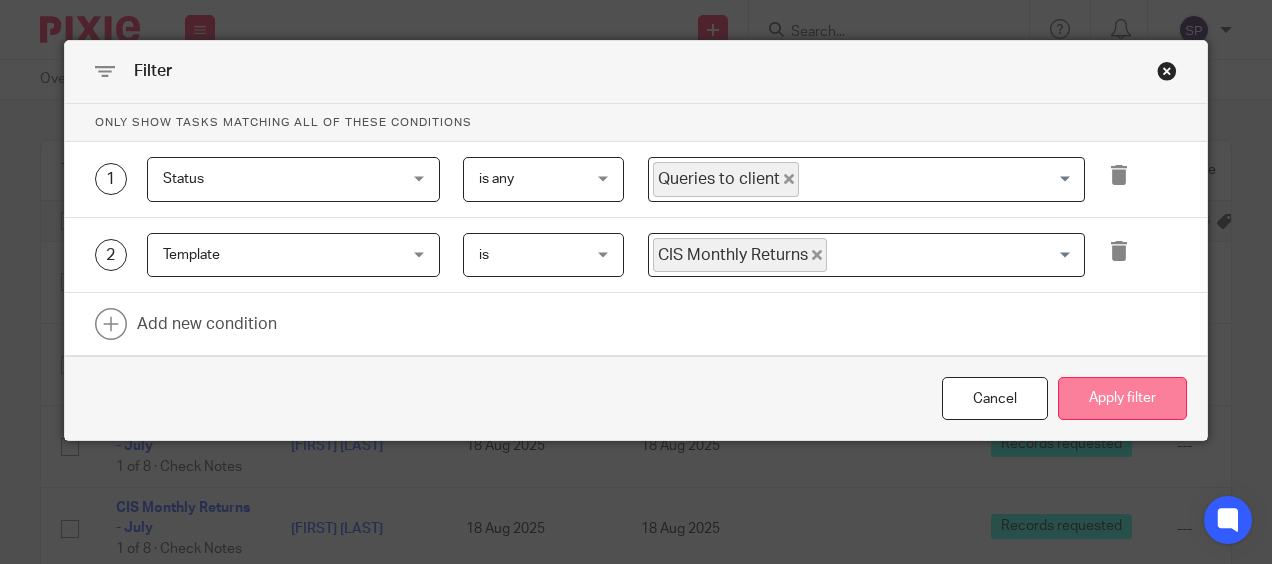click on "Apply filter" at bounding box center [1122, 398] 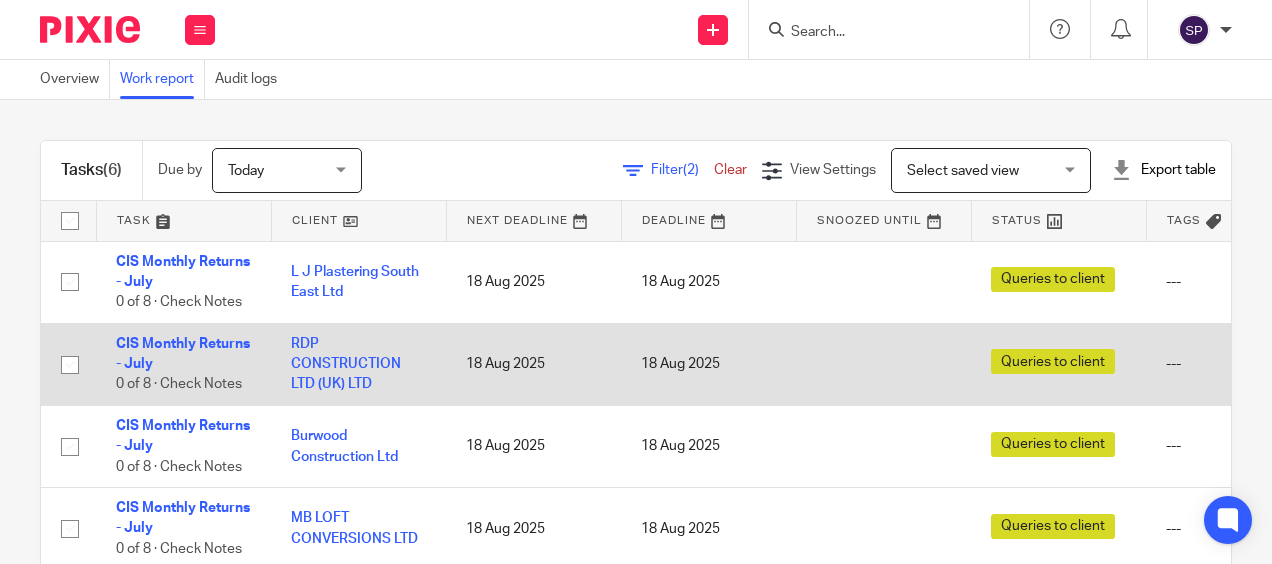 scroll, scrollTop: 0, scrollLeft: 0, axis: both 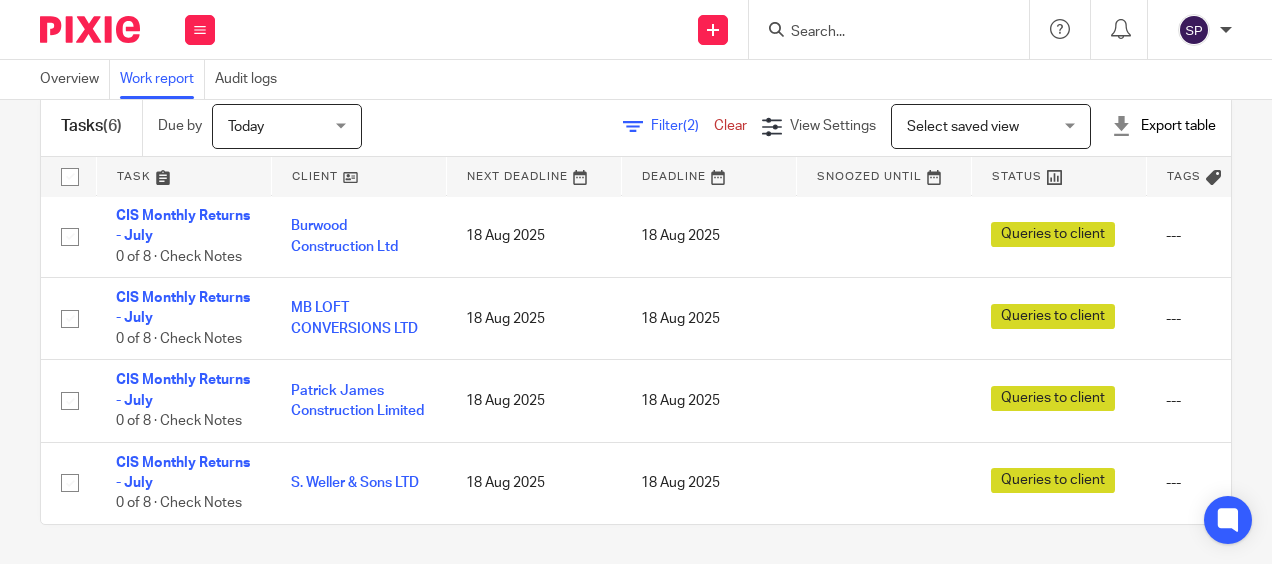 click on "Filter
(2)" at bounding box center (682, 126) 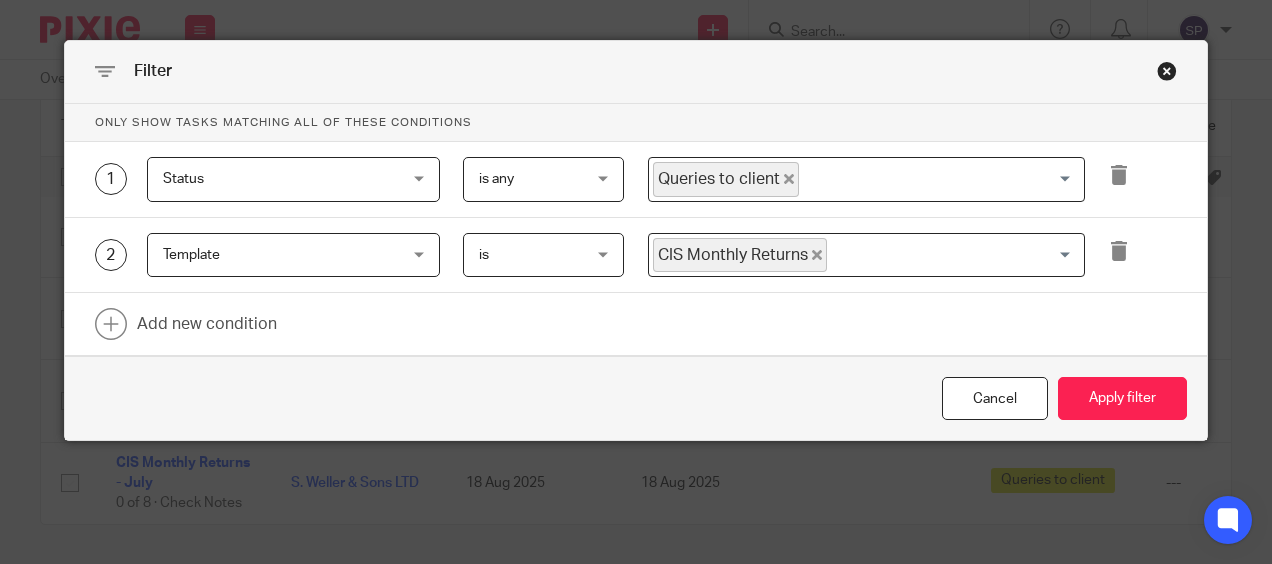 click 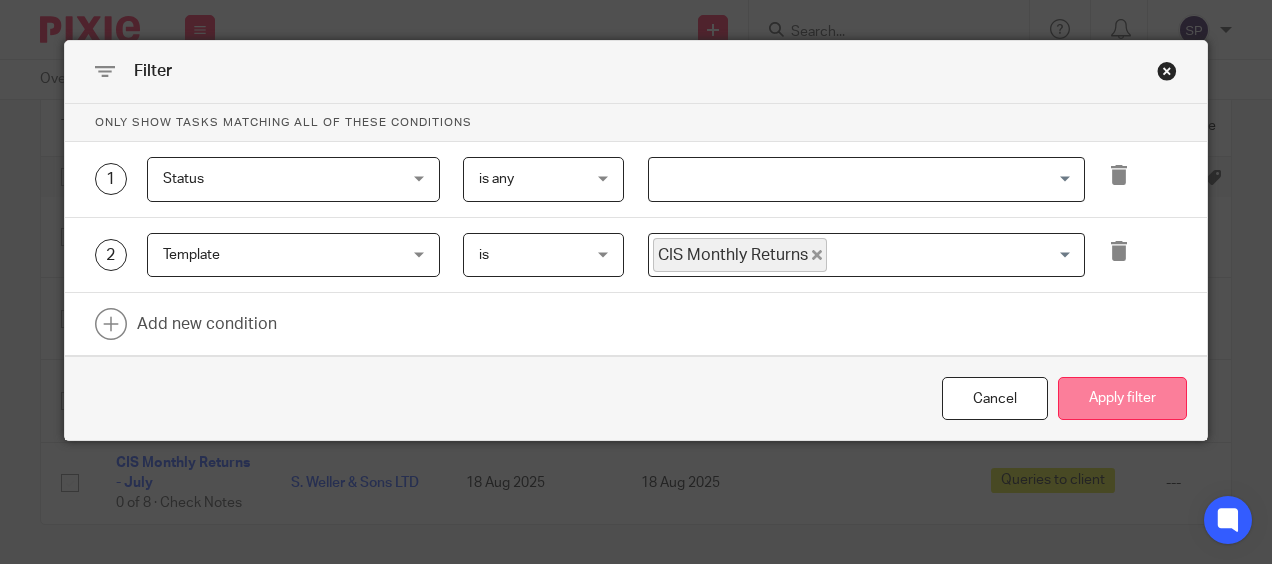 click on "Apply filter" at bounding box center [1122, 398] 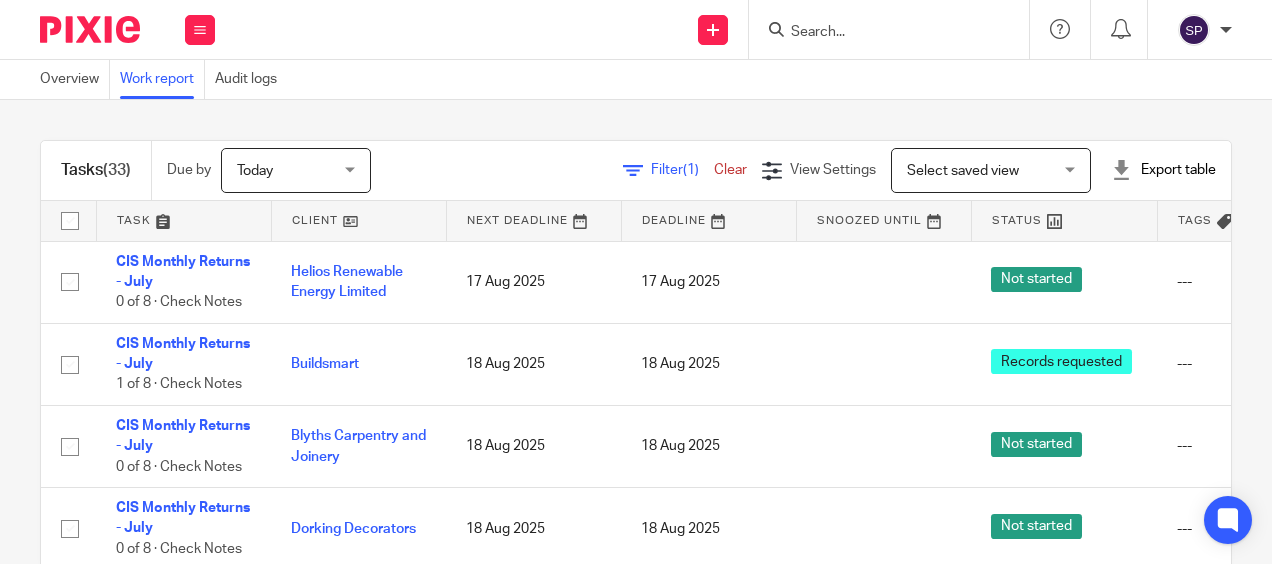 scroll, scrollTop: 0, scrollLeft: 0, axis: both 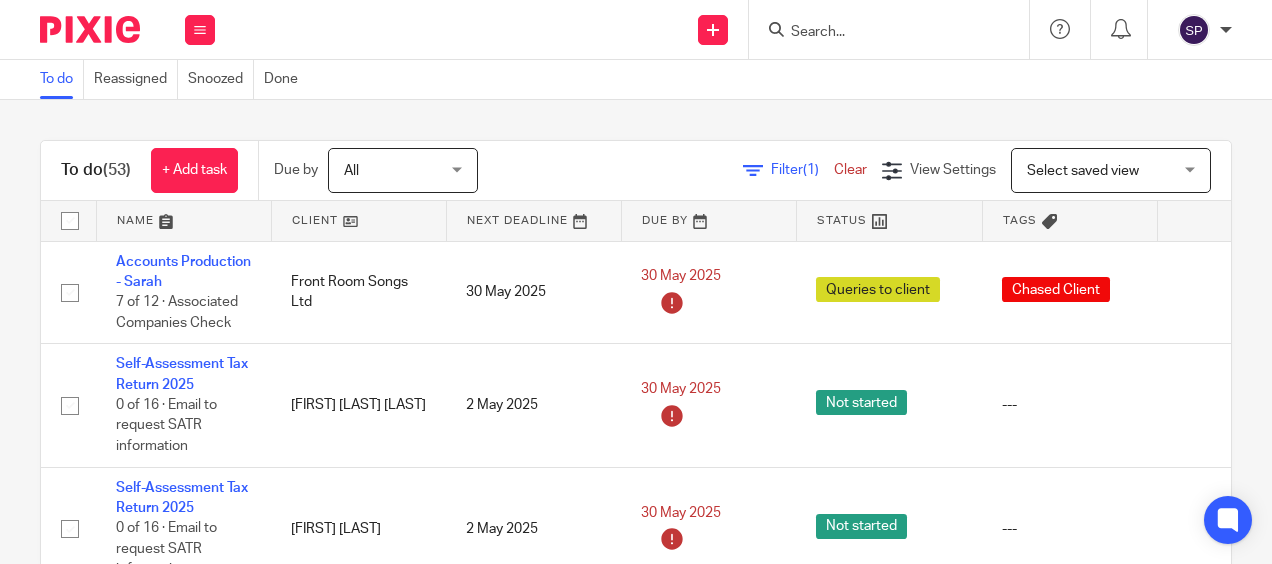click on "To do
(53)
+ Add task
Due by
All
All
Today
Tomorrow
This week
Next week
This month
Next month
All
all     Filter
(1) Clear     View Settings   View Settings     (1) Filters   Clear   Save     Manage saved views
Select saved view
Select saved view
Select saved view
Name     Client     Next Deadline     Due By     Status   Tags
No client selected
No client selected
1840 Lawn Care
369 CONSTRUCTION UNIVERSE GROUP LIMITED
A2AI GLOBAL LIMITED
[NAME] [LAST]
Able Bathrooms Direct Ltd" at bounding box center (636, 332) 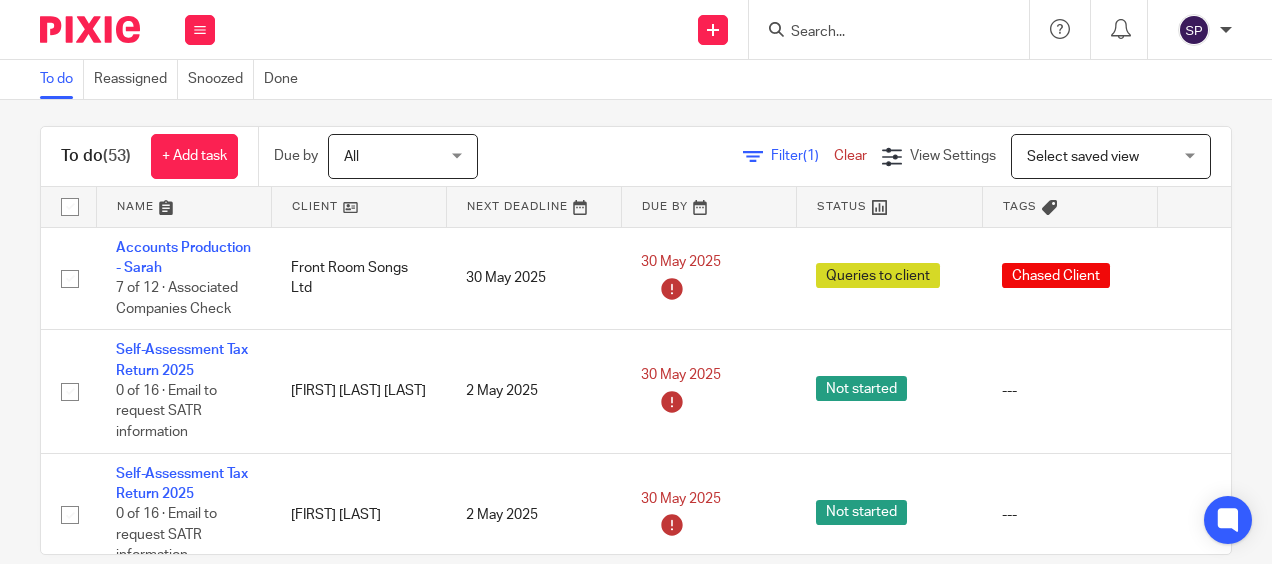 scroll, scrollTop: 0, scrollLeft: 0, axis: both 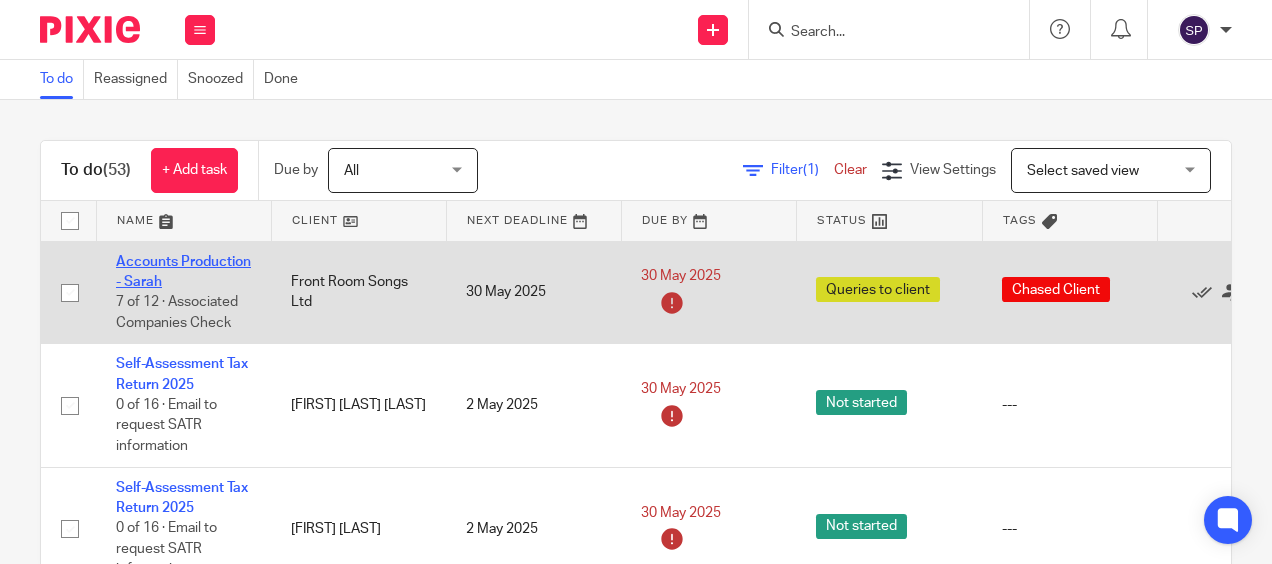 click on "Accounts Production - Sarah" at bounding box center [183, 272] 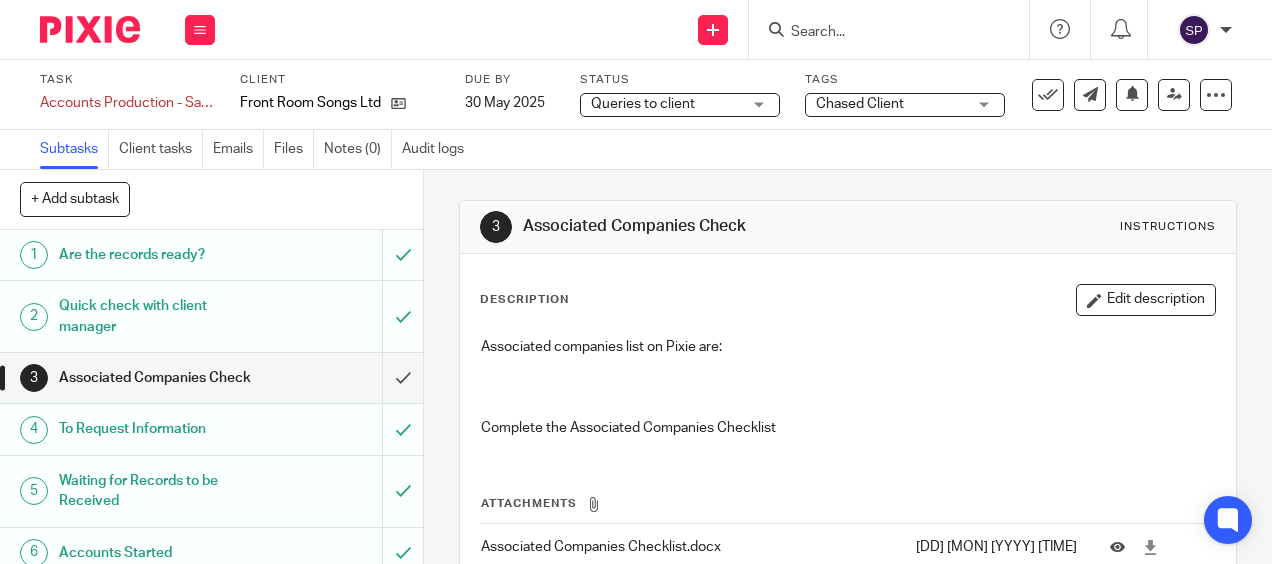 scroll, scrollTop: 0, scrollLeft: 0, axis: both 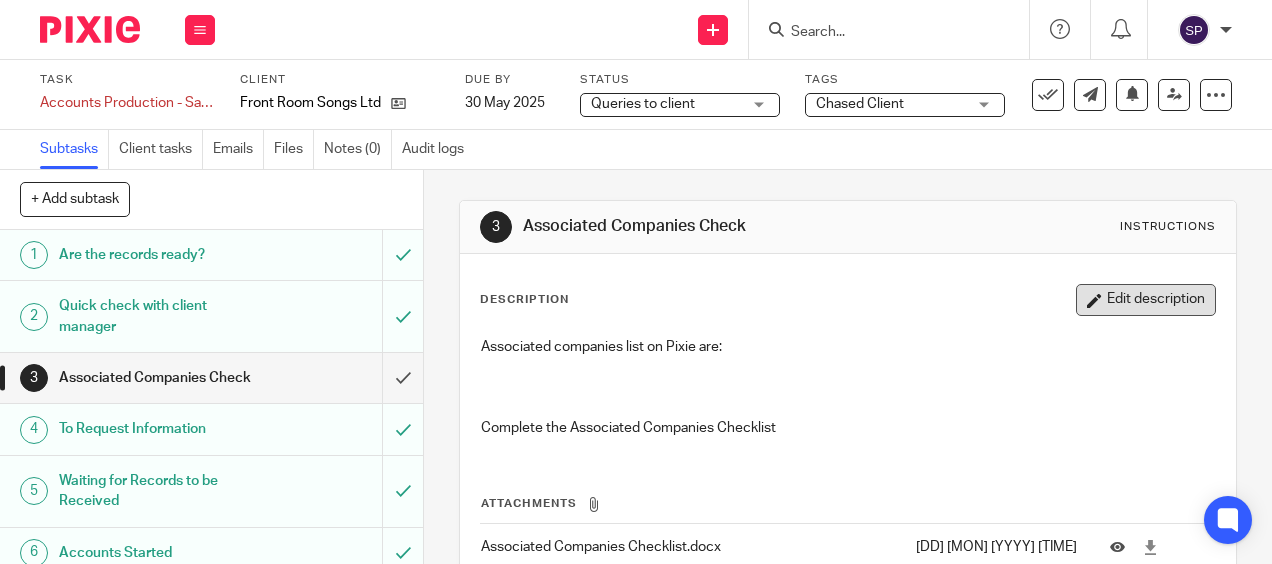 click on "Edit description" at bounding box center (1146, 300) 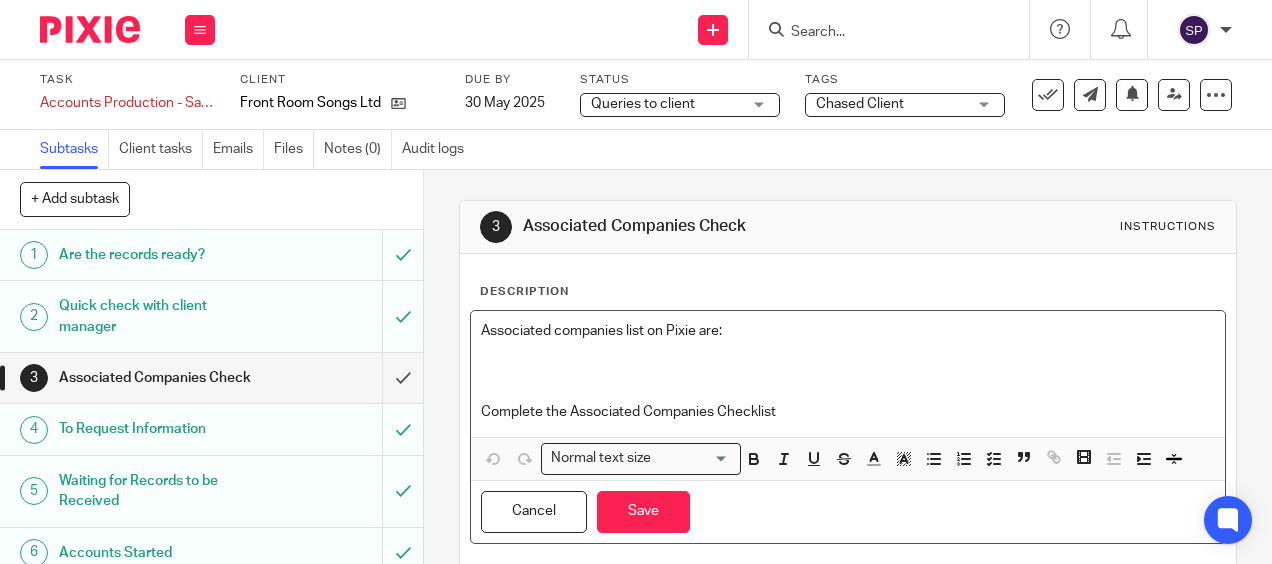 click at bounding box center (847, 372) 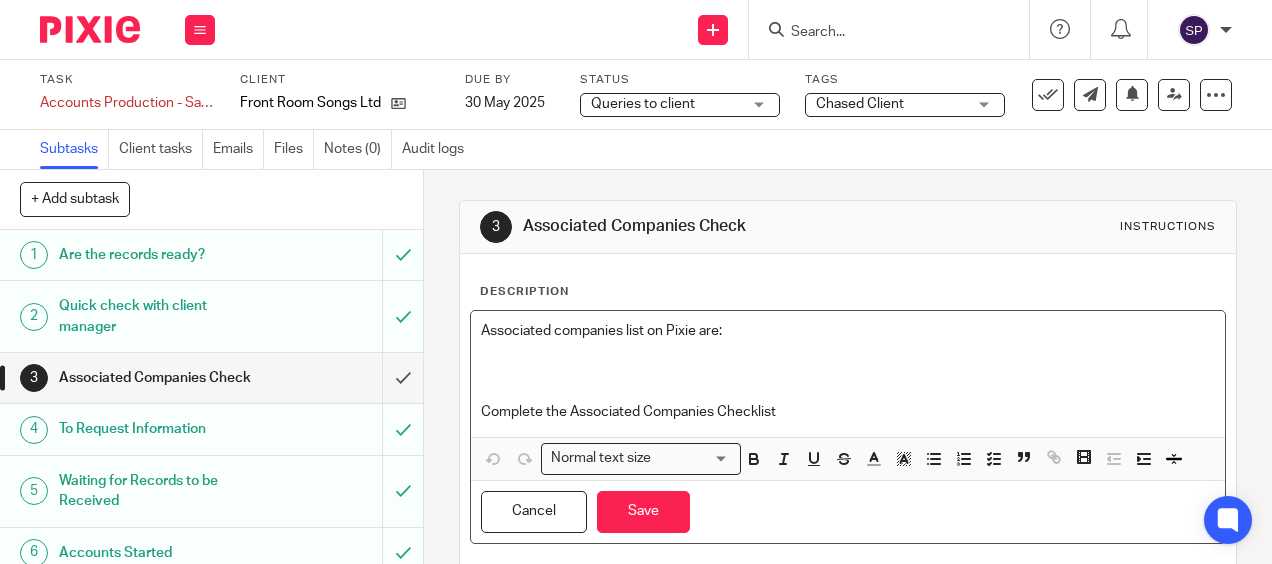 type 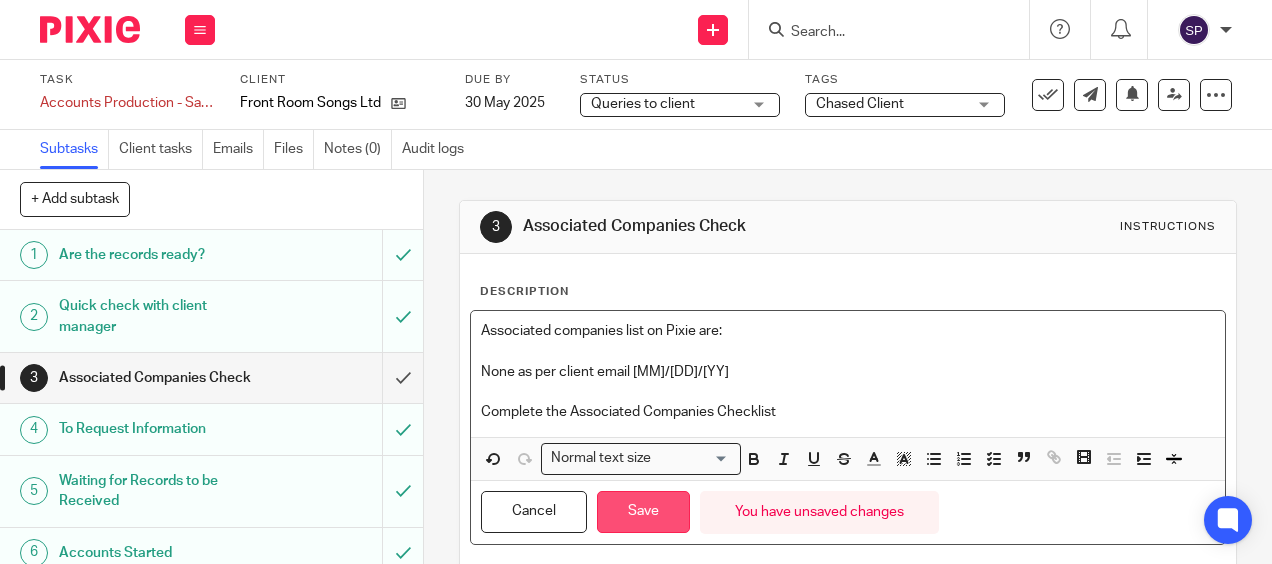 click on "Save" at bounding box center [643, 512] 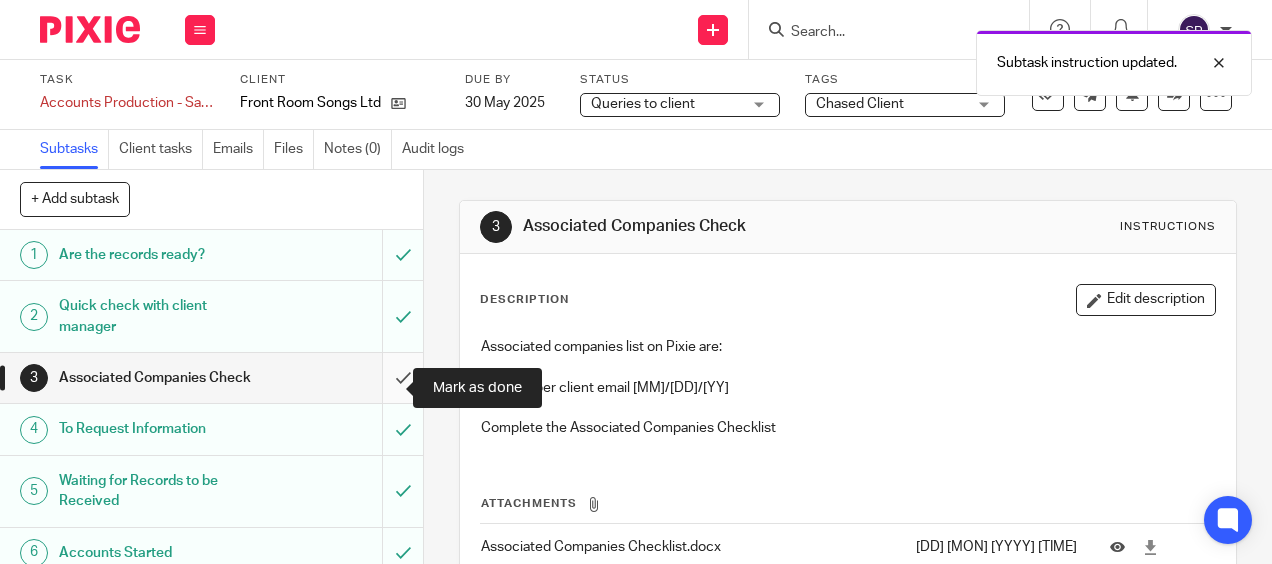 click at bounding box center [211, 378] 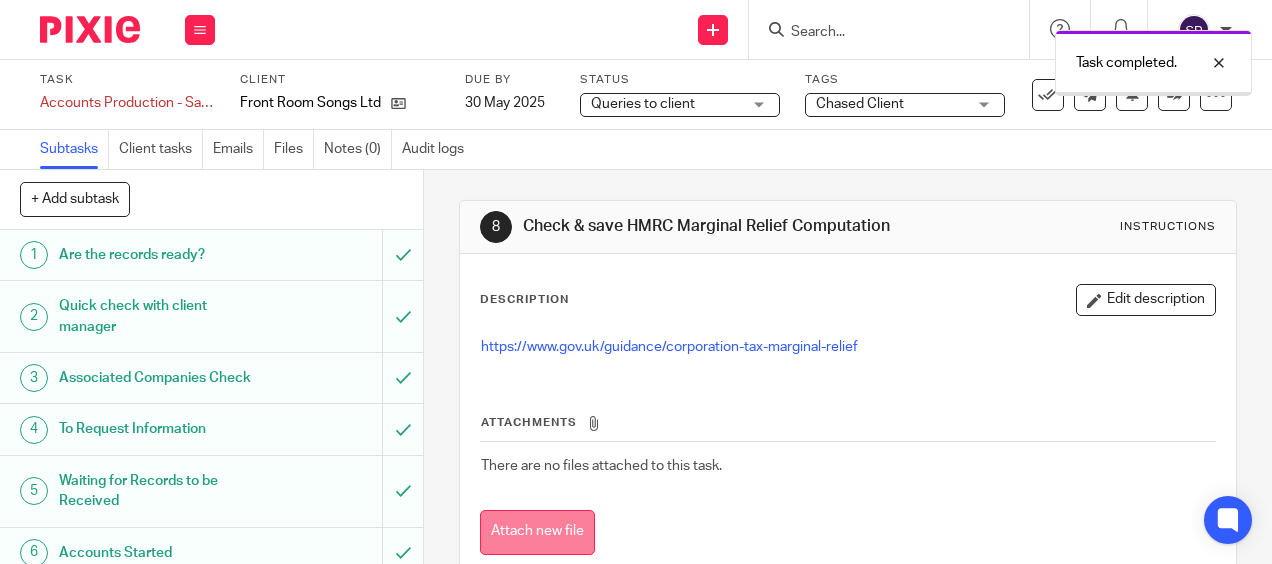 scroll, scrollTop: 0, scrollLeft: 0, axis: both 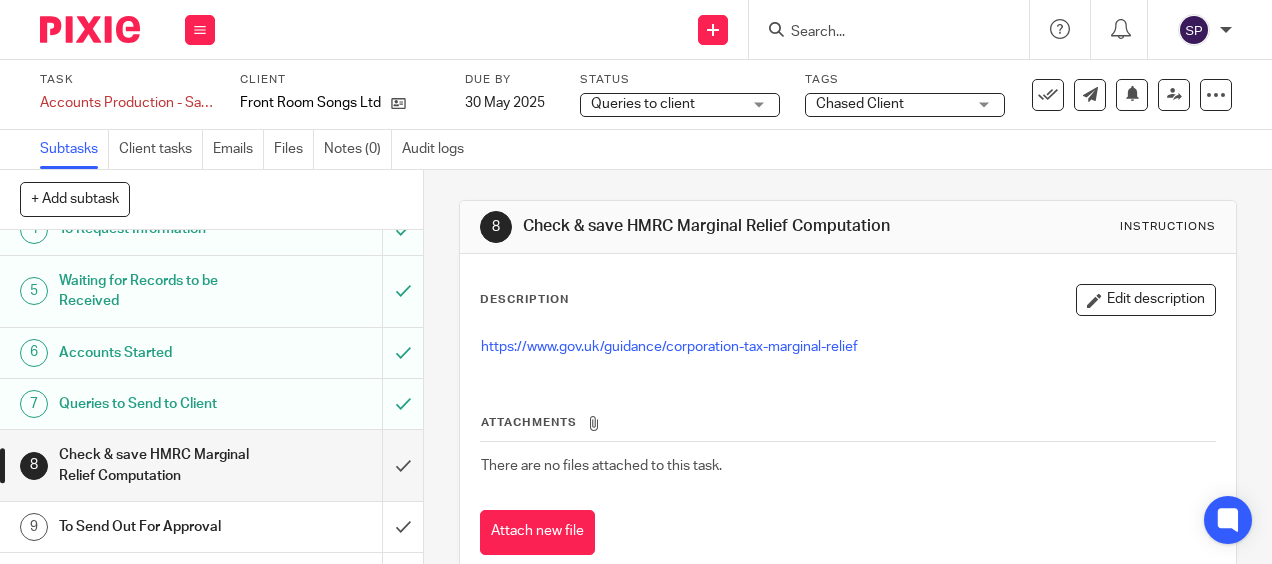 click on "Queries to client
Queries to client" at bounding box center (680, 105) 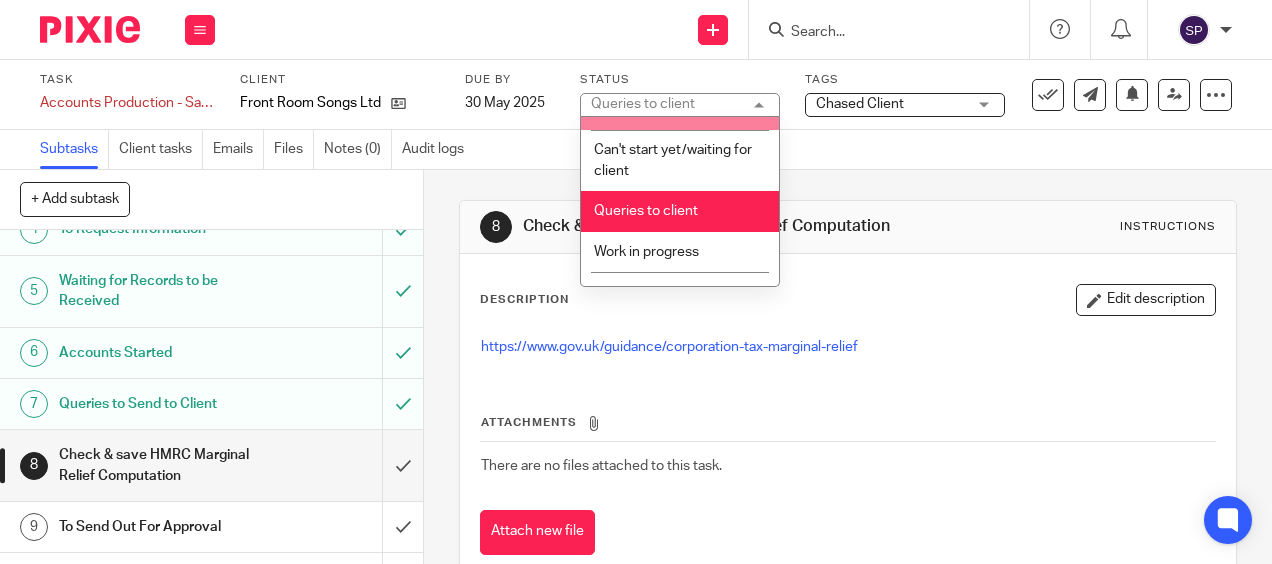 scroll, scrollTop: 200, scrollLeft: 0, axis: vertical 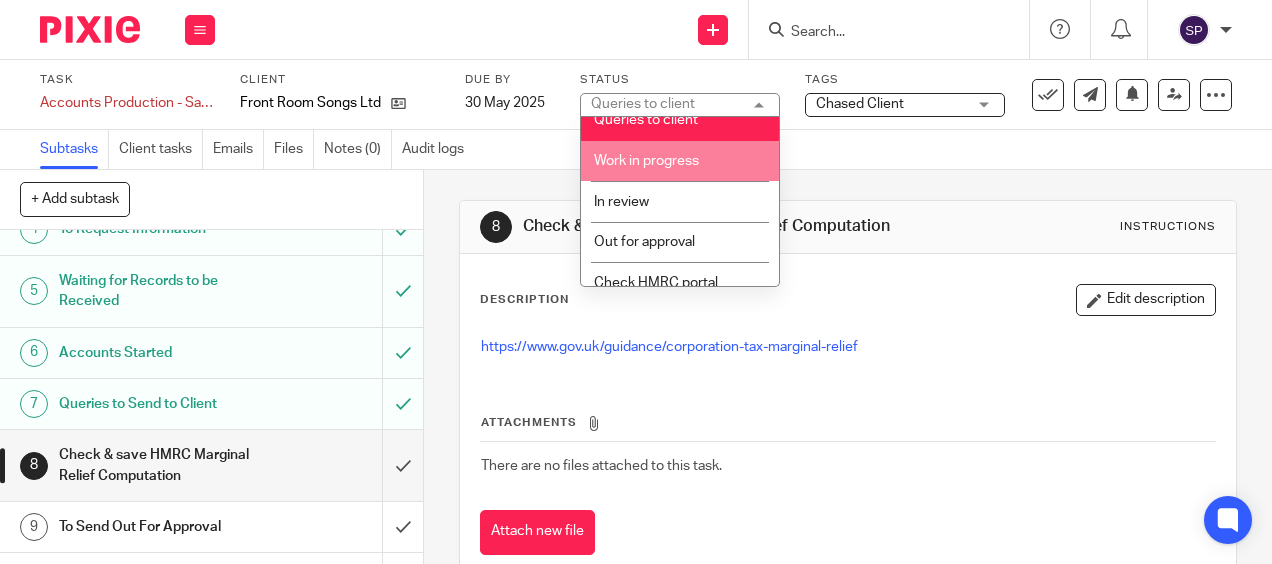 click on "Work in progress" at bounding box center [680, 161] 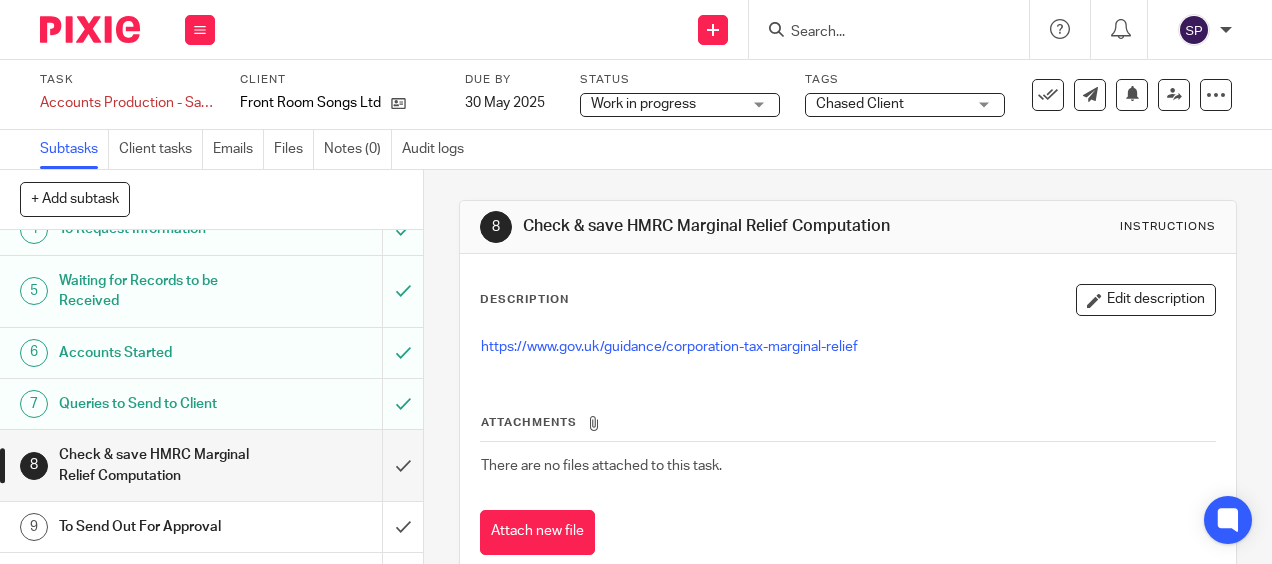click on "Chased Client" at bounding box center [905, 105] 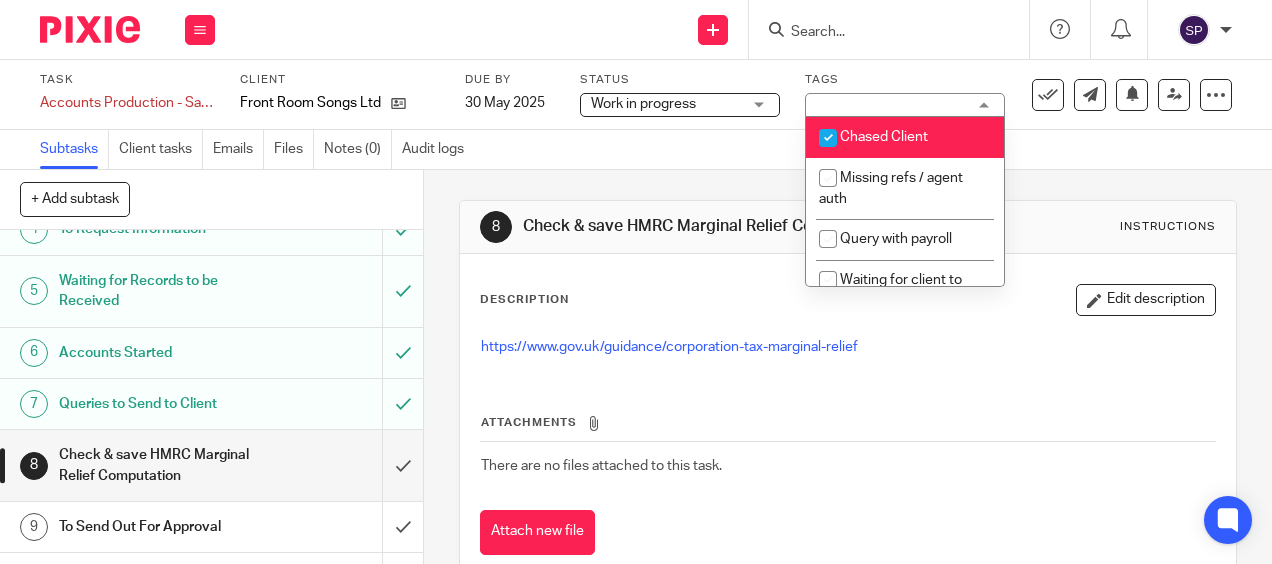 click at bounding box center (828, 138) 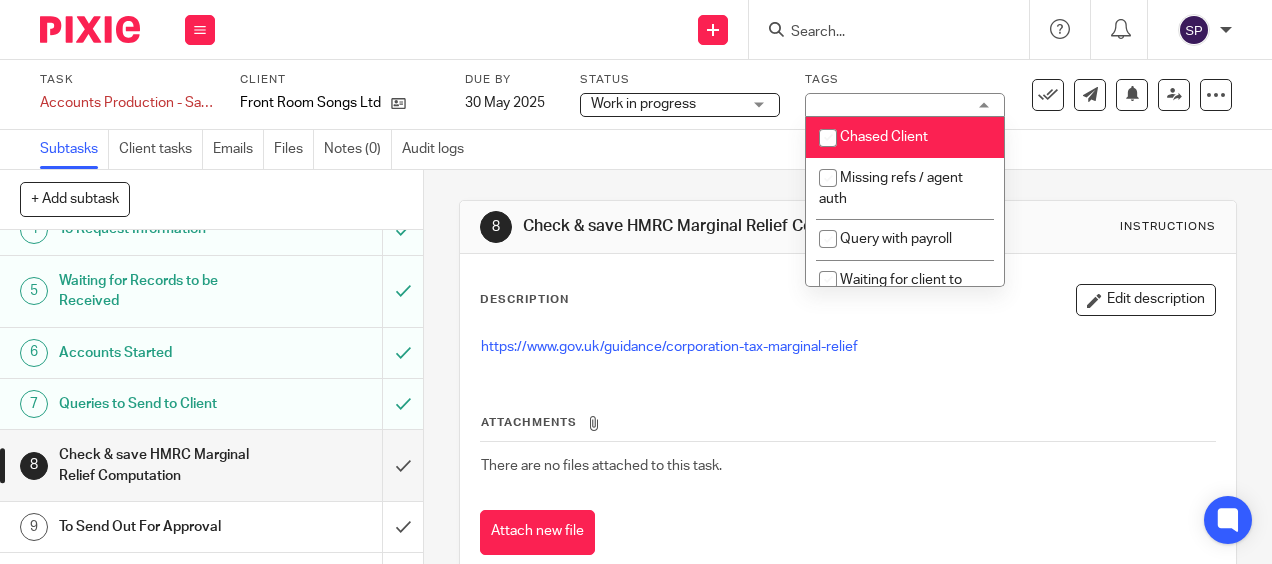 checkbox on "false" 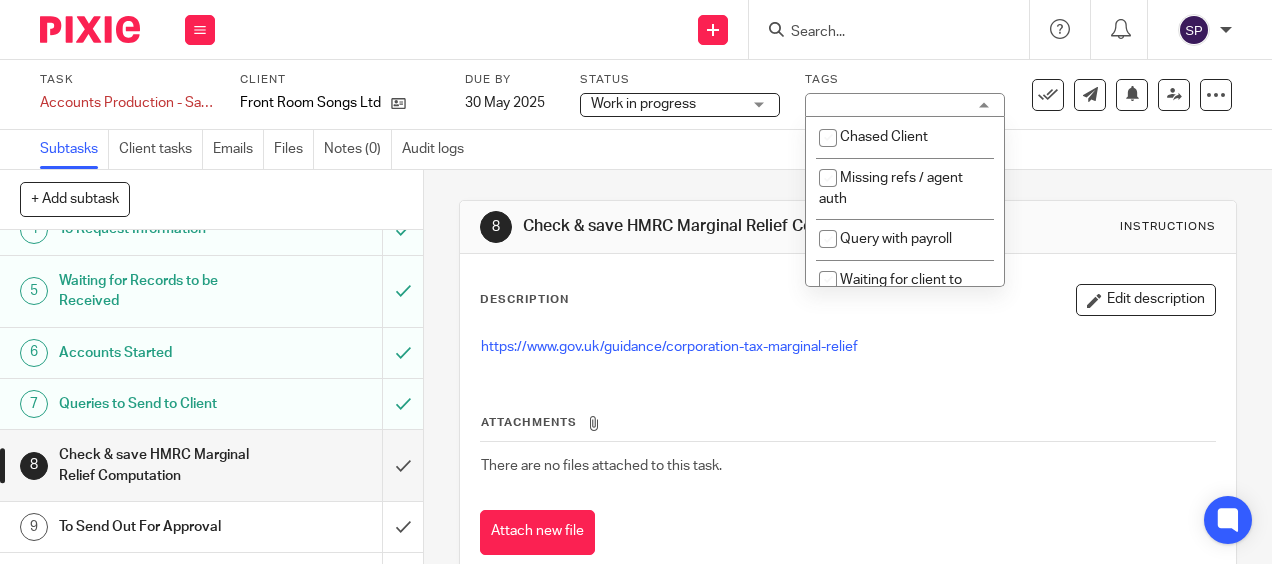 click on "8
Check & save HMRC Marginal Relief Computation
Instructions
Description
Edit description
https://www.gov.uk/guidance/corporation-tax-marginal-relief           Attachments     There are no files attached to this task.   Attach new file" at bounding box center [848, 367] 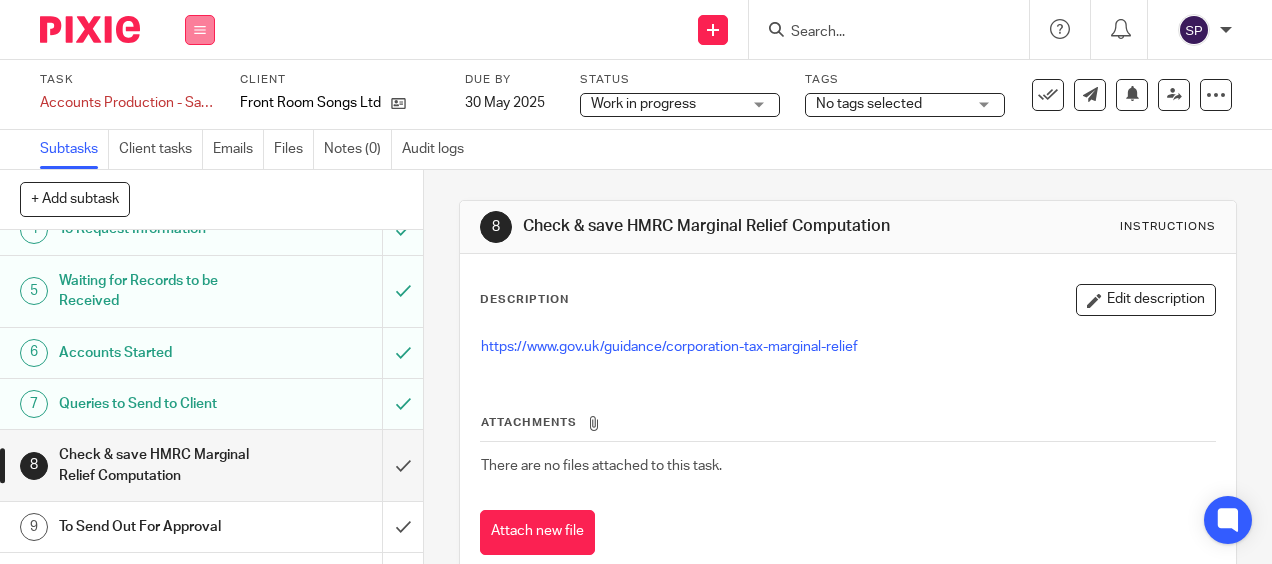 click at bounding box center (200, 30) 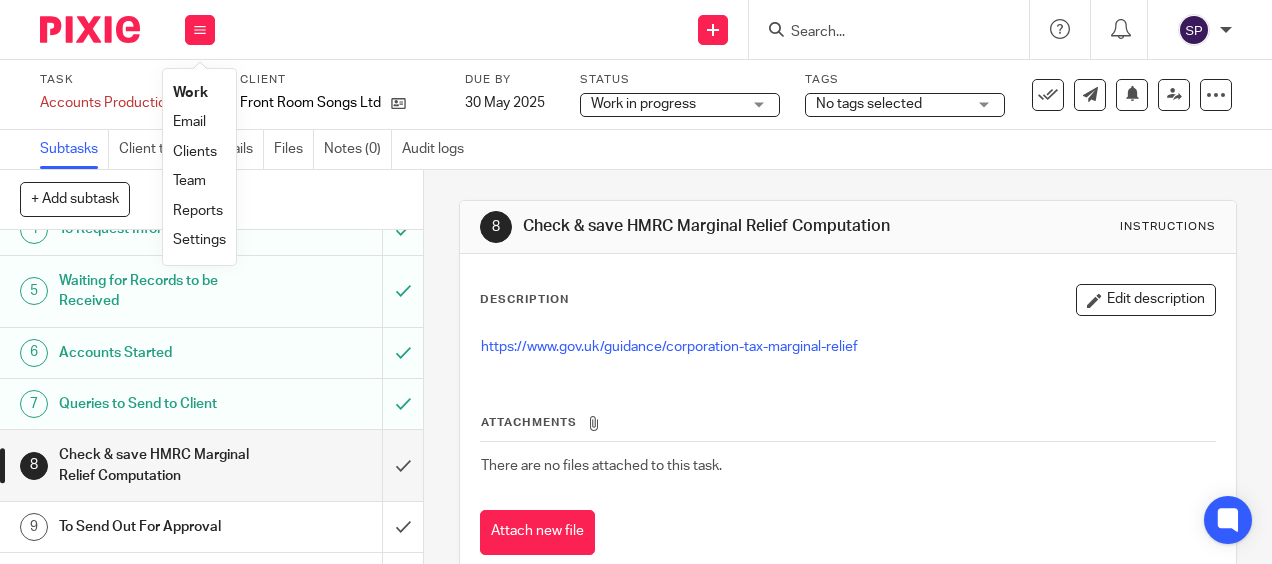 click on "Work" at bounding box center (190, 93) 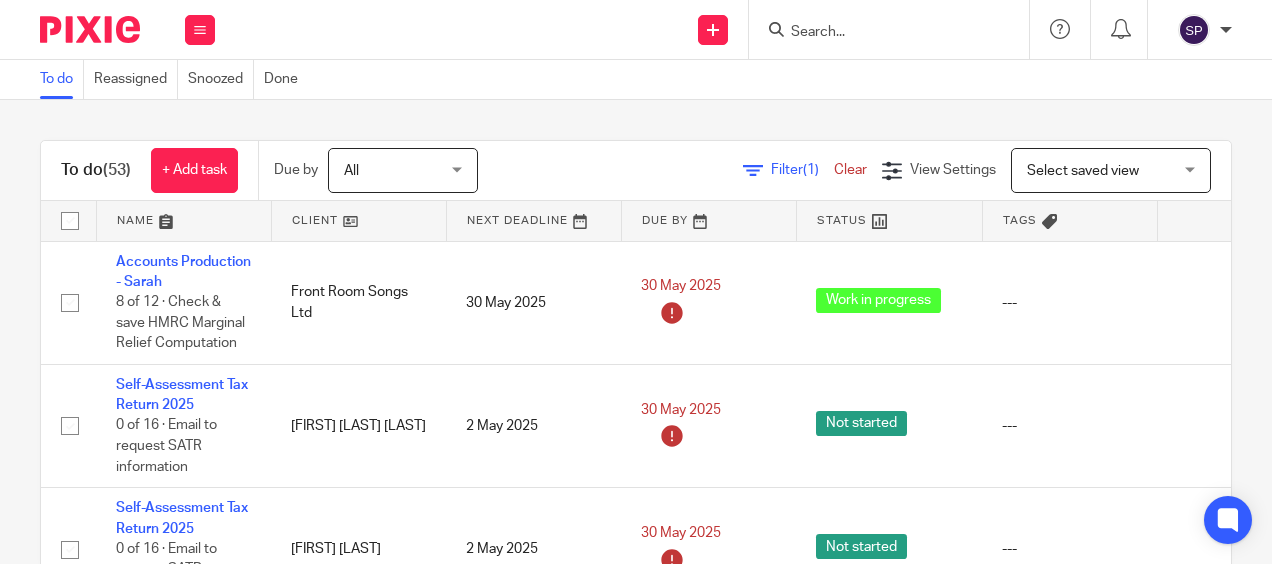 scroll, scrollTop: 0, scrollLeft: 0, axis: both 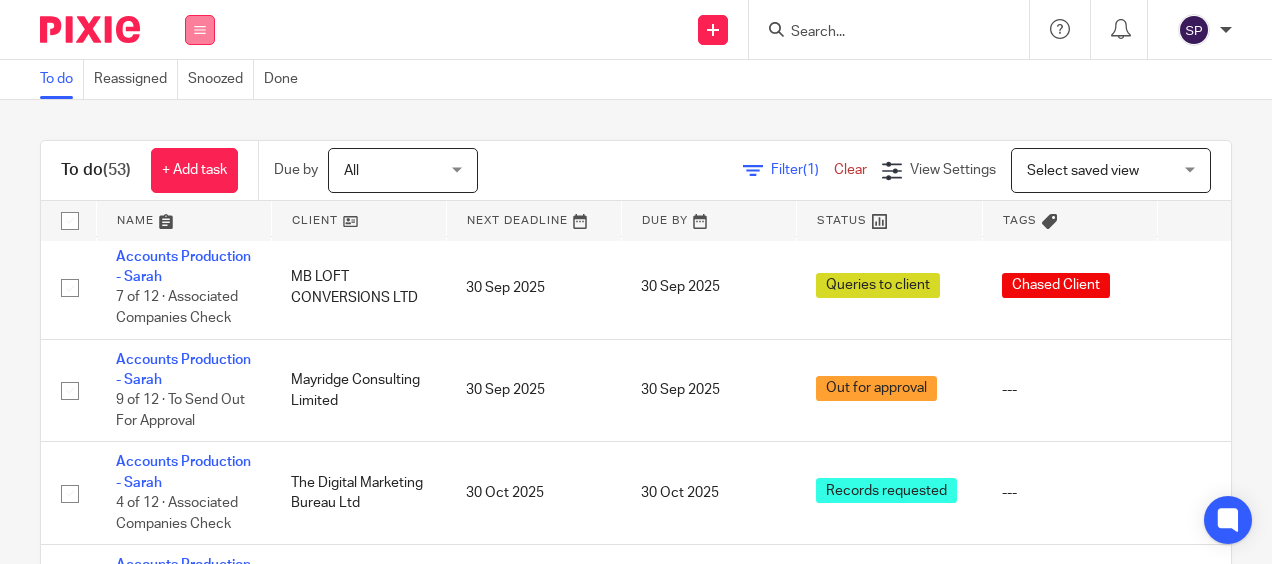 click at bounding box center (200, 30) 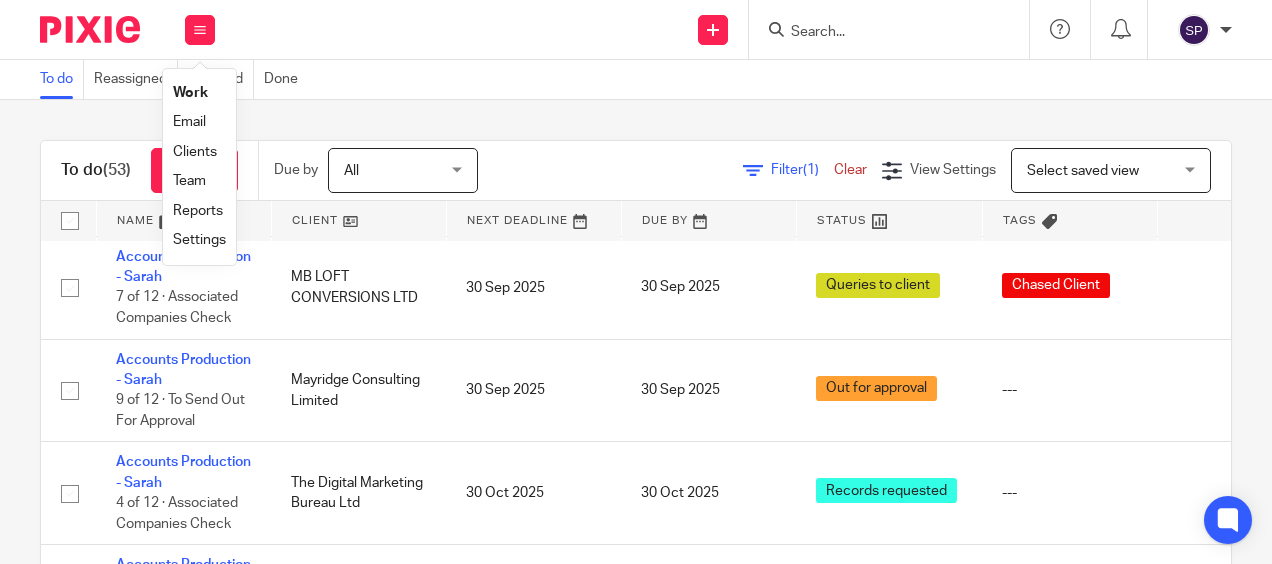 click on "Email" at bounding box center (189, 122) 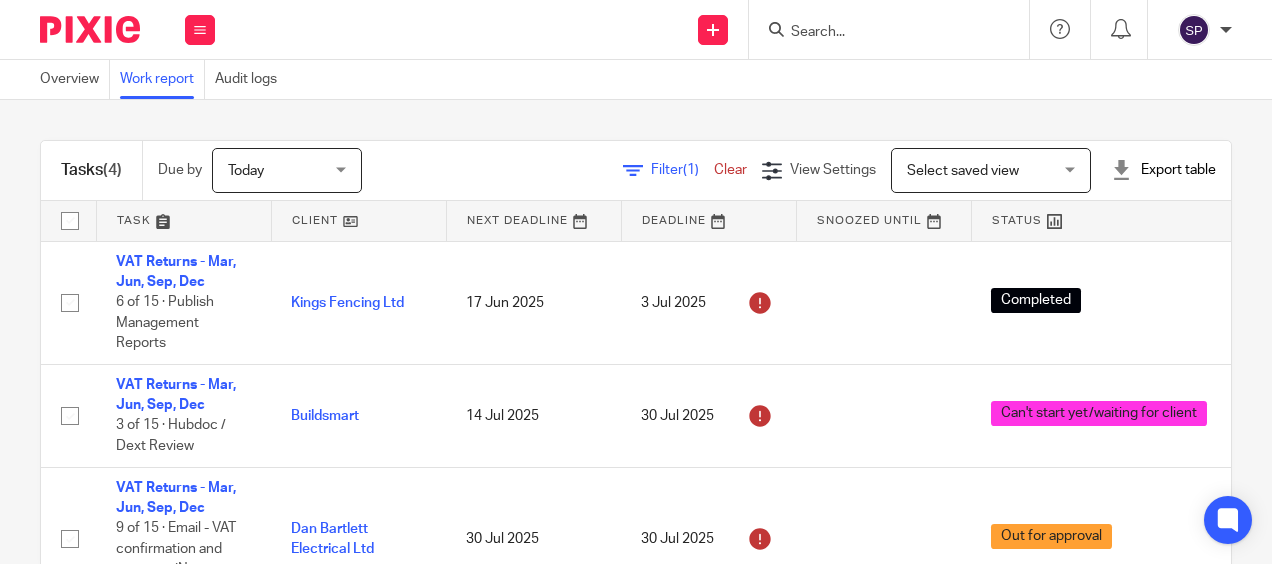 scroll, scrollTop: 0, scrollLeft: 0, axis: both 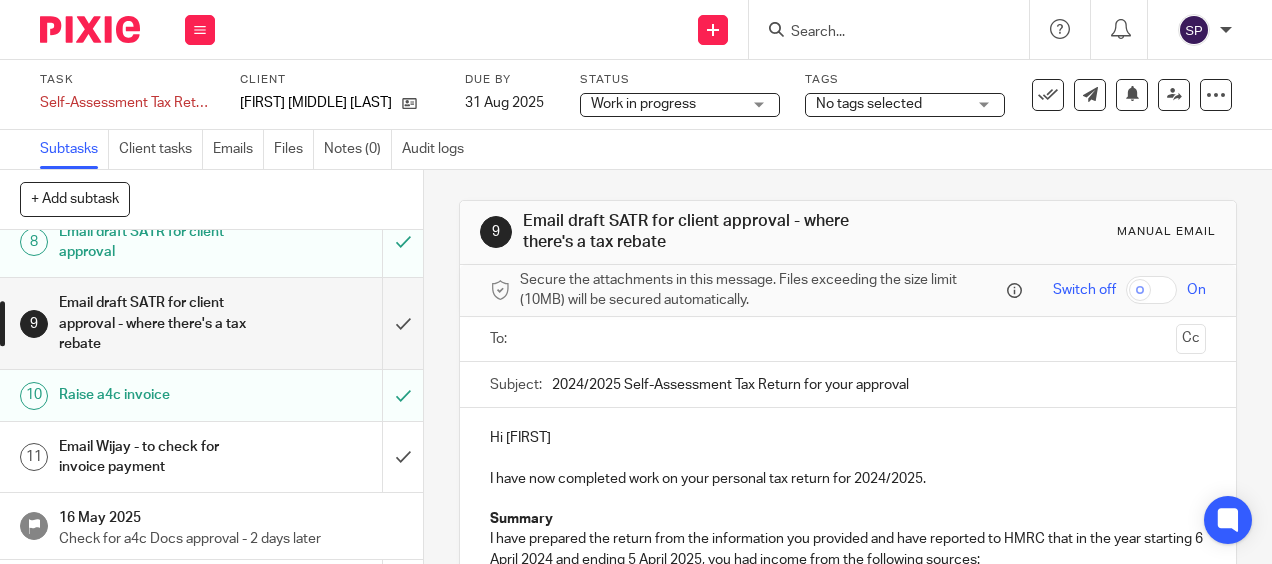 click on "Email draft SATR for client approval - where there's a tax rebate" at bounding box center (160, 323) 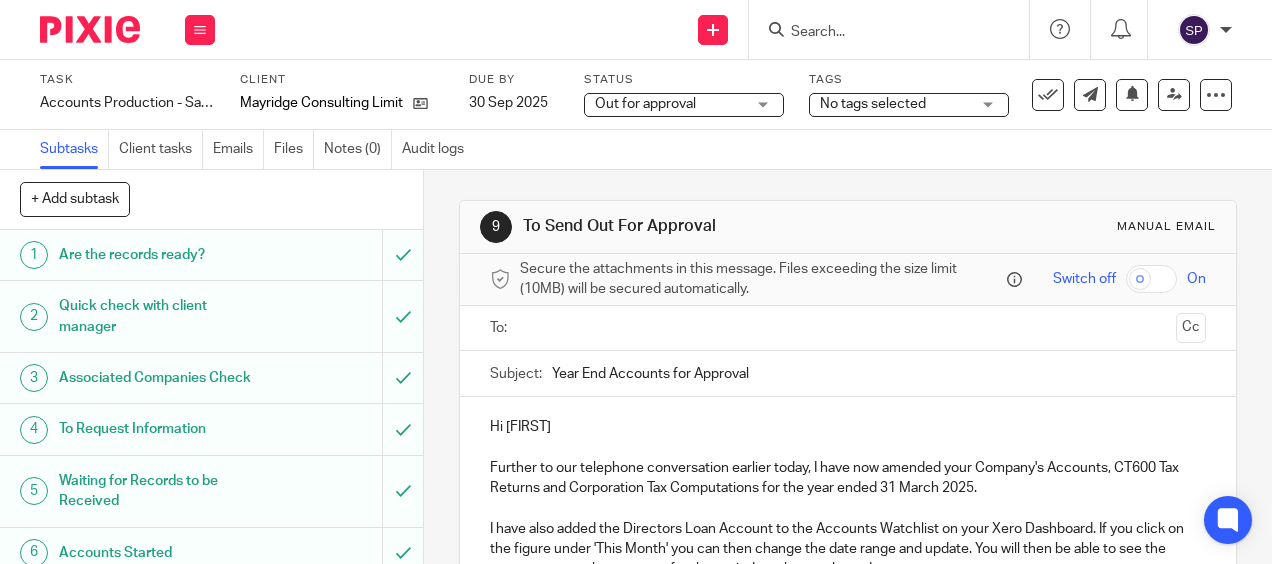 scroll, scrollTop: 0, scrollLeft: 0, axis: both 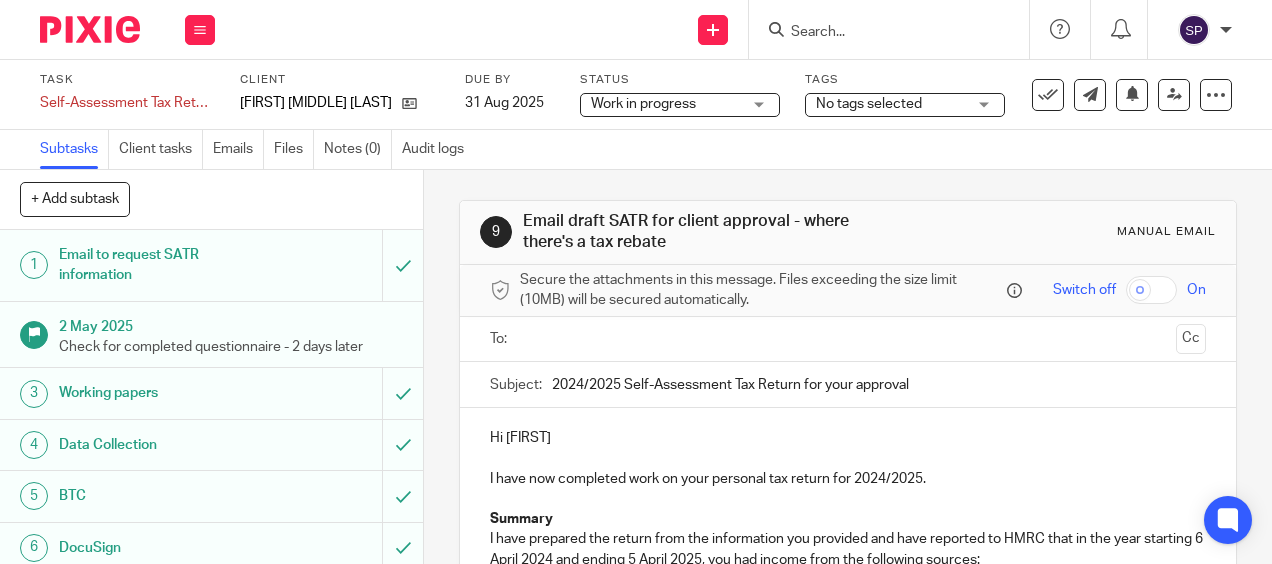 click at bounding box center (847, 339) 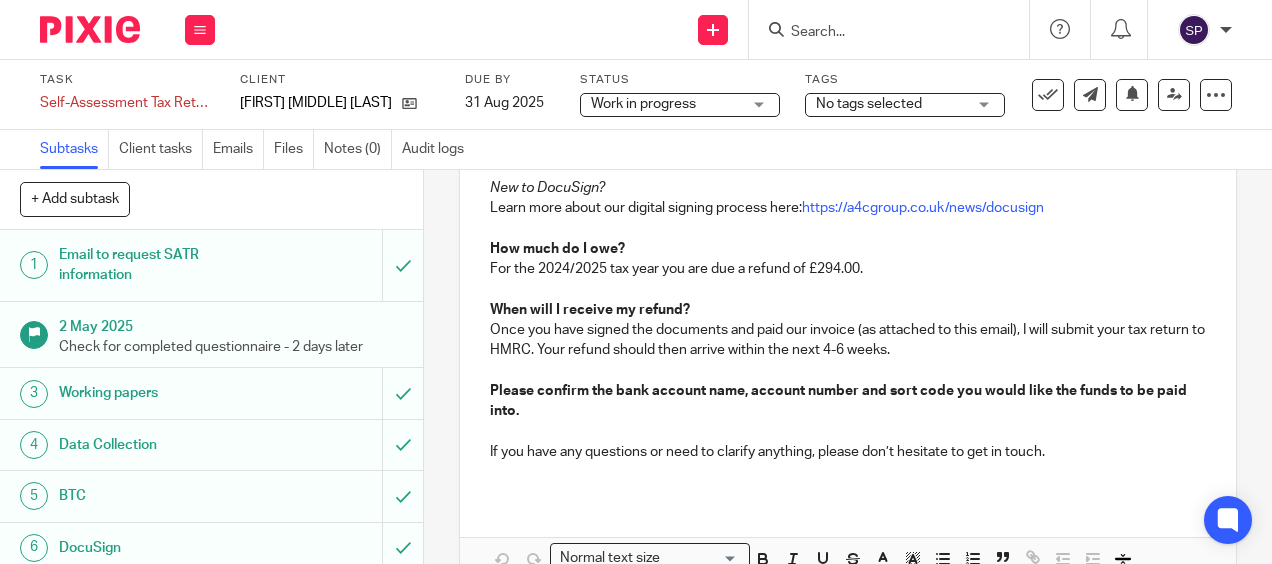 scroll, scrollTop: 734, scrollLeft: 0, axis: vertical 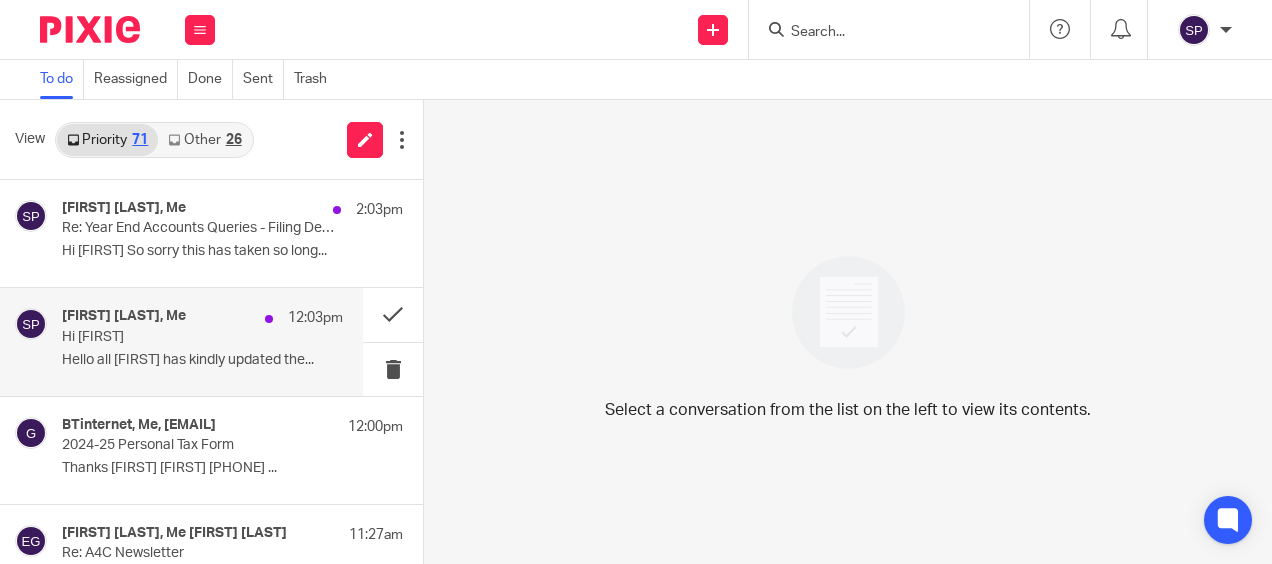click on "Hi Esther" at bounding box center [174, 337] 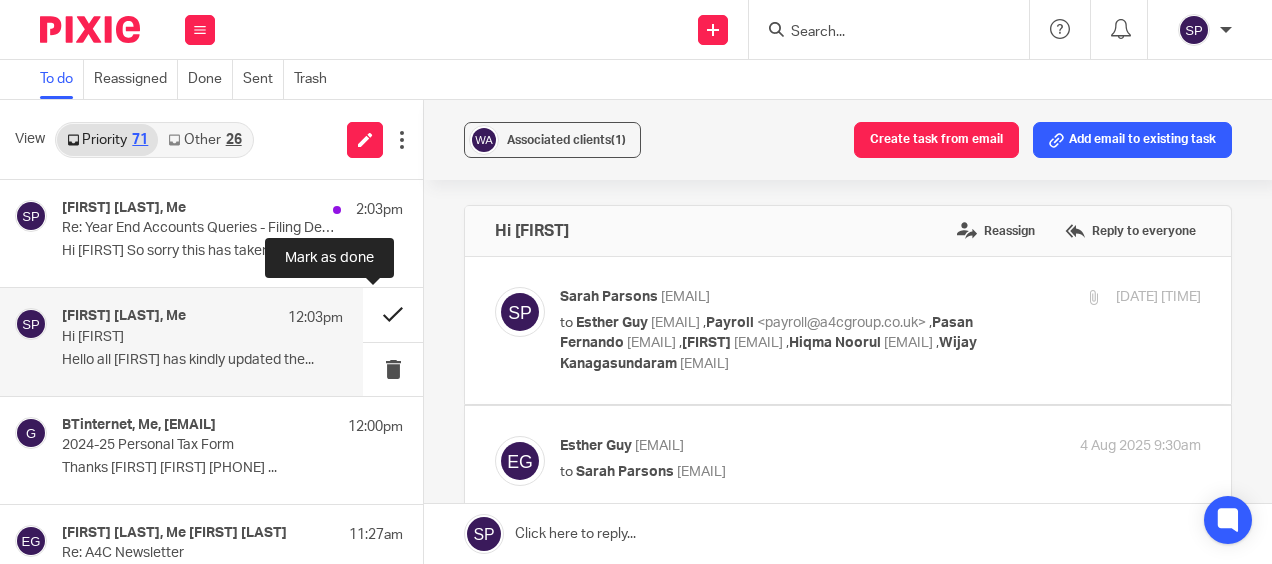 scroll, scrollTop: 0, scrollLeft: 0, axis: both 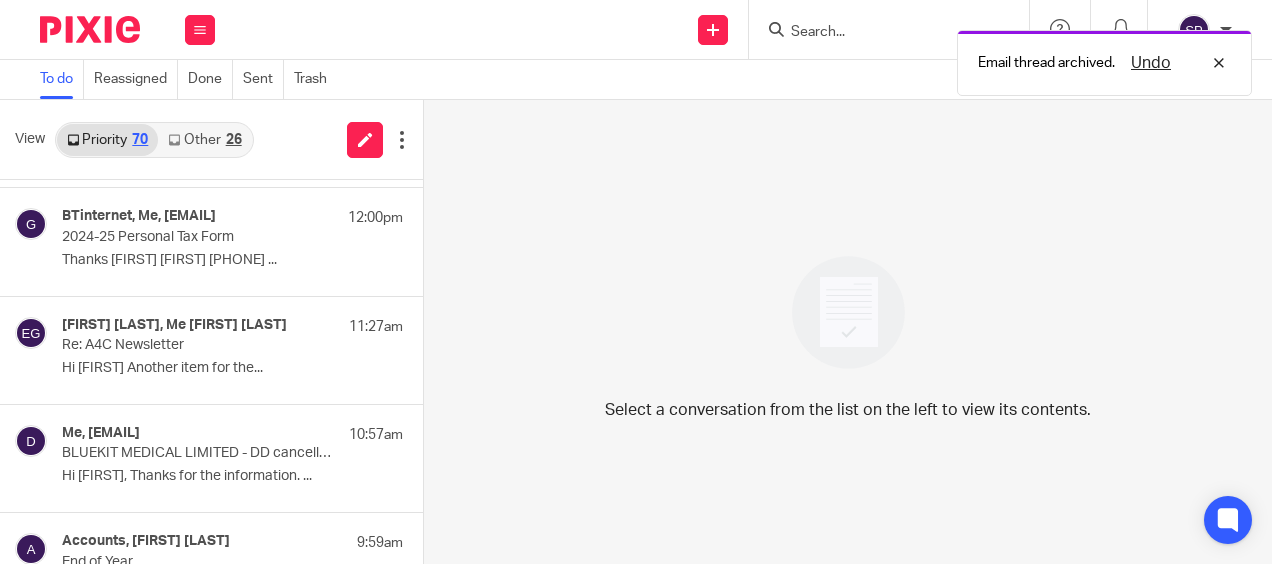 click on "Other
26" at bounding box center (204, 140) 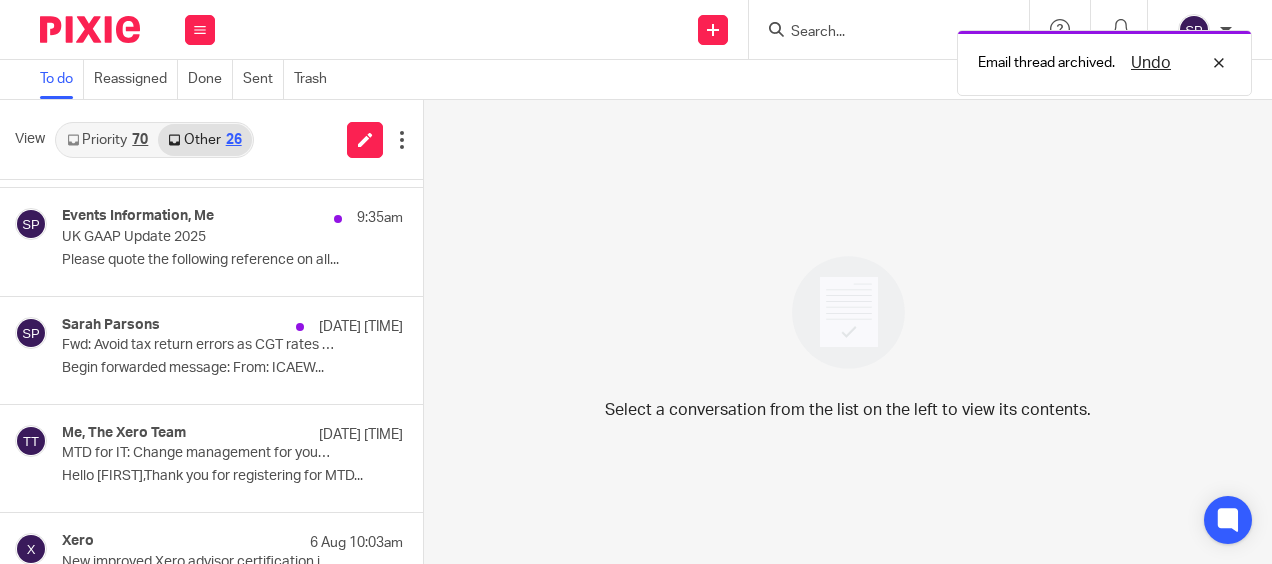 scroll, scrollTop: 0, scrollLeft: 0, axis: both 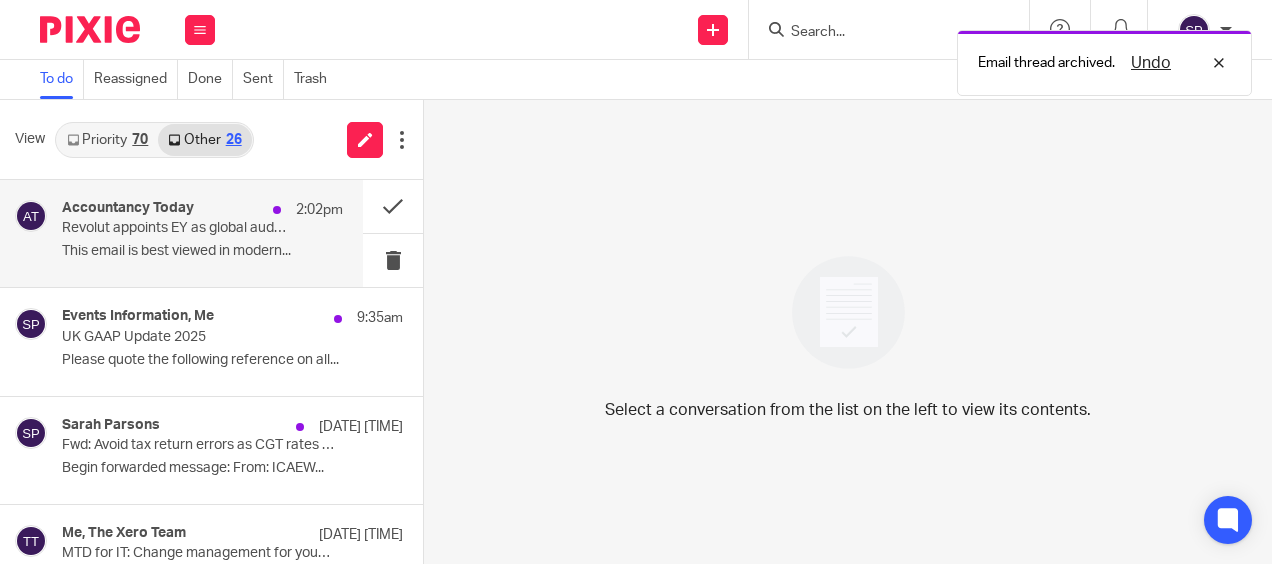click on "Accountancy Today
2:02pm" at bounding box center (202, 210) 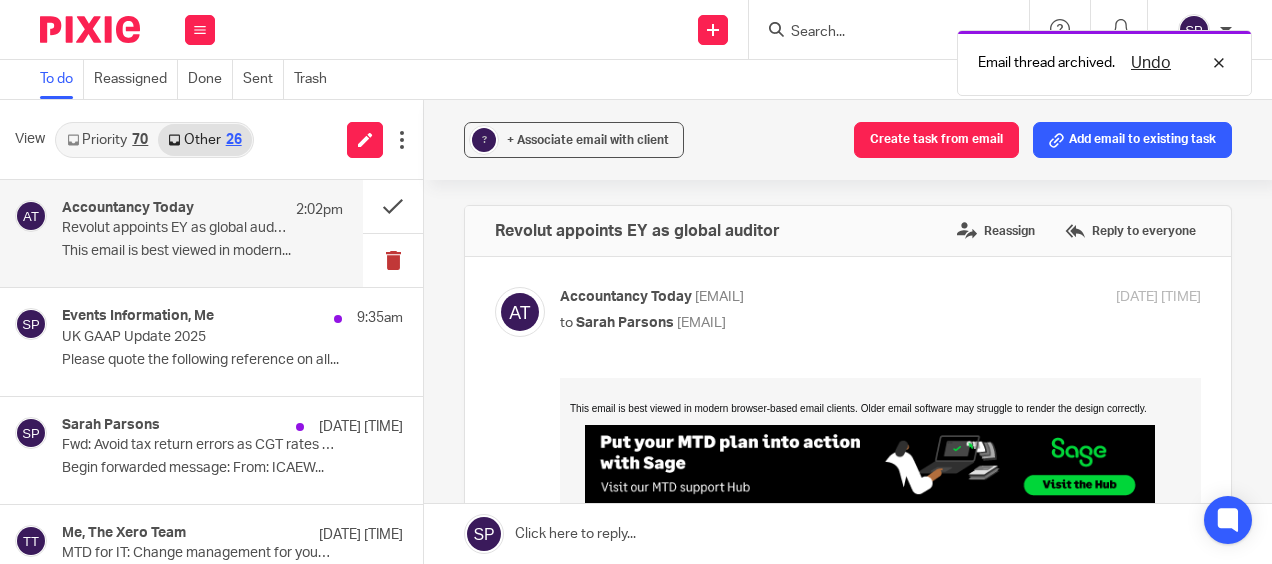 scroll, scrollTop: 0, scrollLeft: 0, axis: both 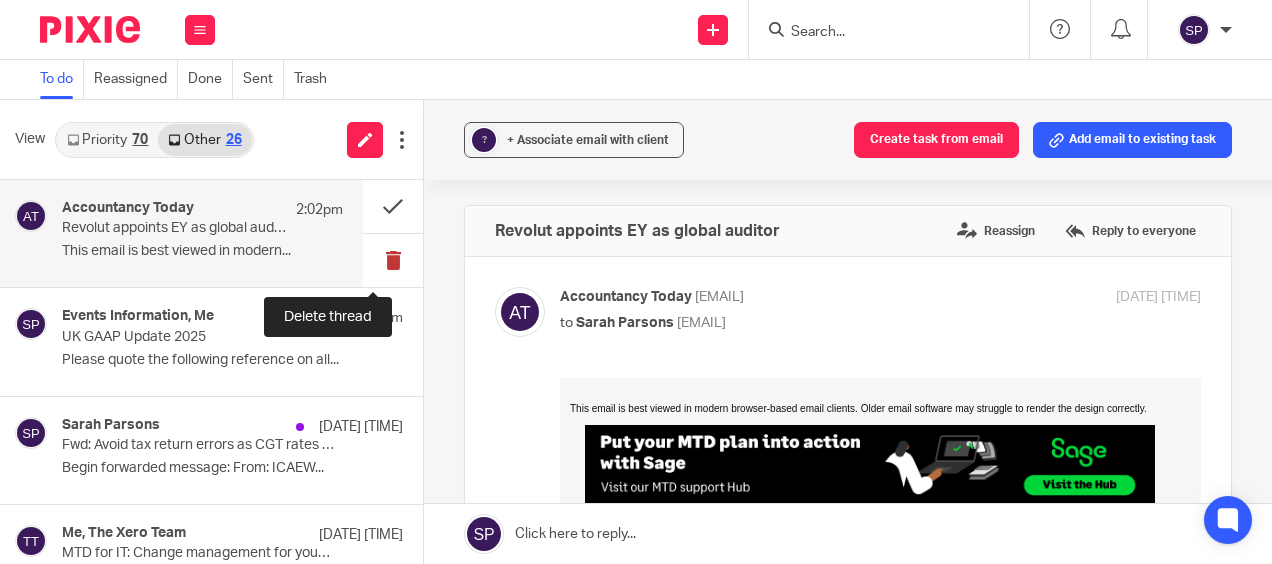 click at bounding box center (393, 260) 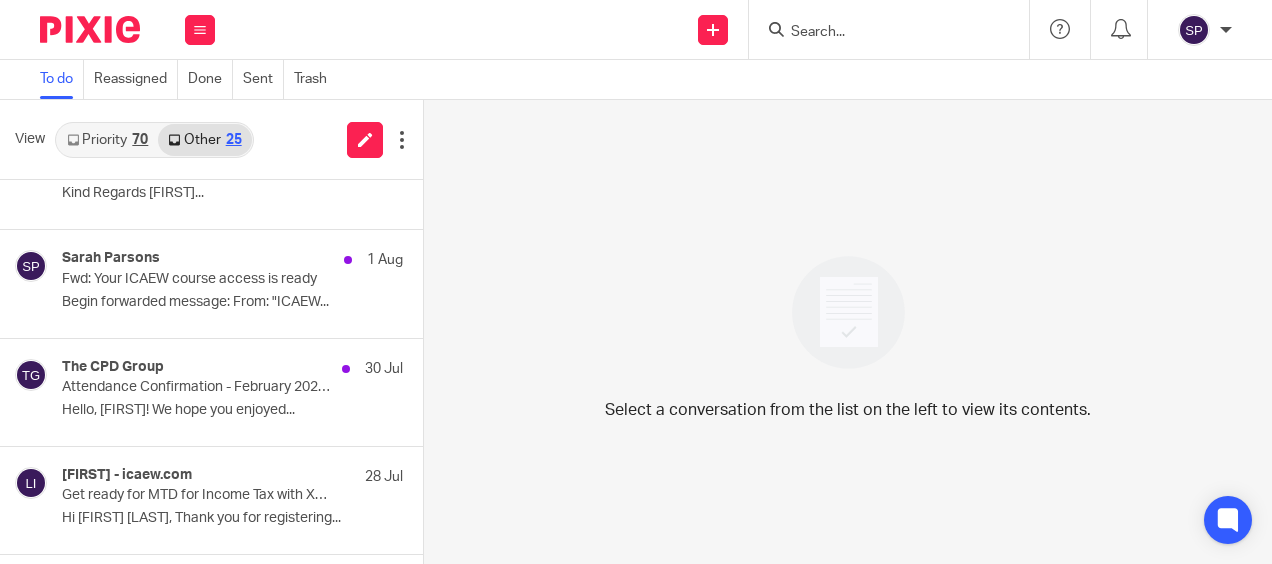 scroll, scrollTop: 700, scrollLeft: 0, axis: vertical 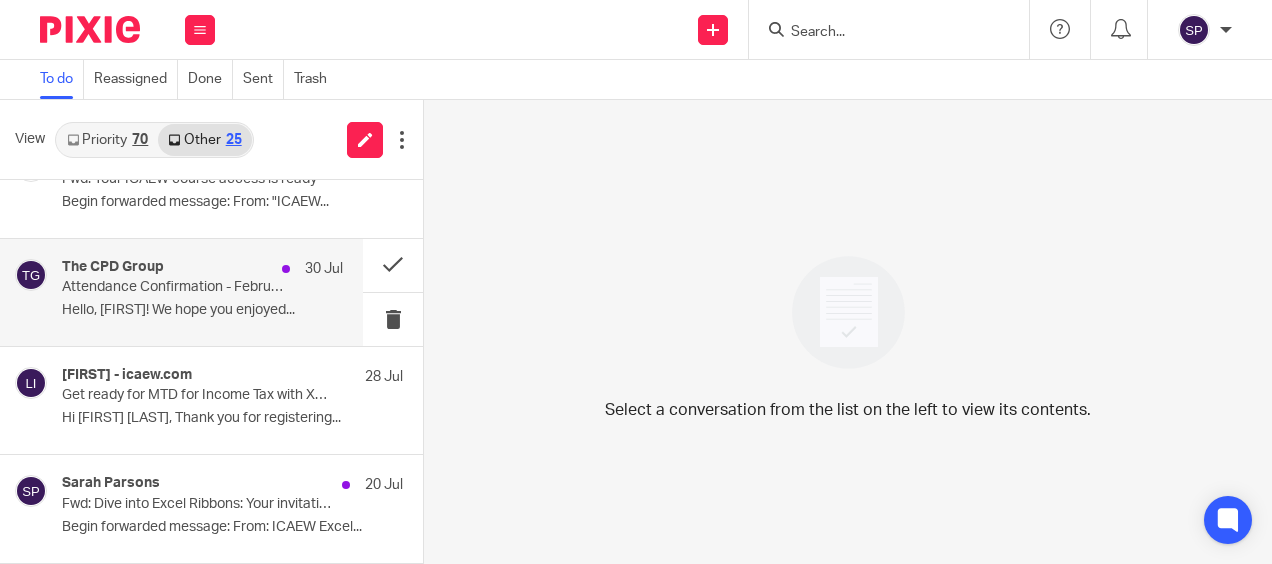 click on "Hello, Sarah Parsons!  We hope you enjoyed..." at bounding box center [202, 310] 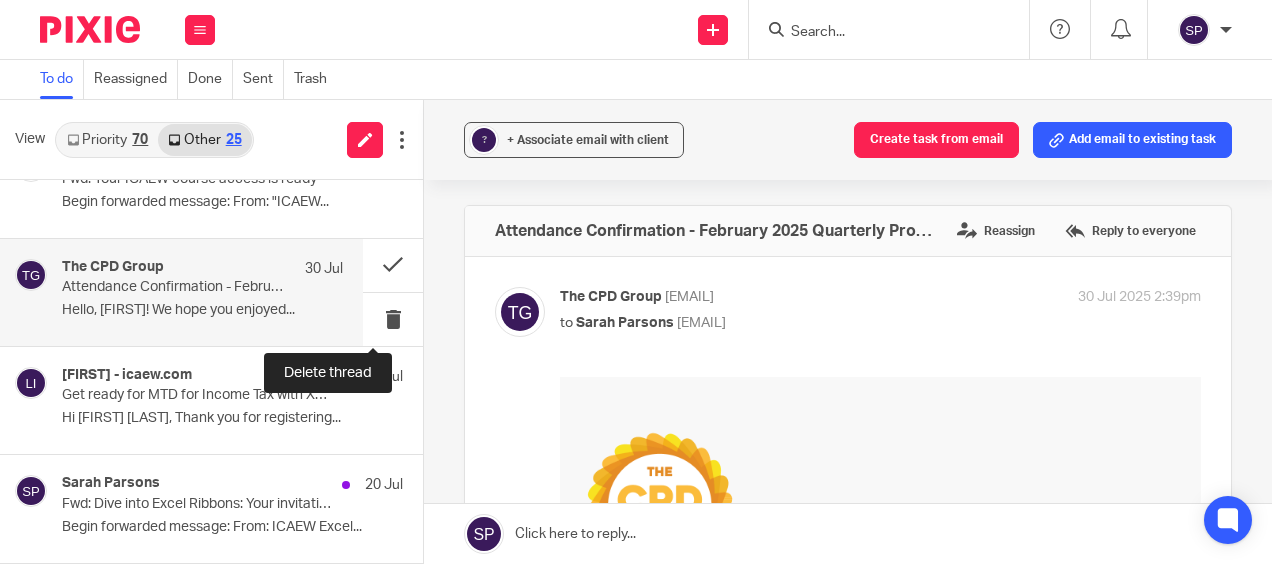 scroll, scrollTop: 0, scrollLeft: 0, axis: both 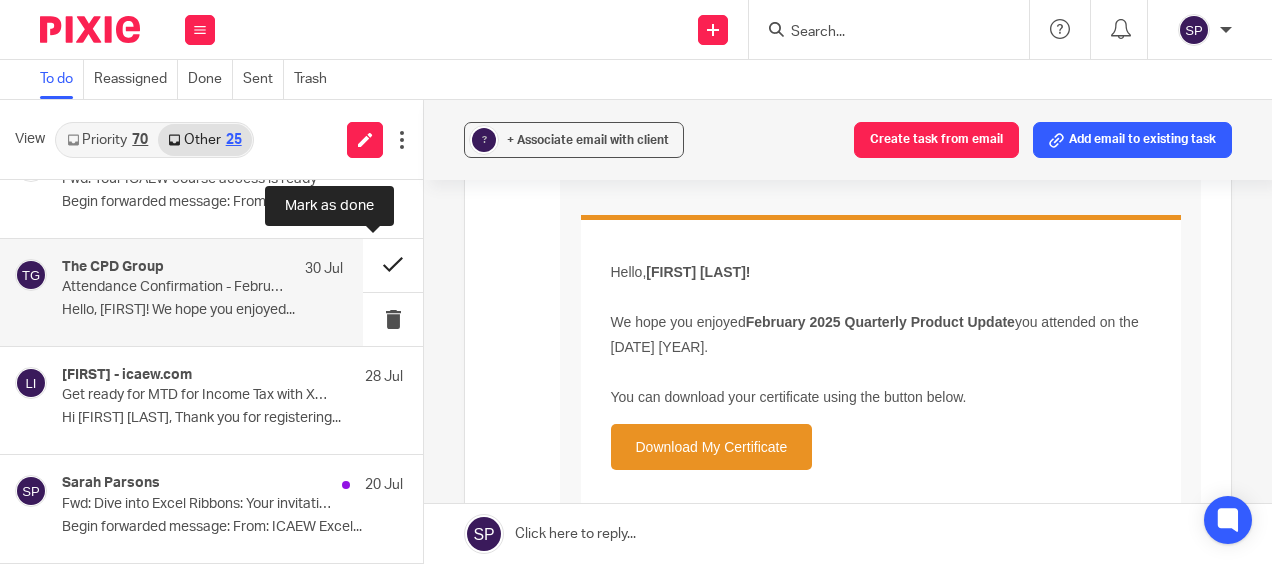 click at bounding box center [393, 265] 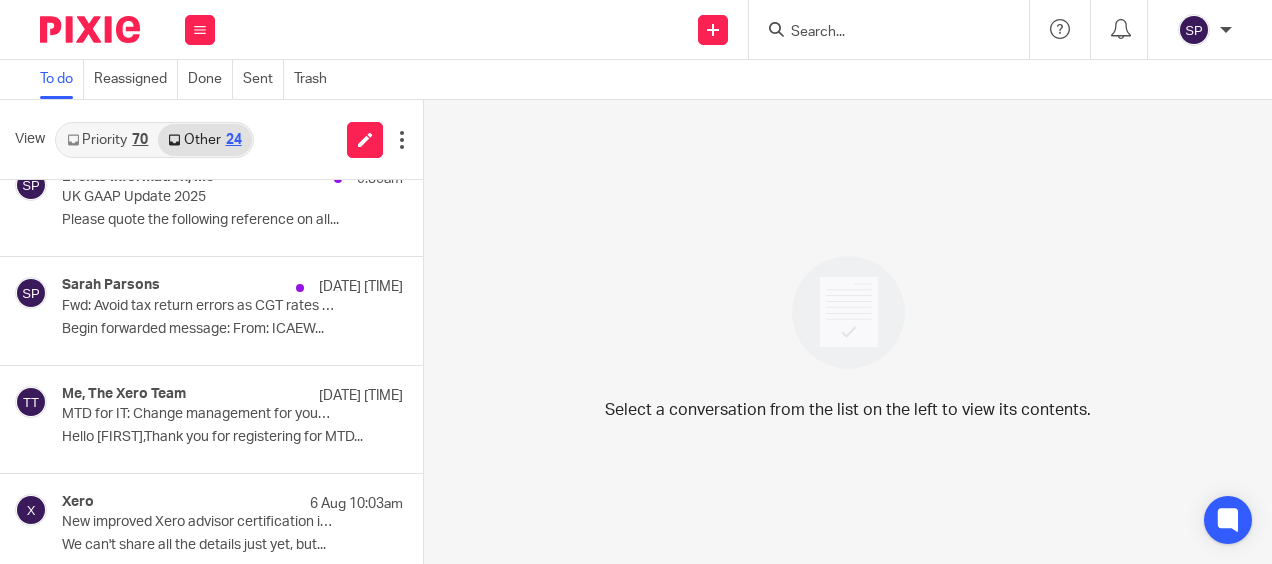 scroll, scrollTop: 0, scrollLeft: 0, axis: both 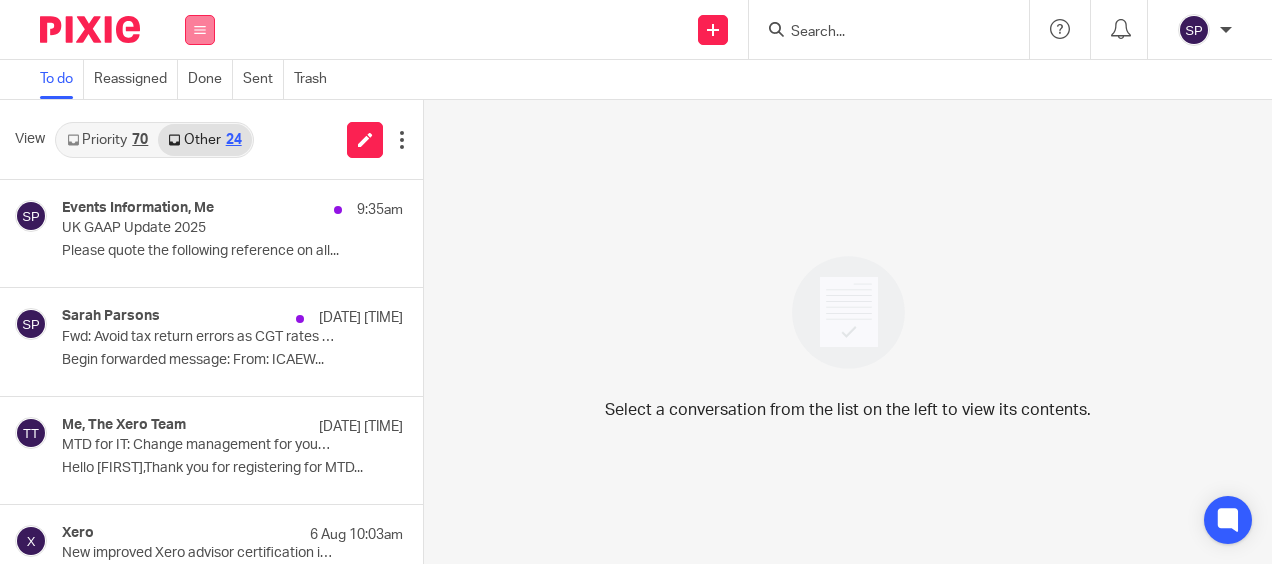 click at bounding box center (200, 30) 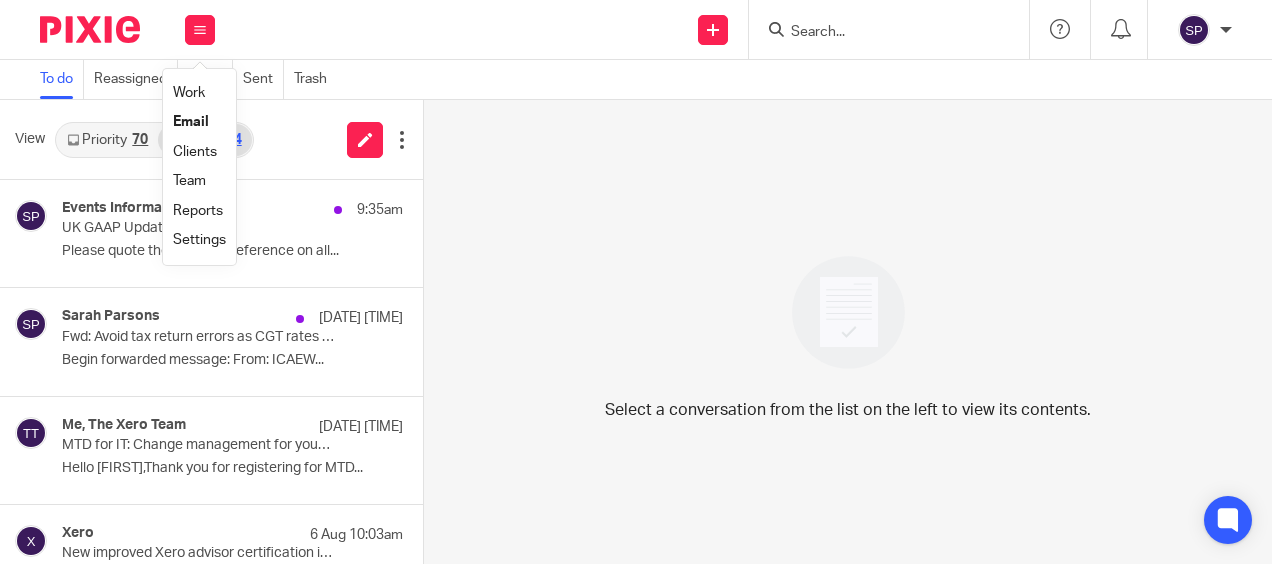 click on "Work" at bounding box center (189, 93) 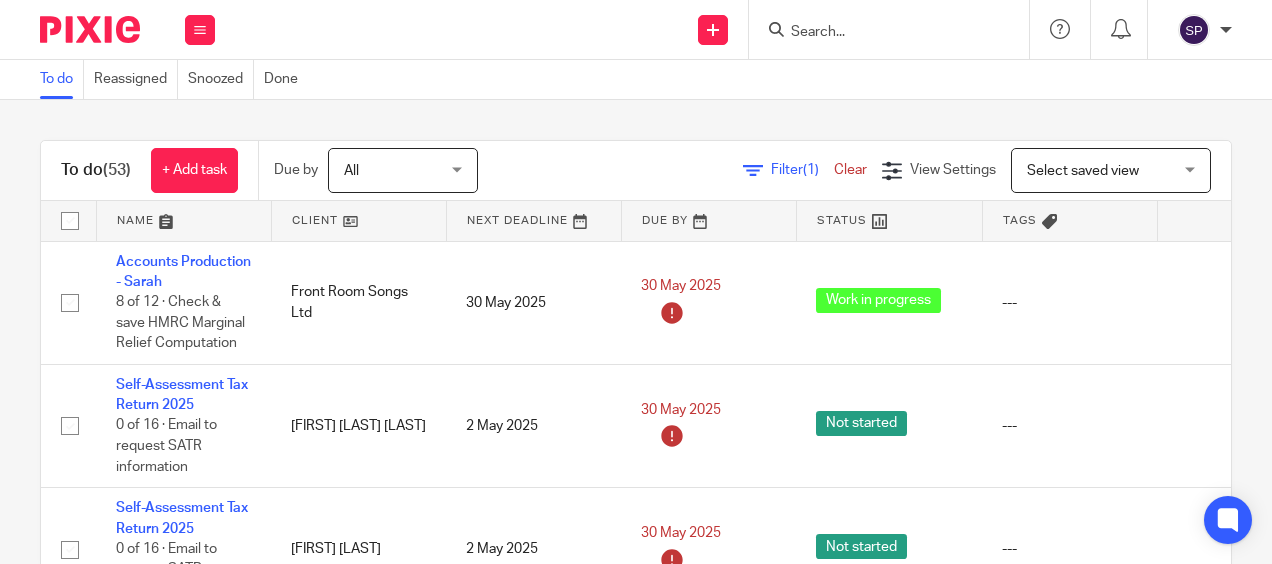 scroll, scrollTop: 0, scrollLeft: 0, axis: both 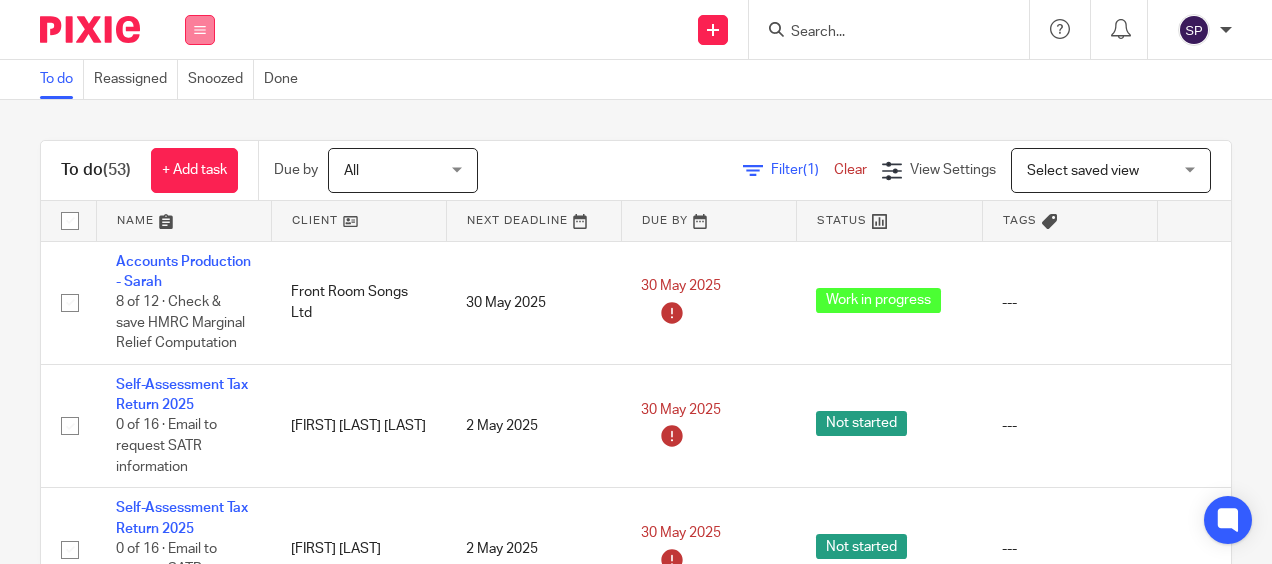 click at bounding box center [200, 30] 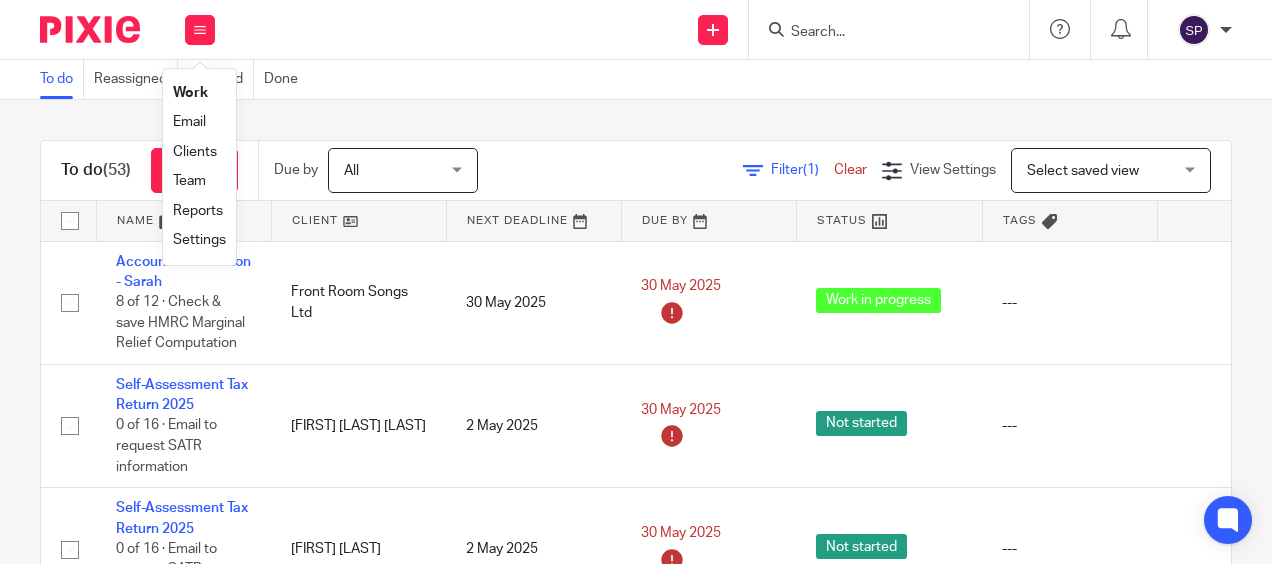 click on "Team" at bounding box center (189, 181) 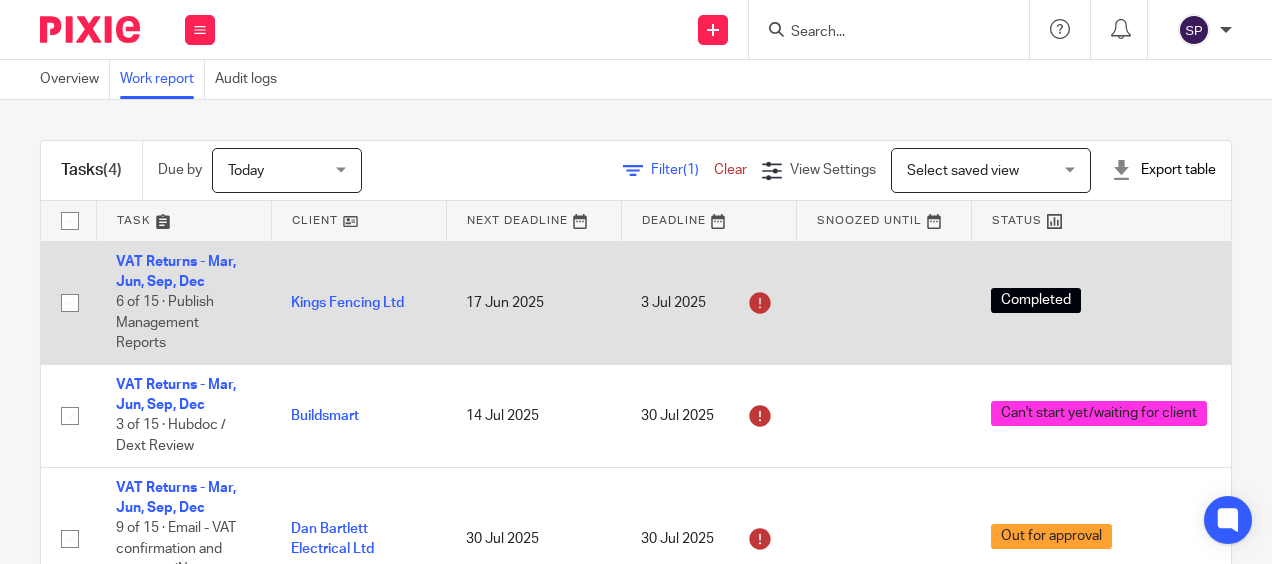 scroll, scrollTop: 0, scrollLeft: 0, axis: both 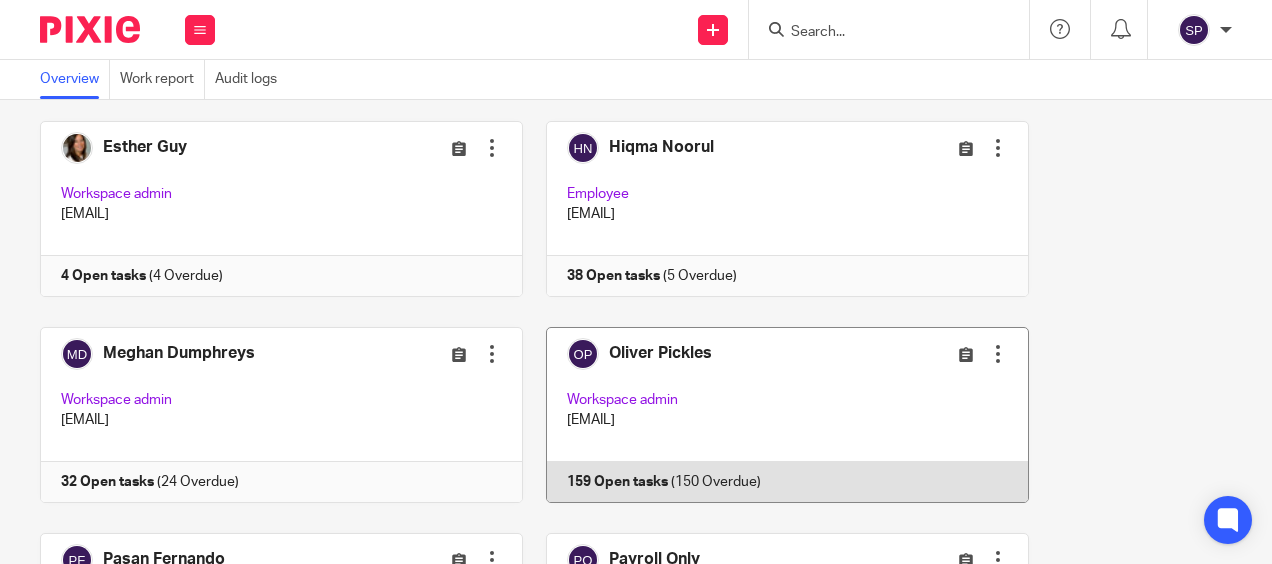 click at bounding box center (776, 415) 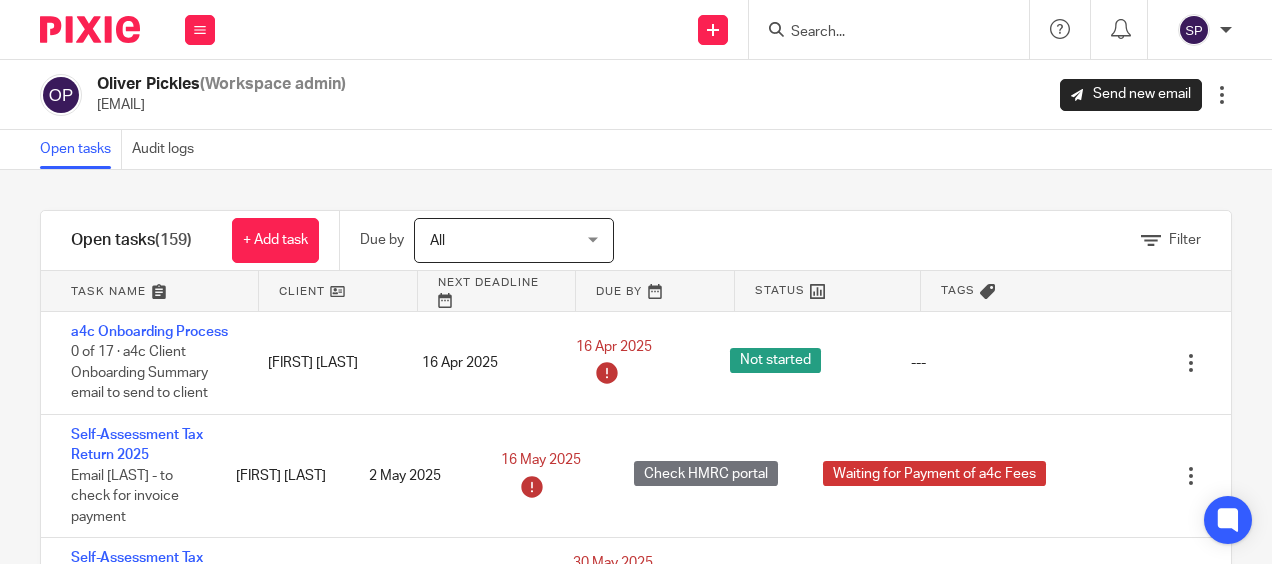 scroll, scrollTop: 0, scrollLeft: 0, axis: both 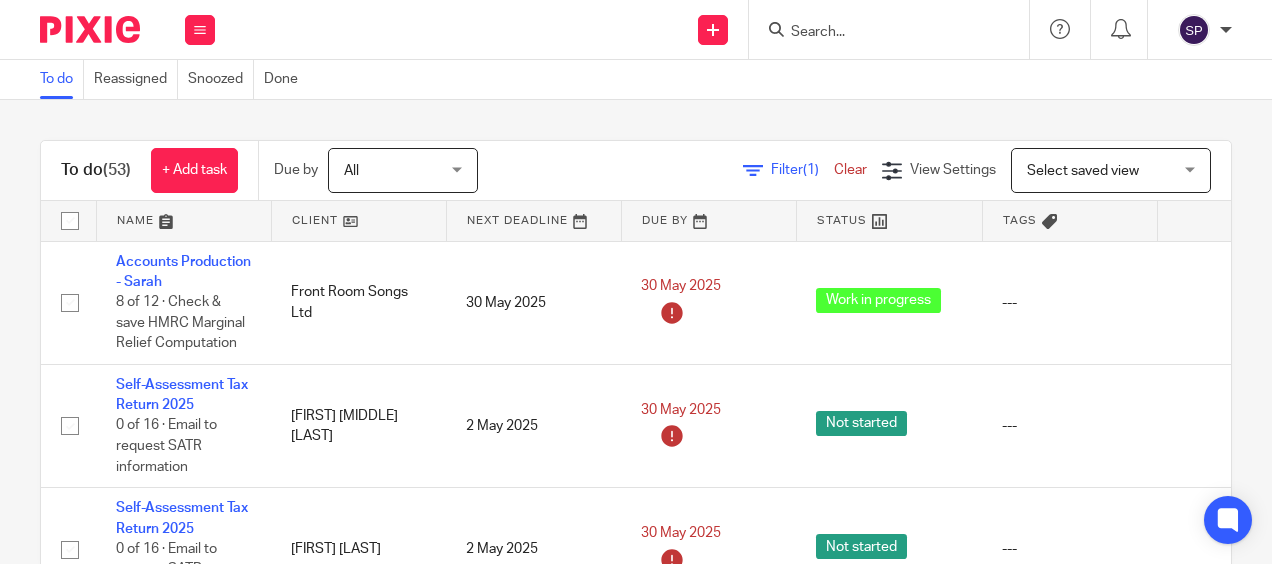click at bounding box center (200, 30) 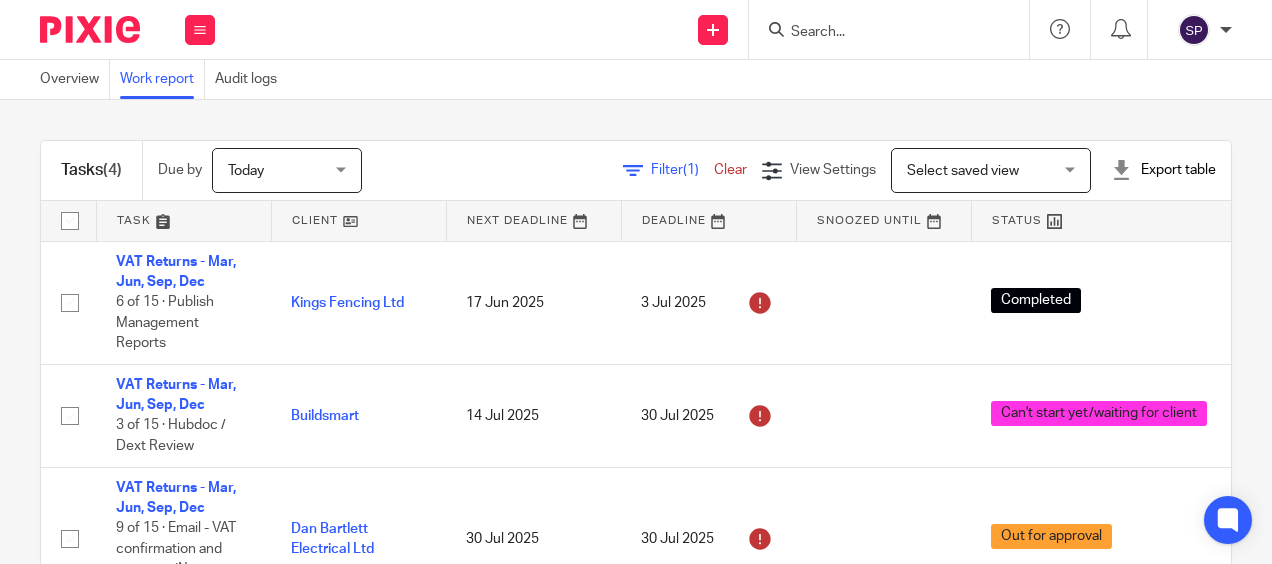 scroll, scrollTop: 0, scrollLeft: 0, axis: both 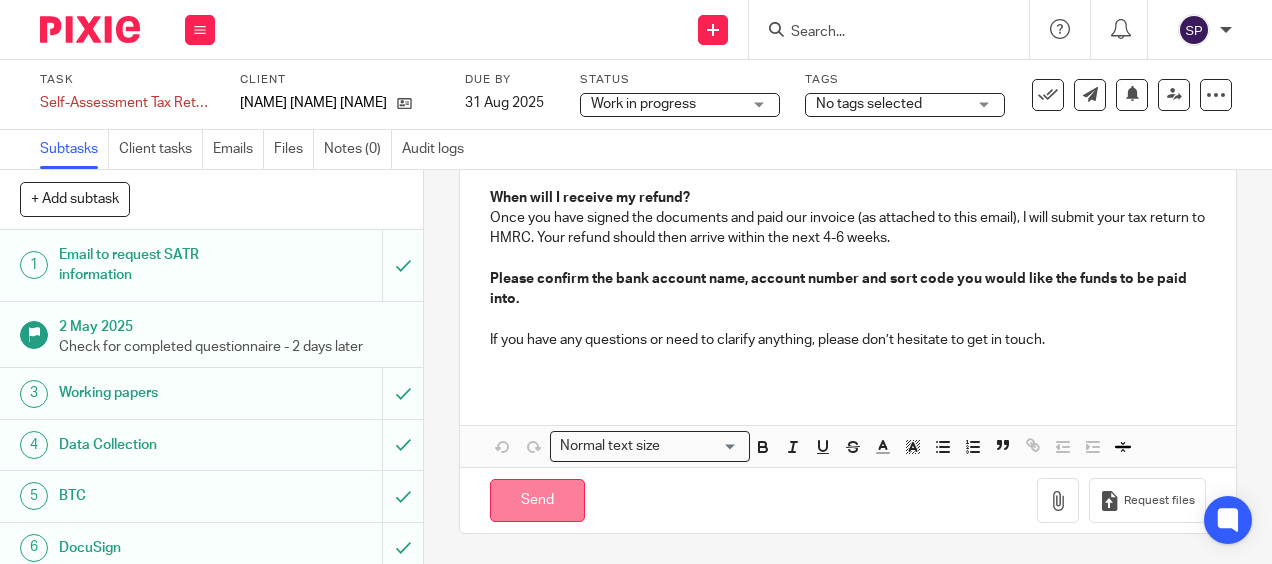 click on "Send" at bounding box center (537, 500) 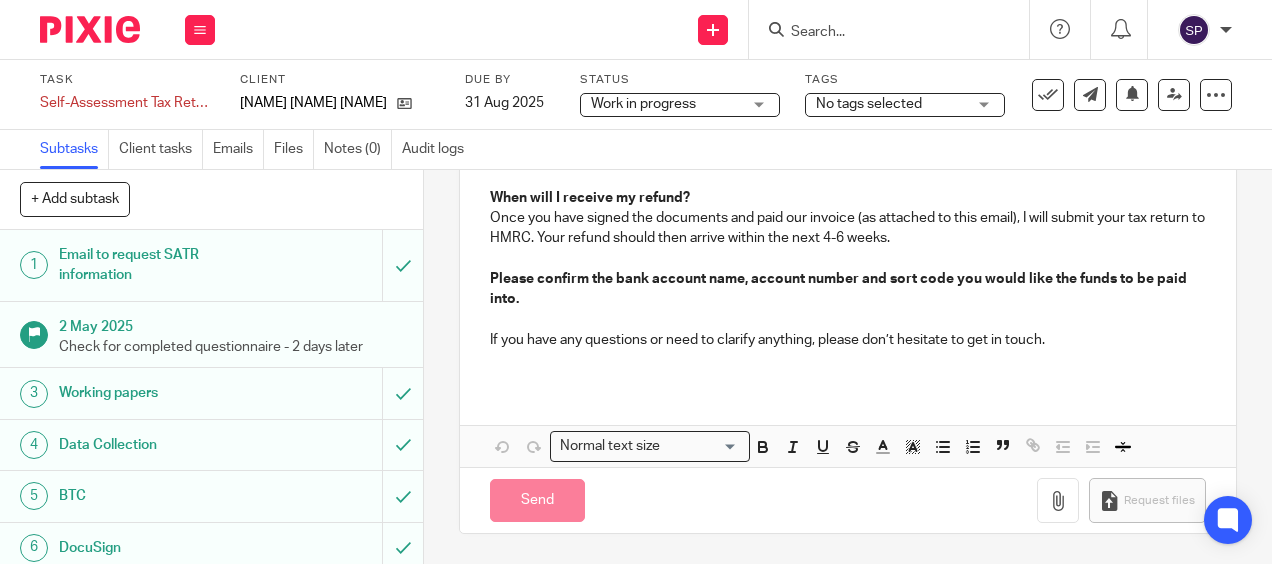 type on "Sent" 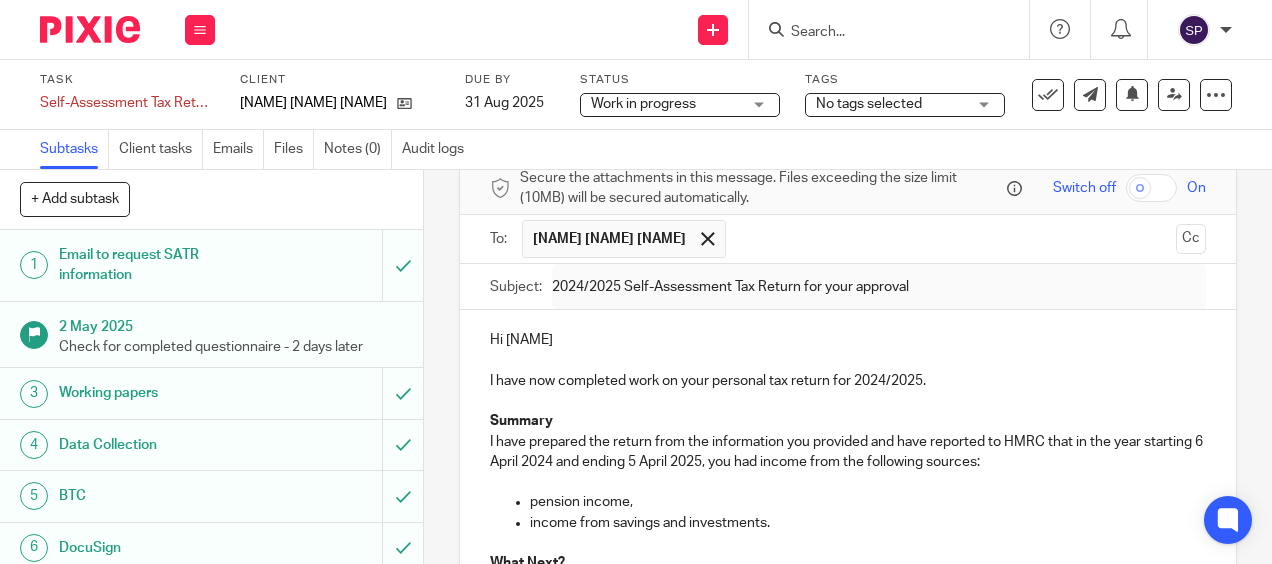 scroll, scrollTop: 200, scrollLeft: 0, axis: vertical 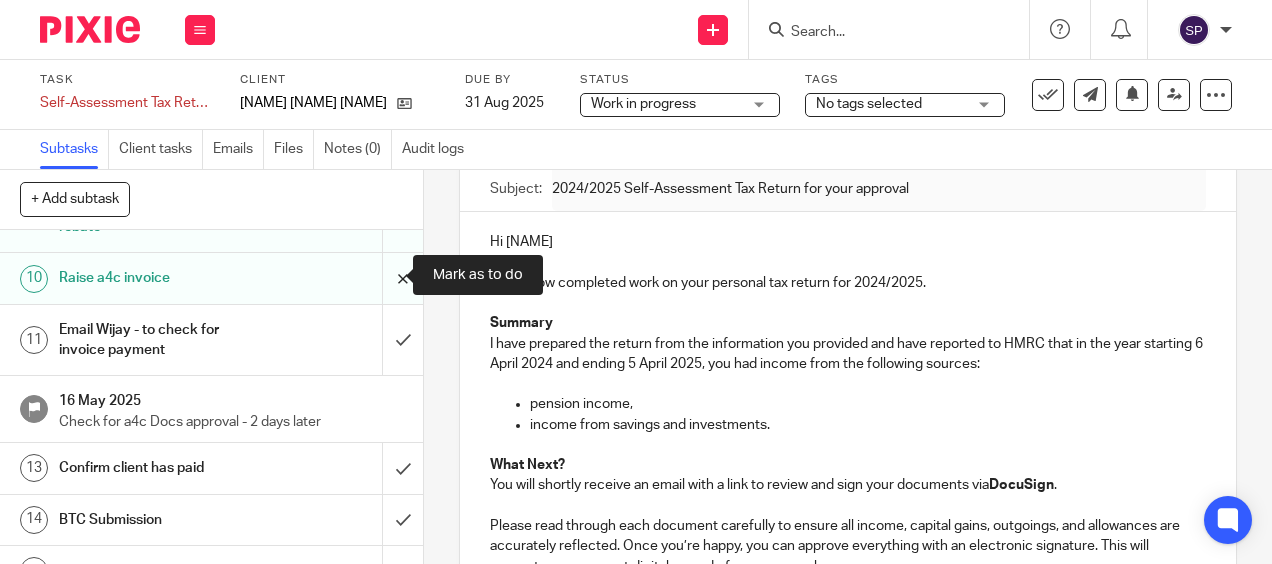 click at bounding box center (211, 278) 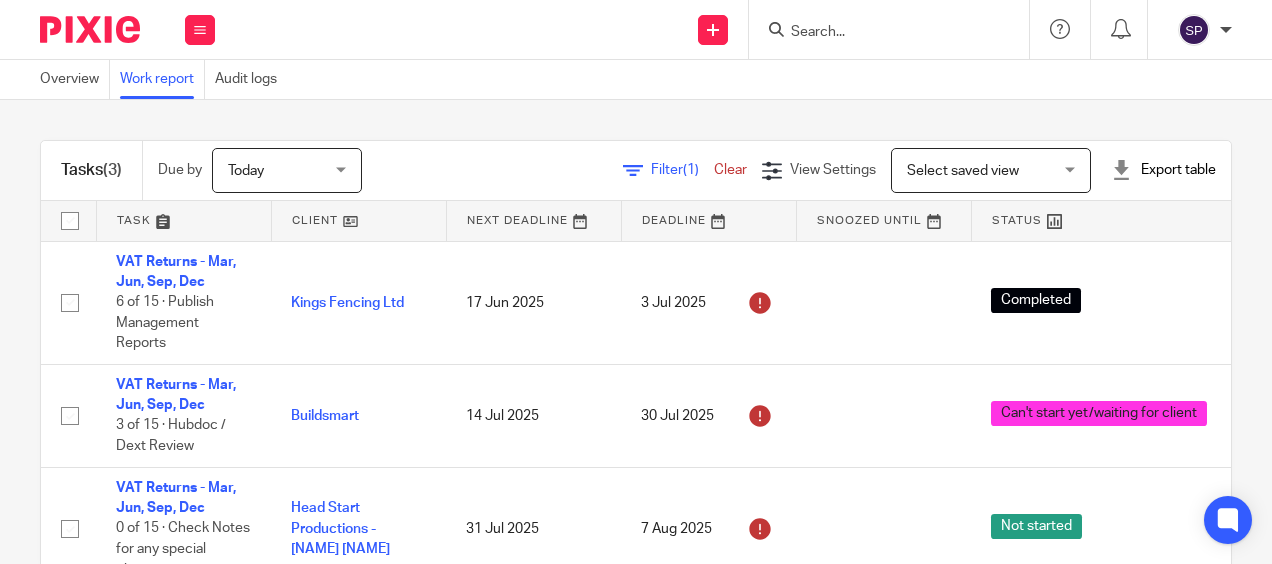 scroll, scrollTop: 0, scrollLeft: 0, axis: both 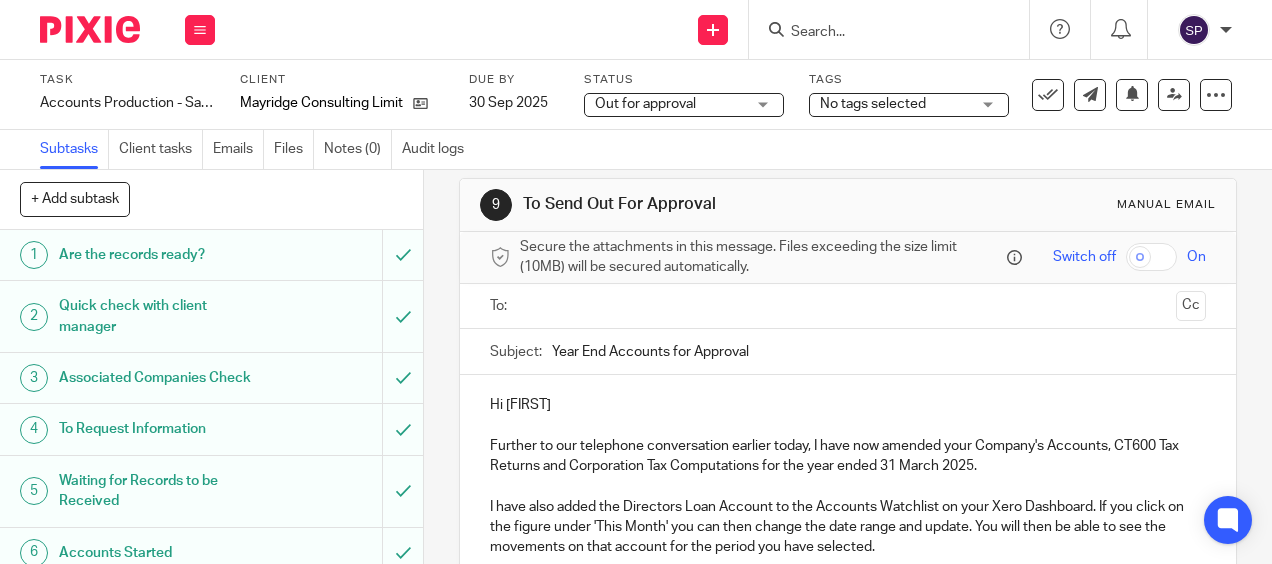 click at bounding box center (847, 306) 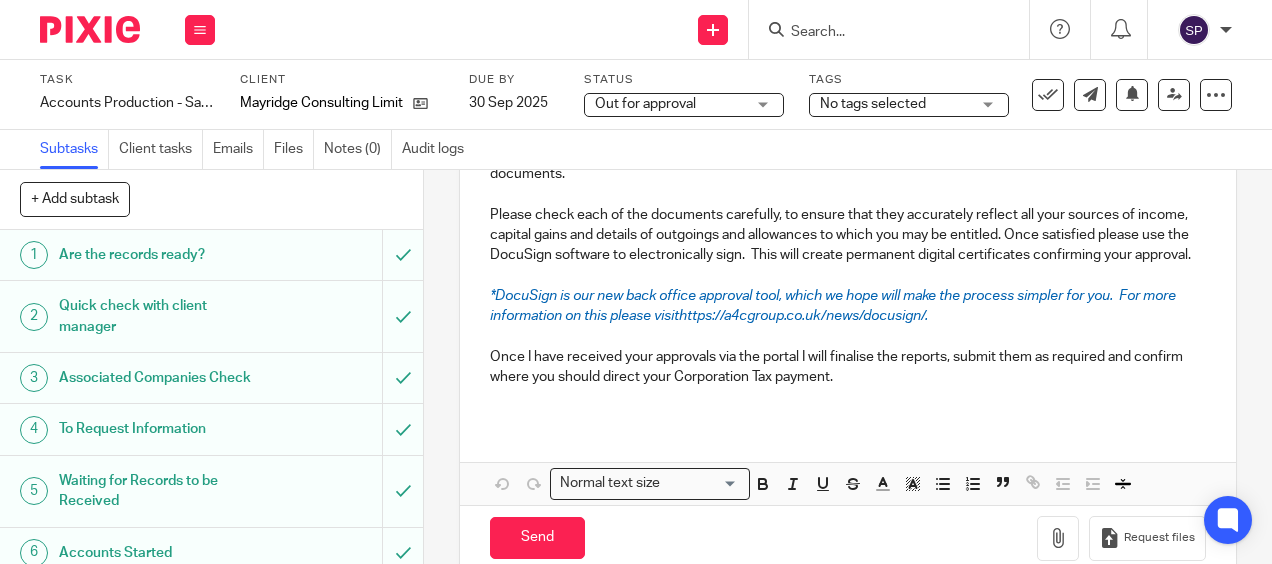 scroll, scrollTop: 826, scrollLeft: 0, axis: vertical 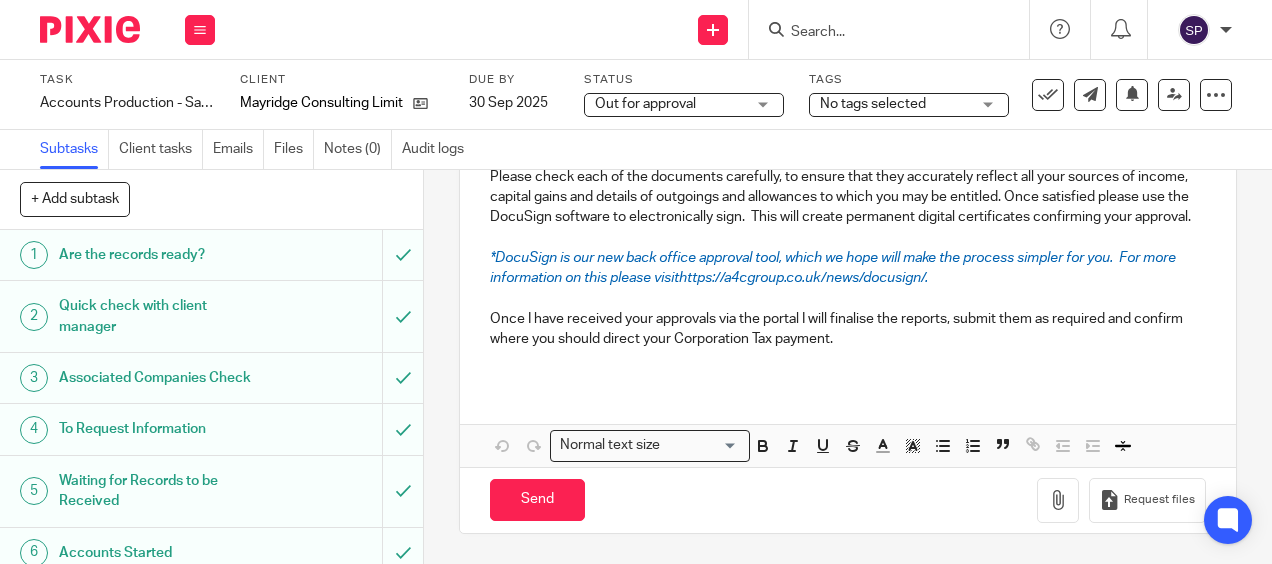 click on "Send" at bounding box center [537, 500] 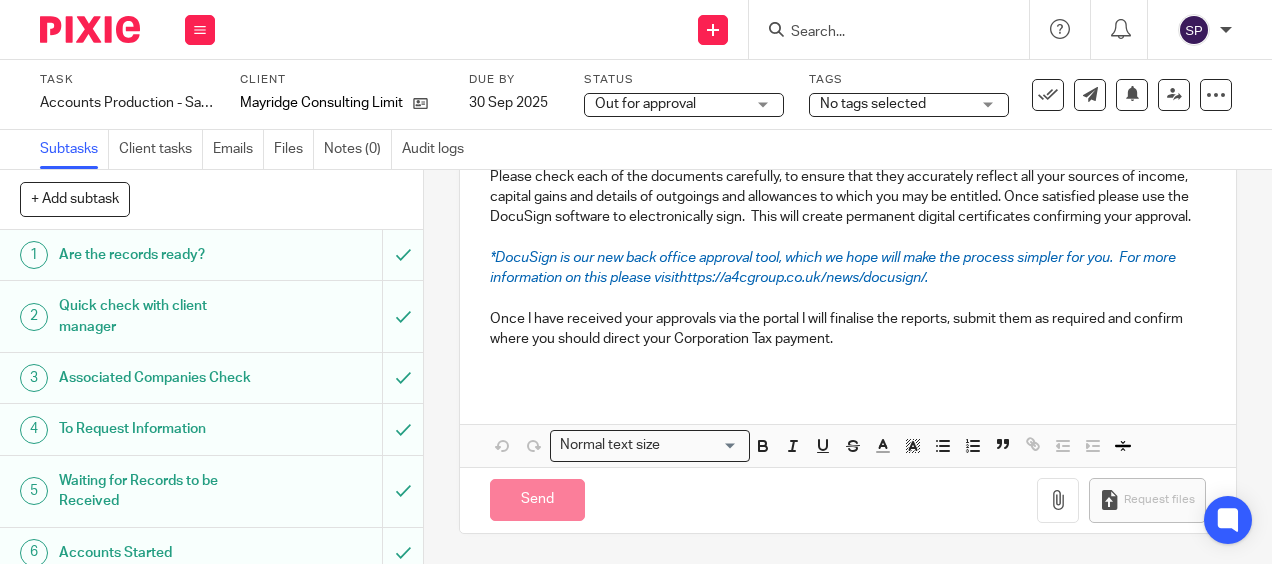 type on "Sent" 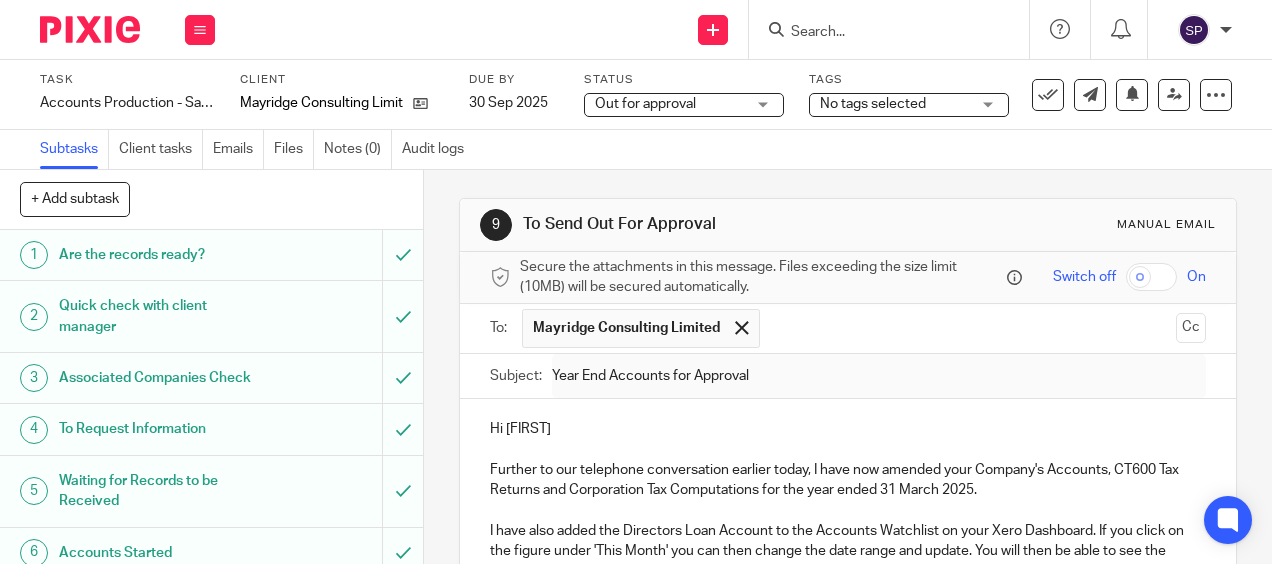 scroll, scrollTop: 0, scrollLeft: 0, axis: both 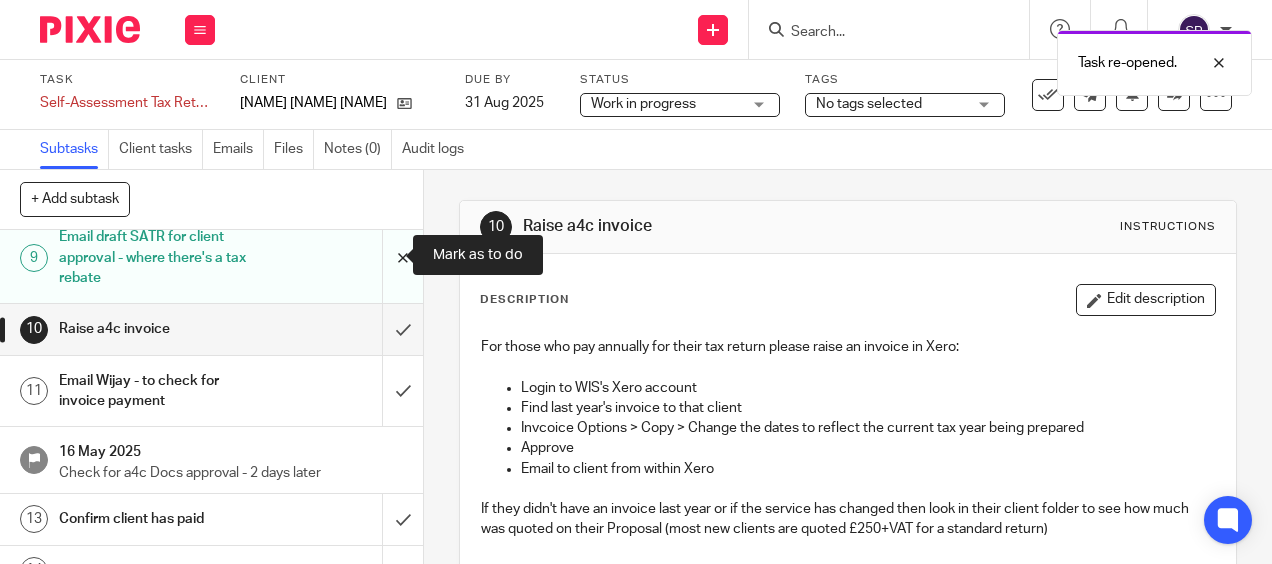 click at bounding box center (211, 257) 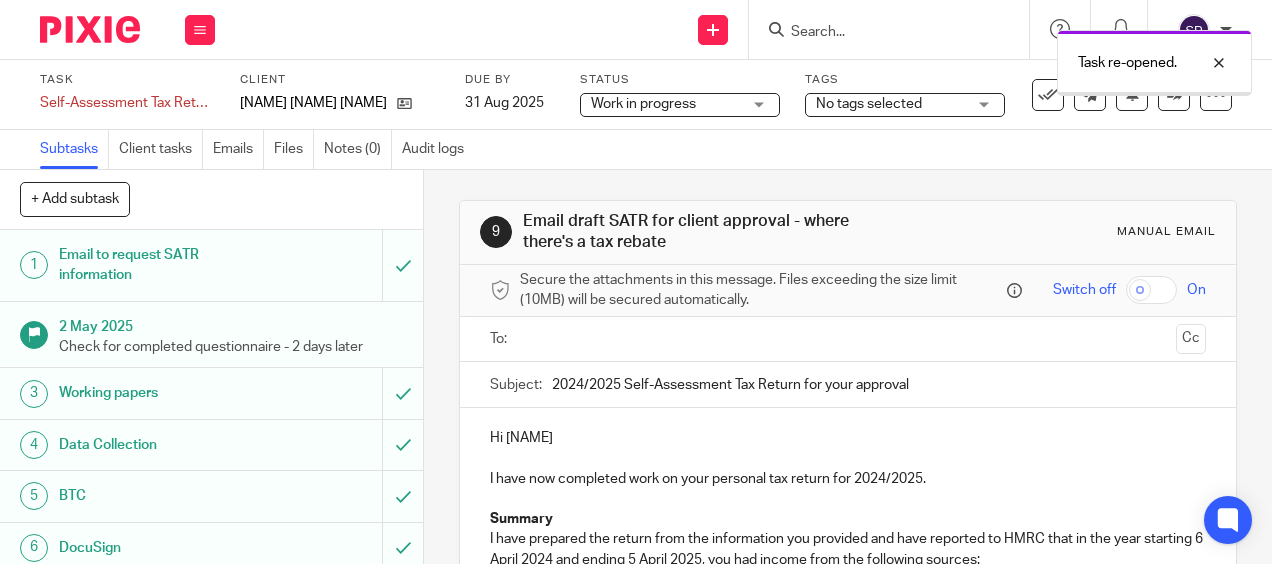 scroll, scrollTop: 0, scrollLeft: 0, axis: both 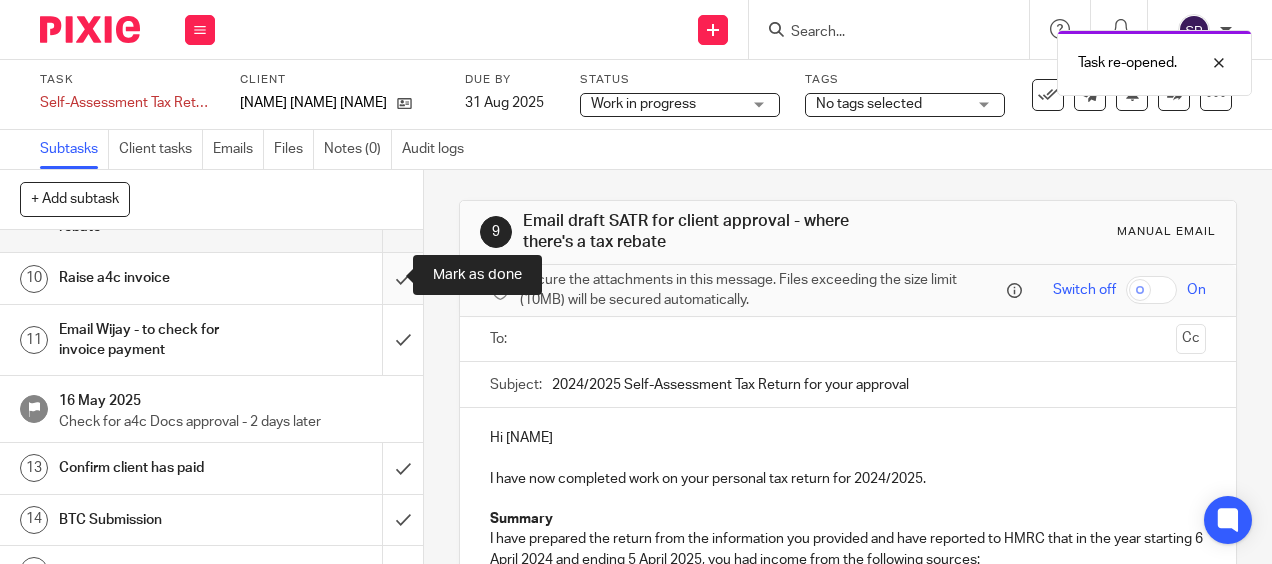 click at bounding box center [211, 278] 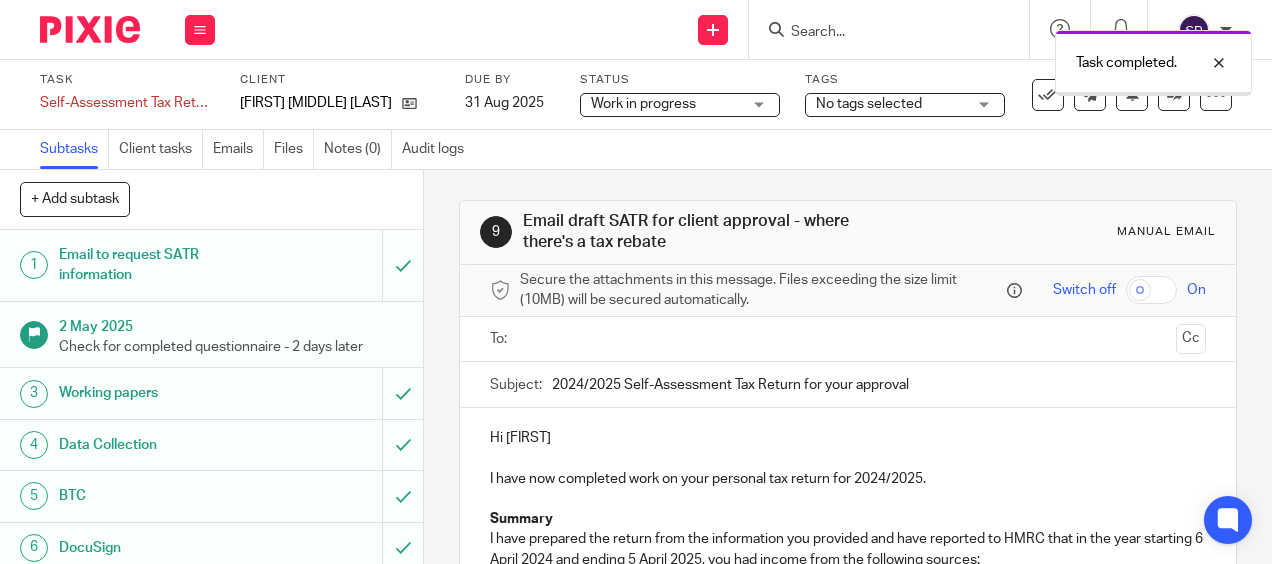 scroll, scrollTop: 0, scrollLeft: 0, axis: both 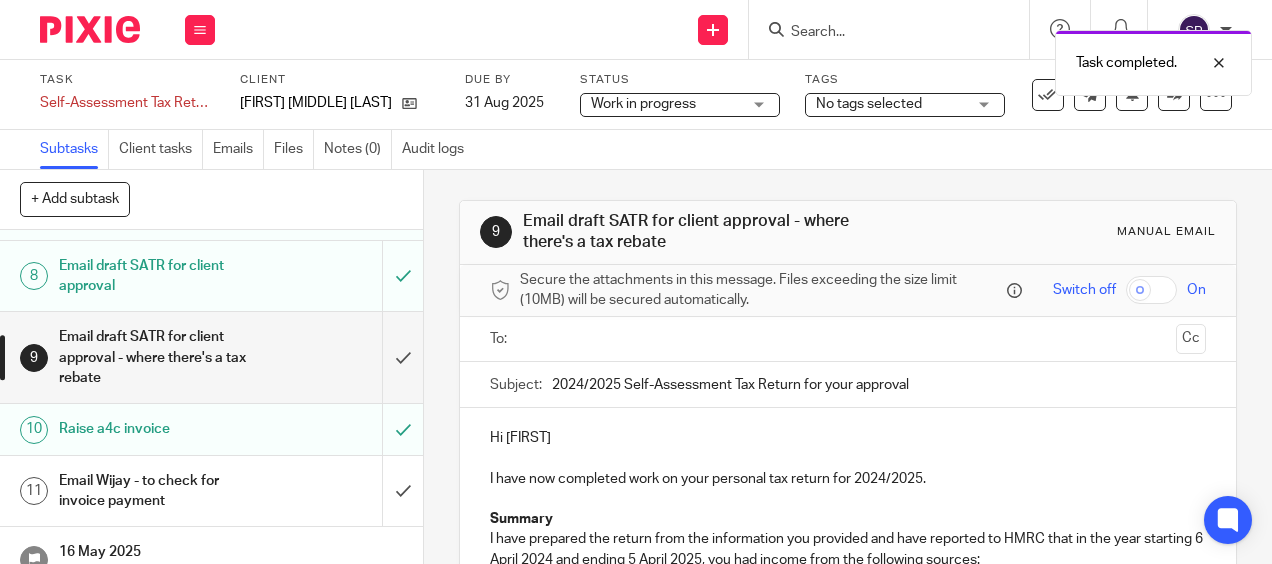 click at bounding box center [847, 339] 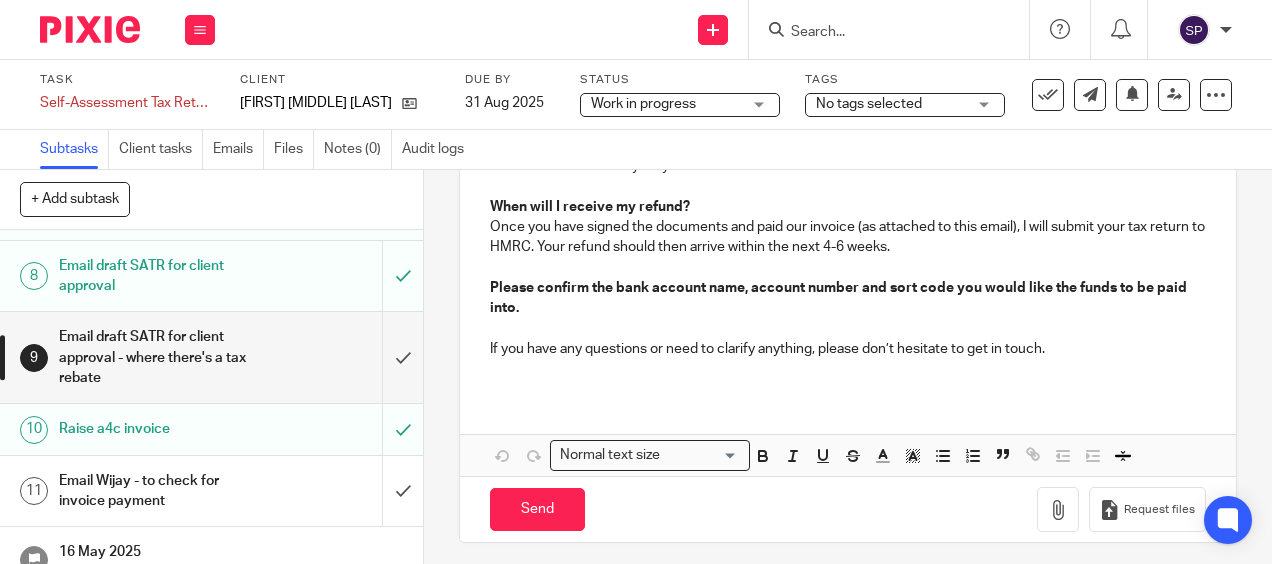 scroll, scrollTop: 734, scrollLeft: 0, axis: vertical 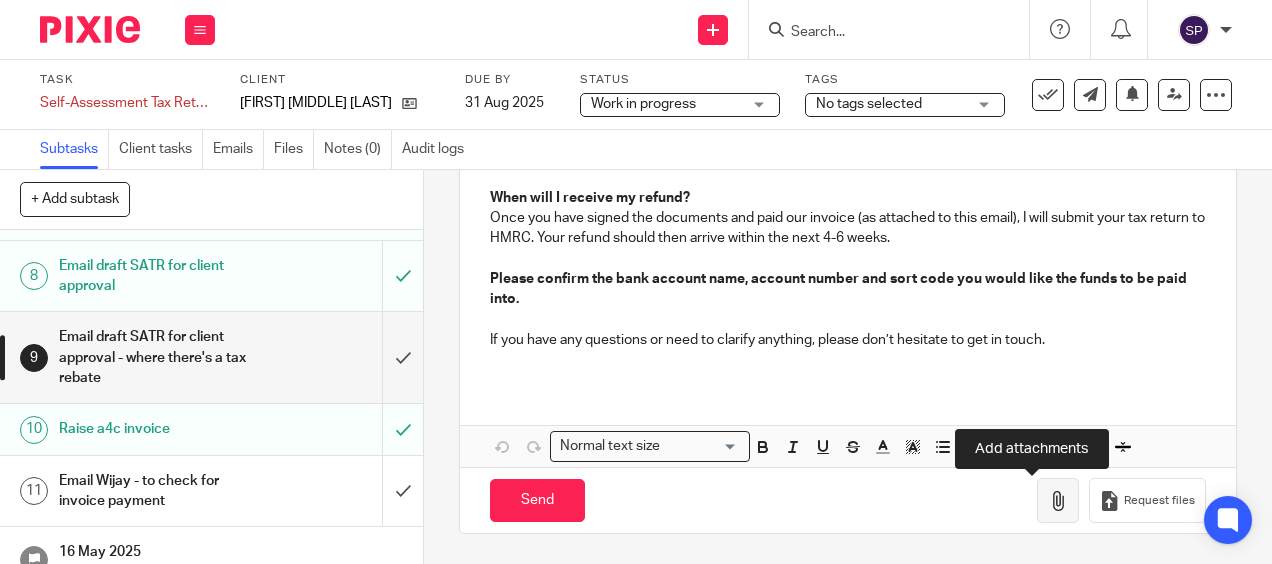 click at bounding box center (1058, 501) 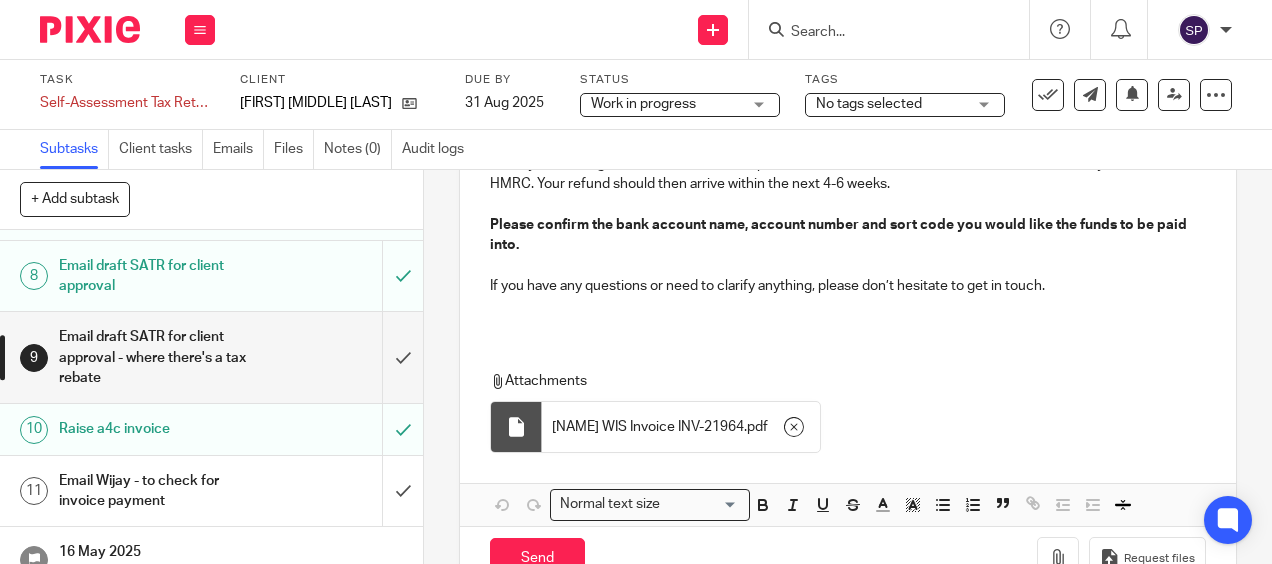 scroll, scrollTop: 800, scrollLeft: 0, axis: vertical 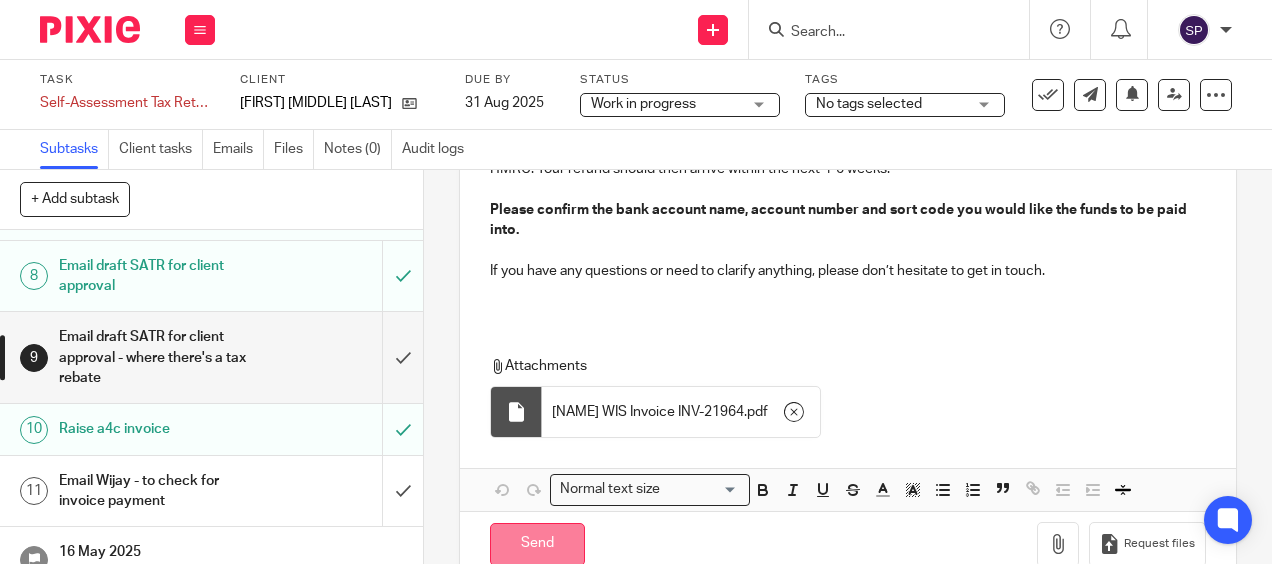 click on "Send" at bounding box center (537, 544) 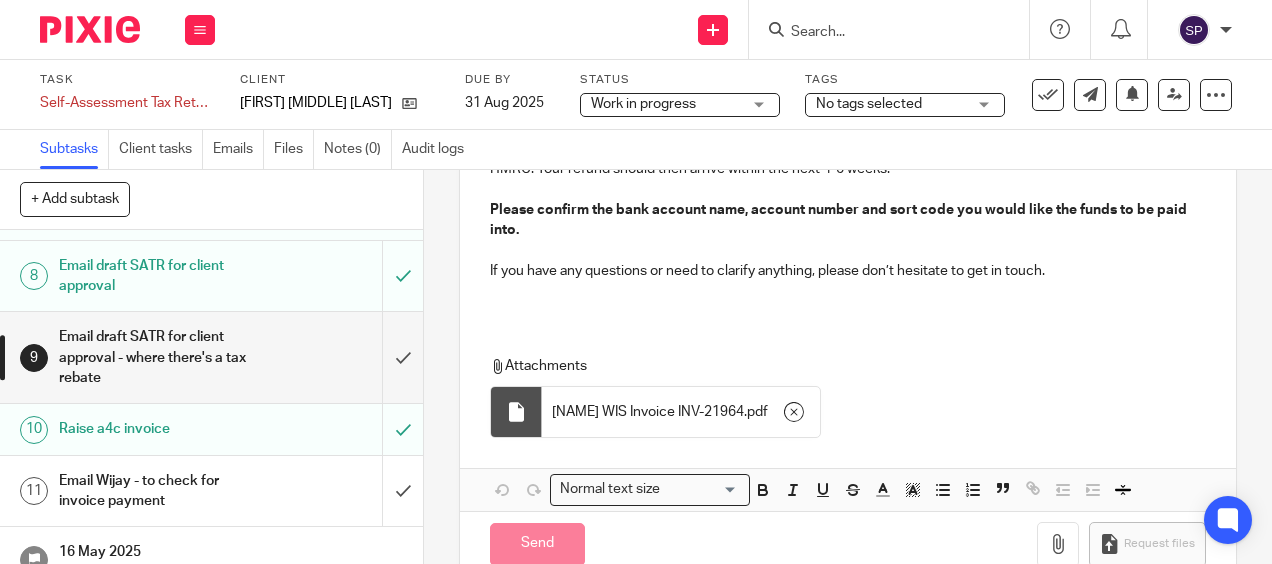 type on "Sent" 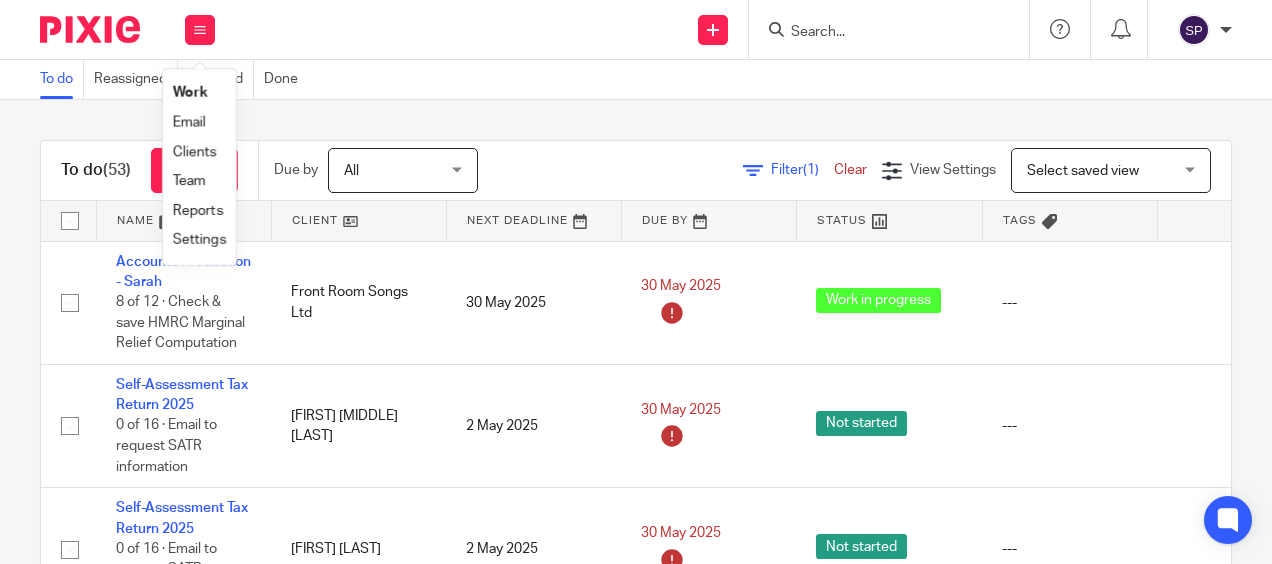 scroll, scrollTop: 0, scrollLeft: 0, axis: both 